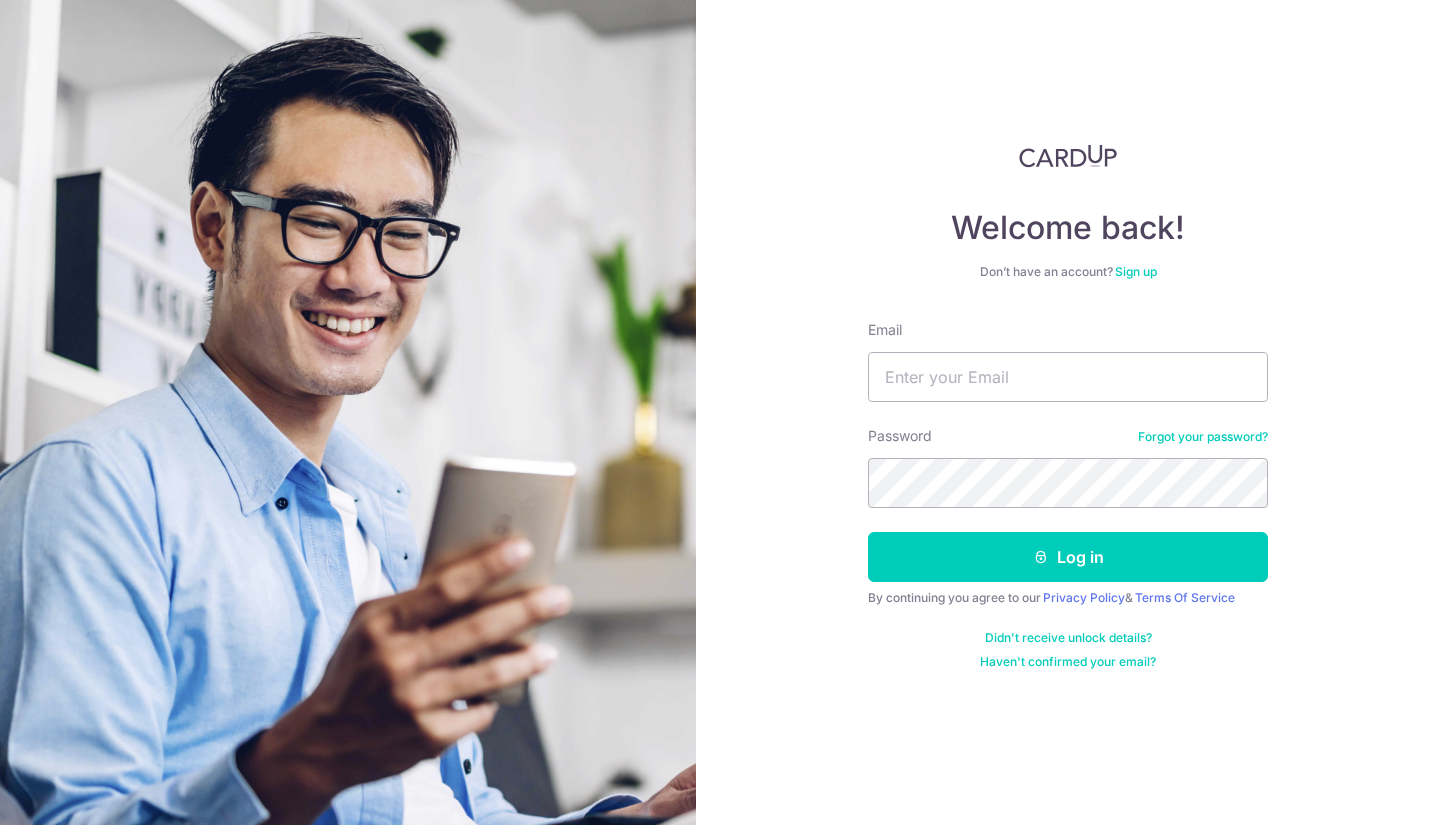 scroll, scrollTop: 0, scrollLeft: 0, axis: both 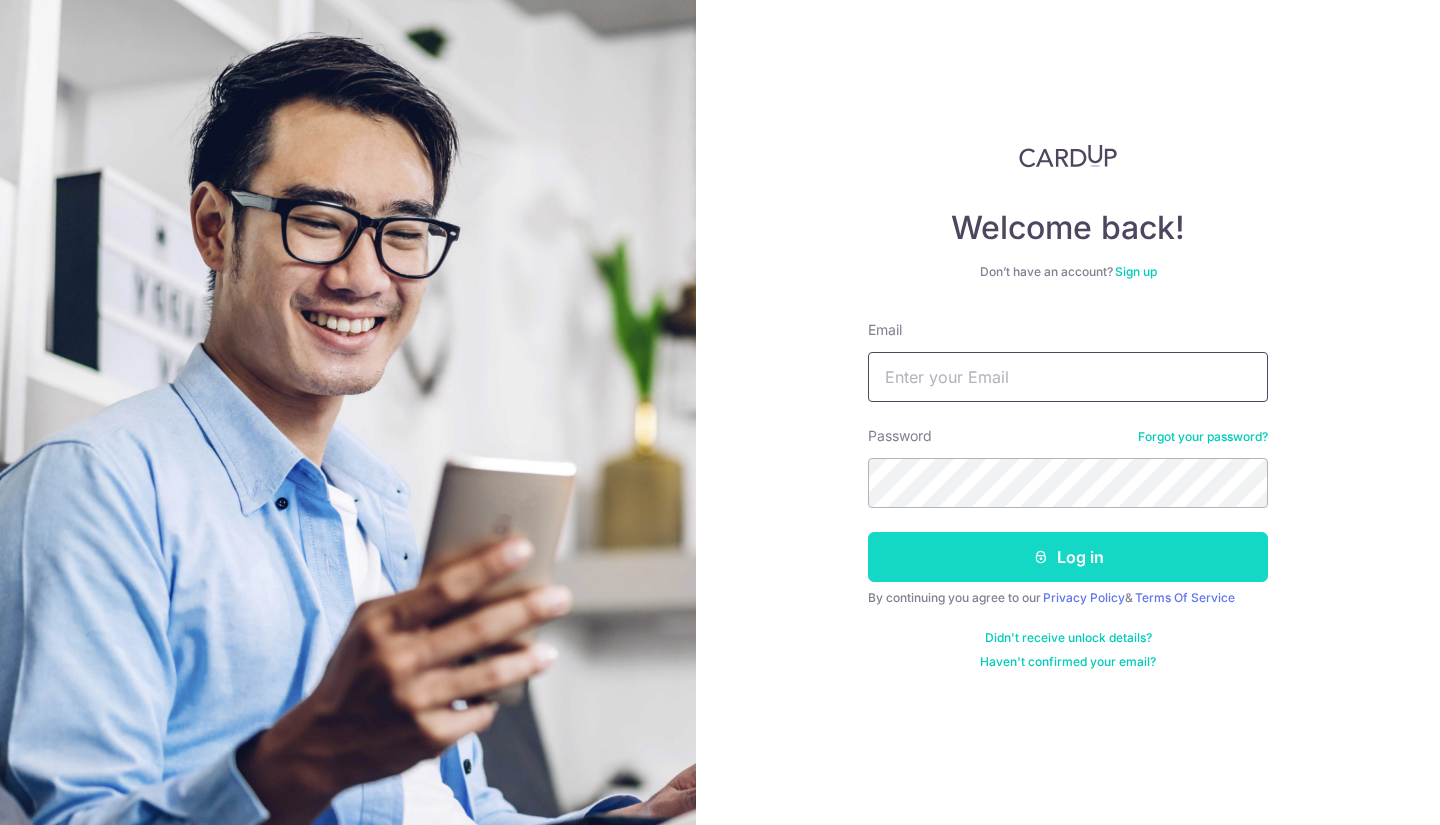type on "[EMAIL]" 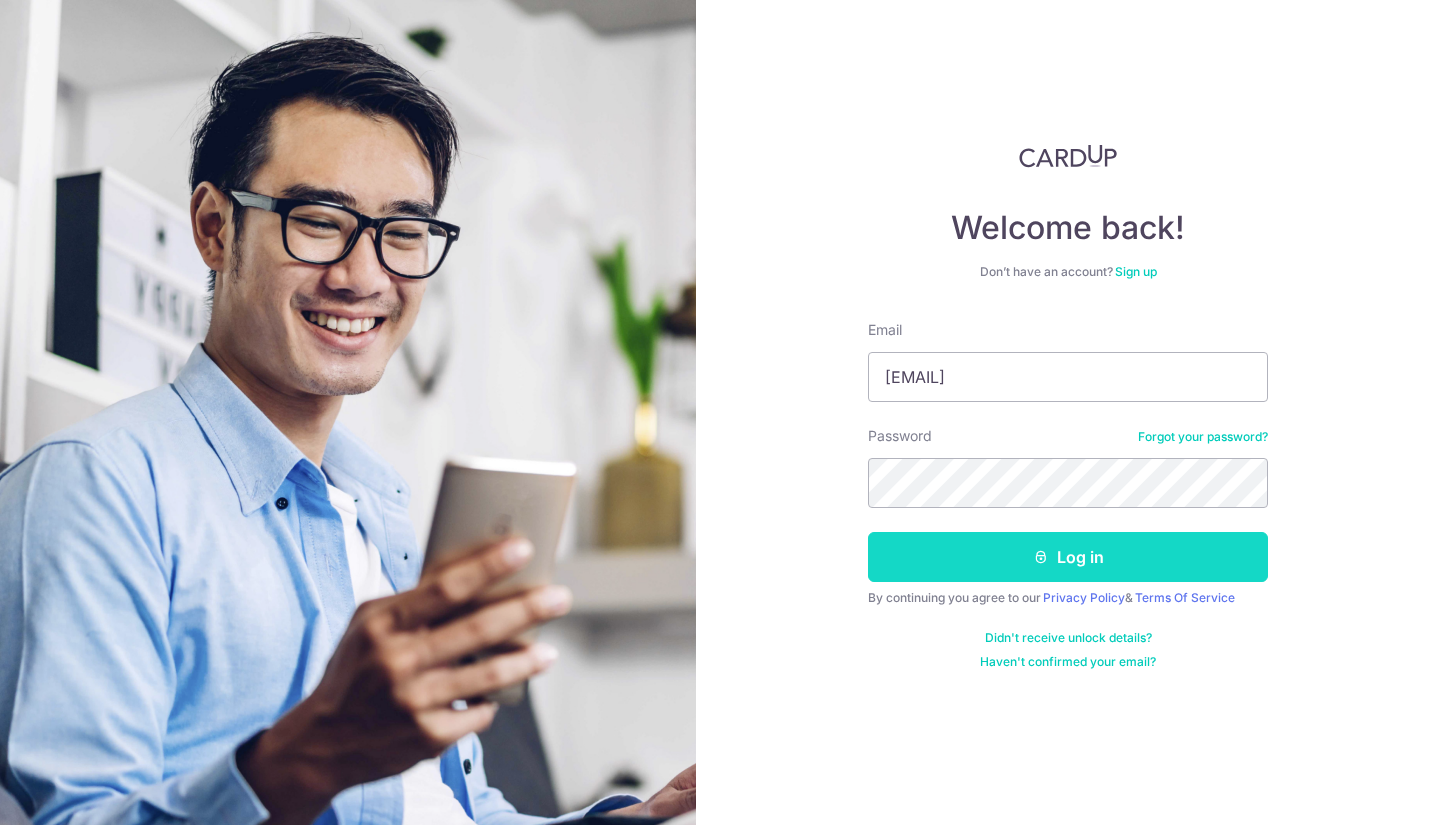 click on "Log in" at bounding box center (1068, 557) 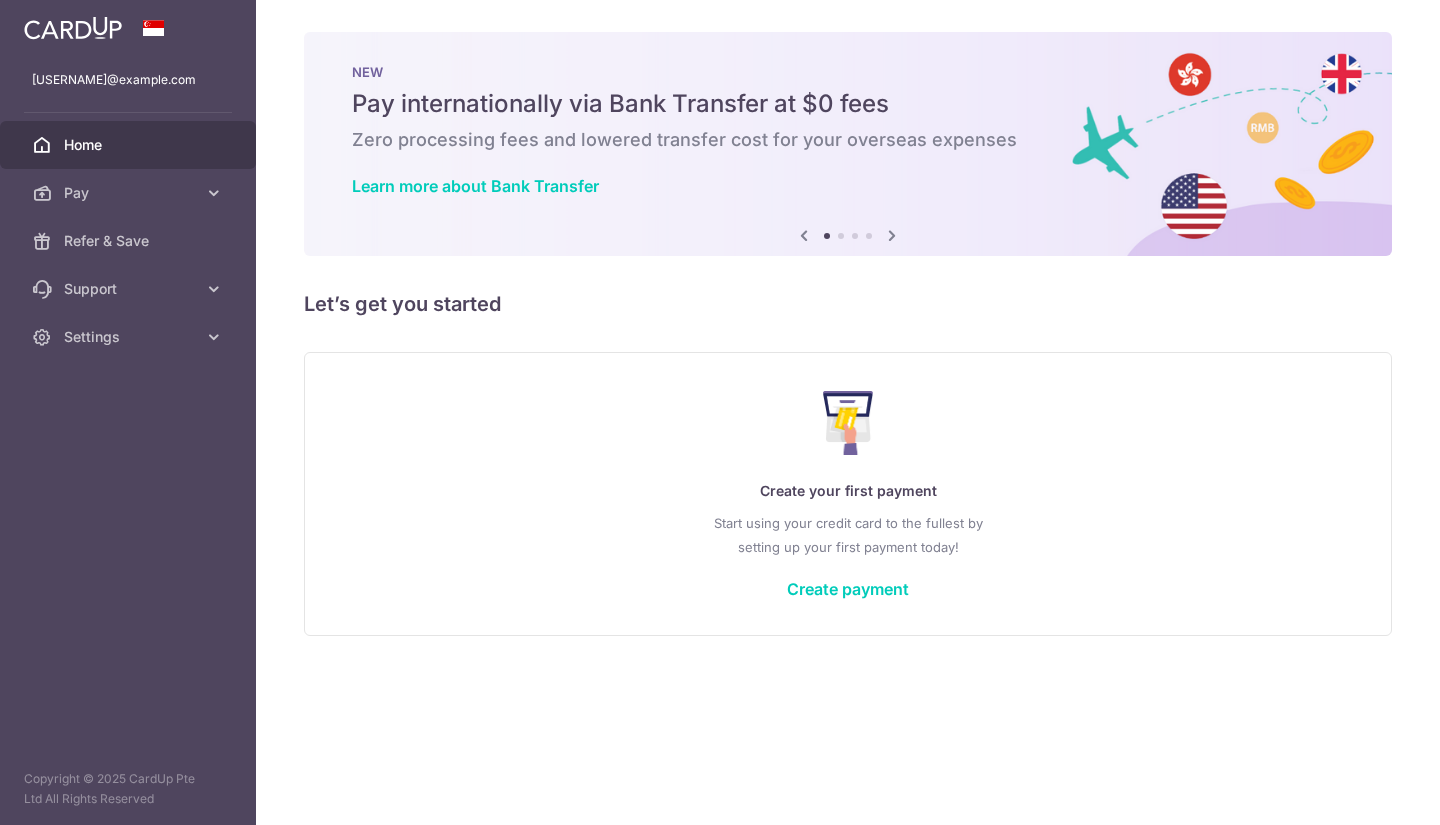 scroll, scrollTop: 0, scrollLeft: 0, axis: both 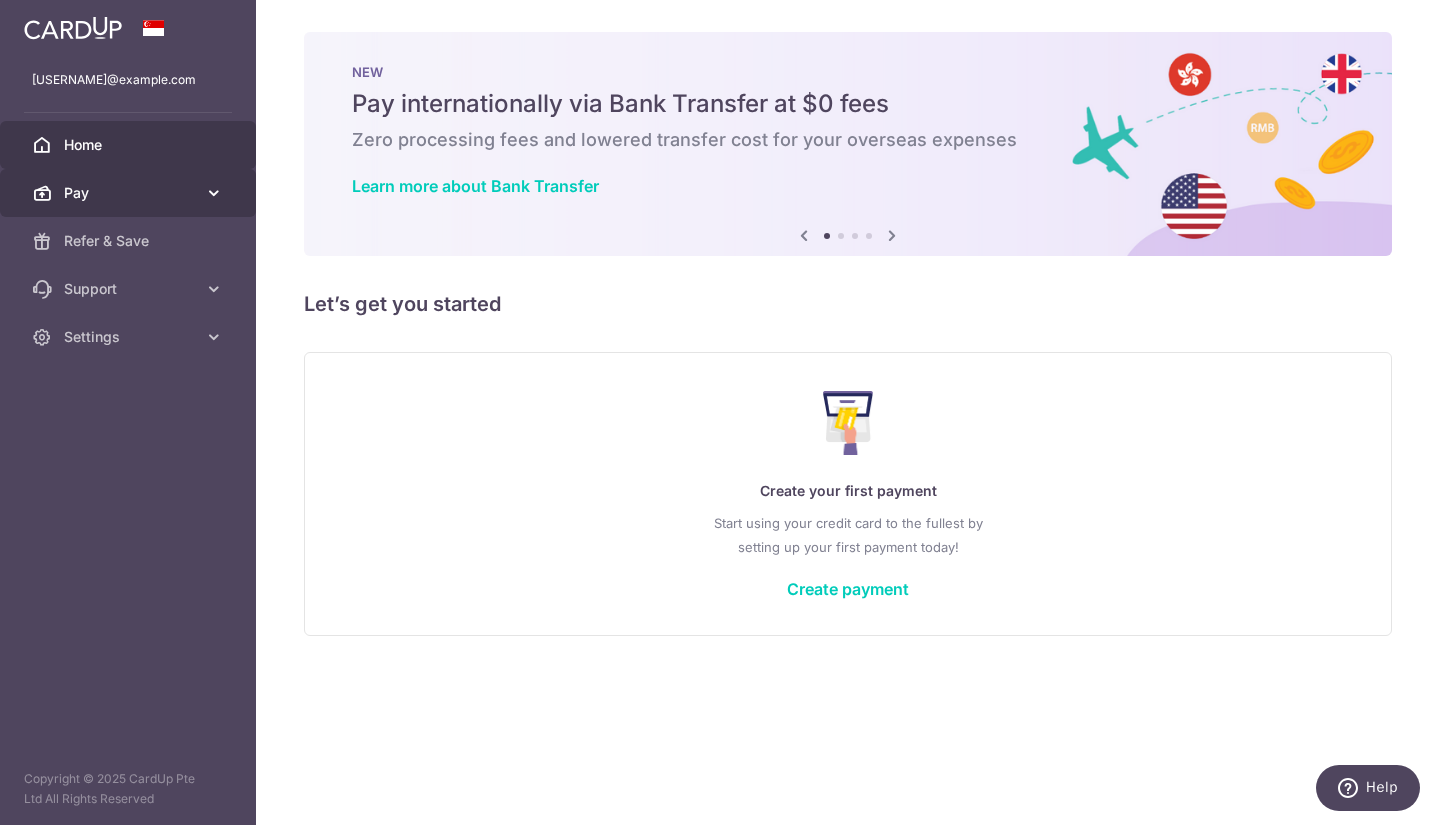 click at bounding box center [727, 416] 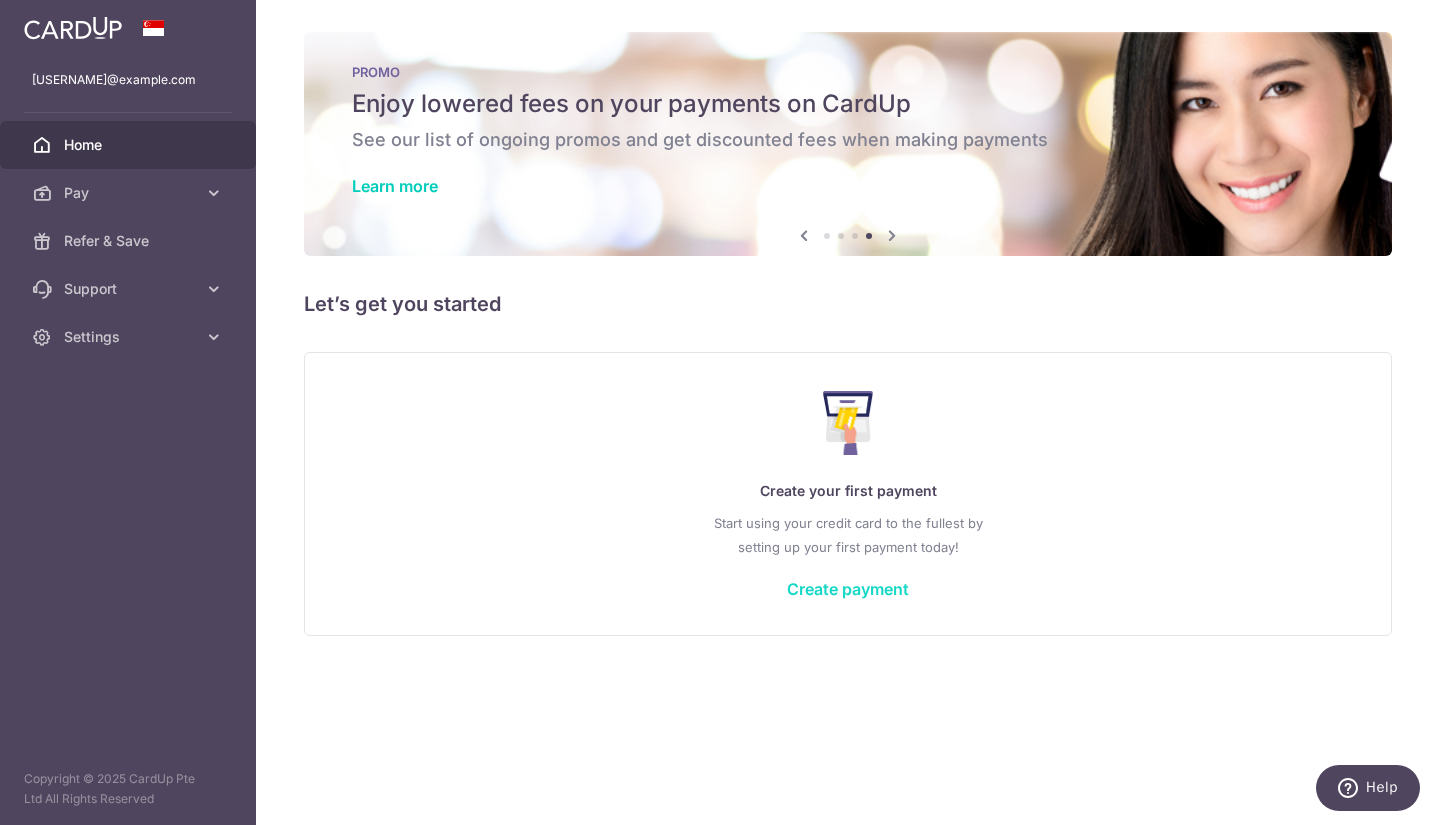 click on "Create payment" at bounding box center (848, 589) 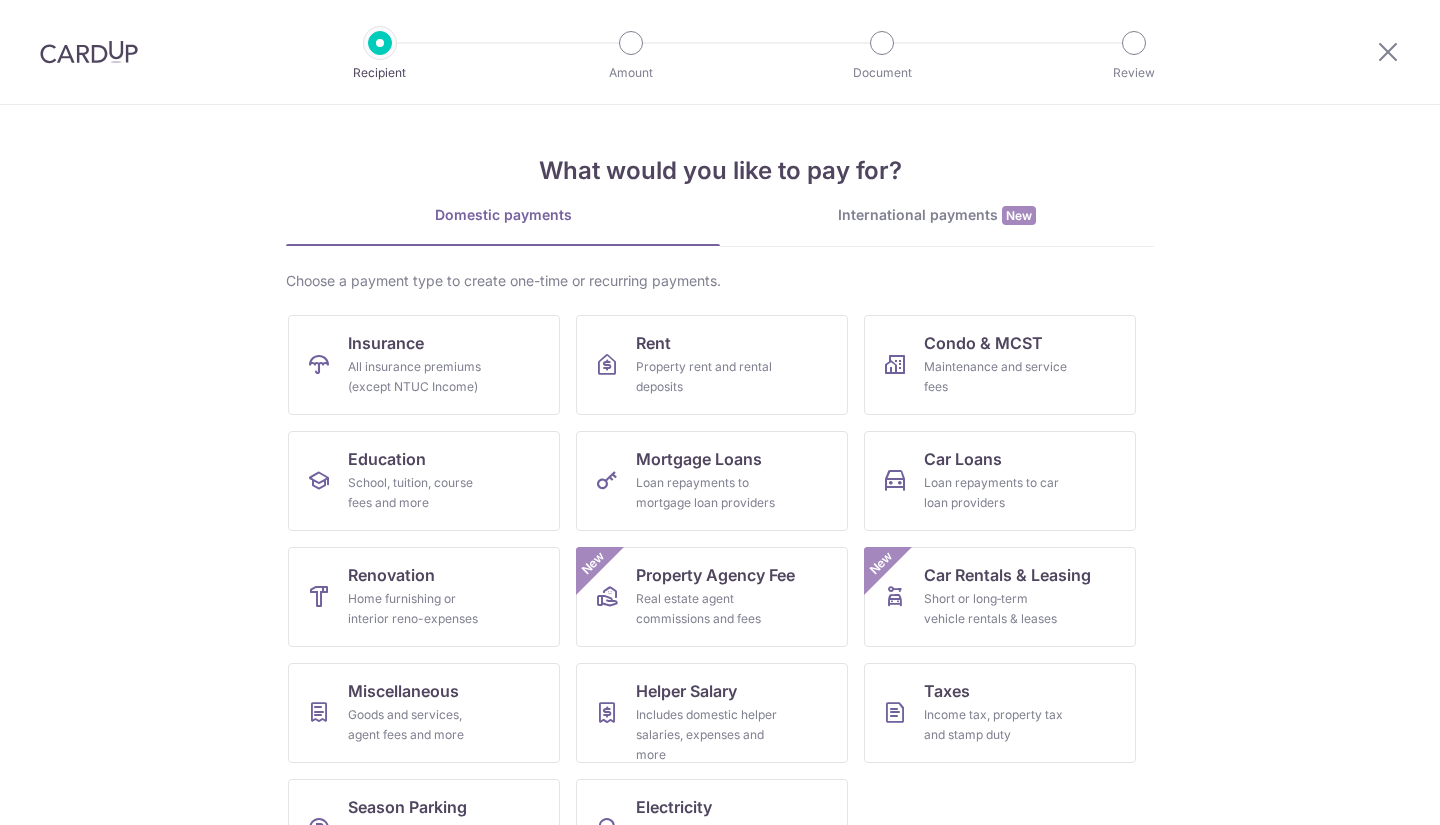 scroll, scrollTop: 0, scrollLeft: 0, axis: both 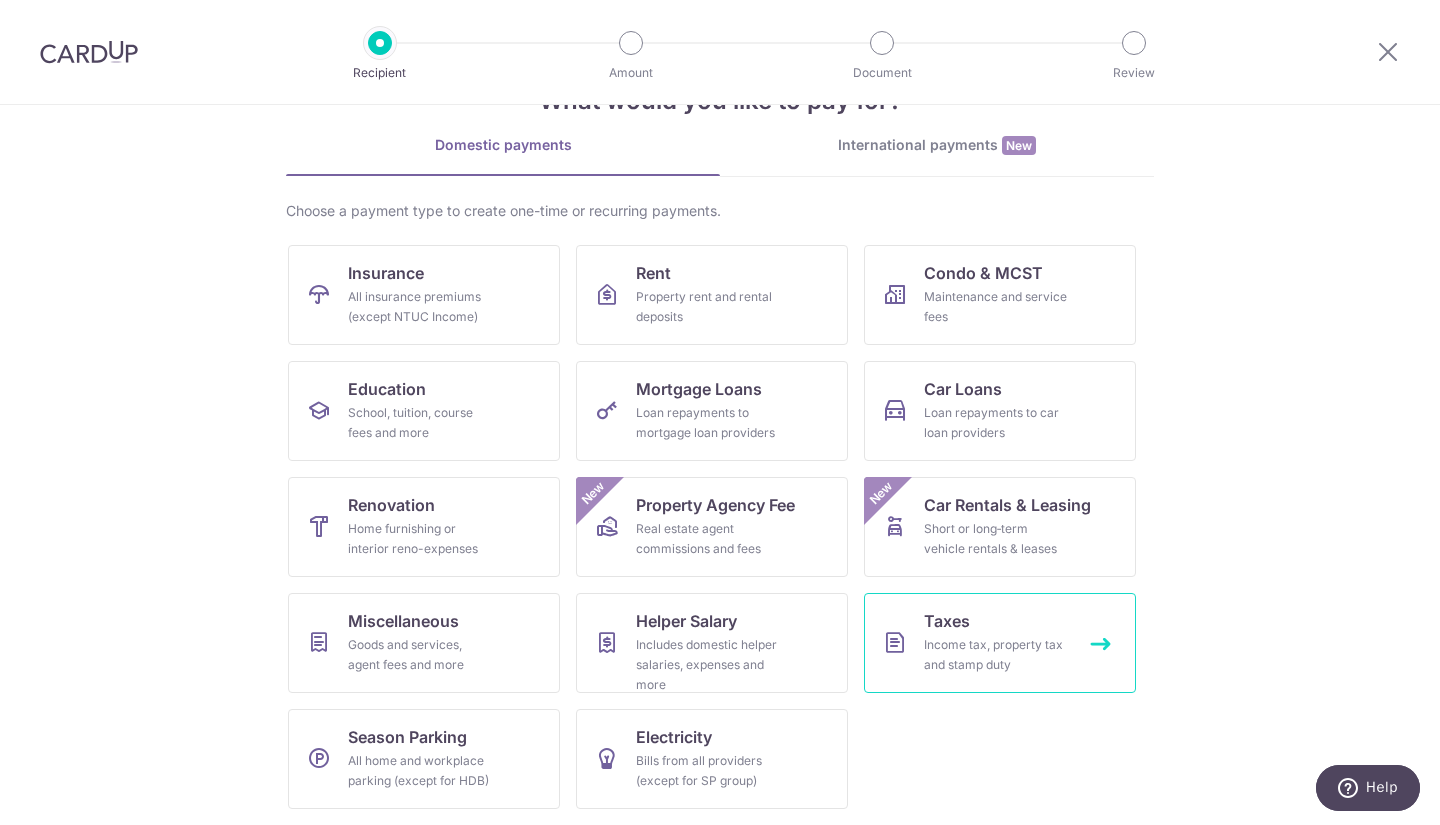 click on "Taxes Income tax, property tax and stamp duty" at bounding box center [1000, 643] 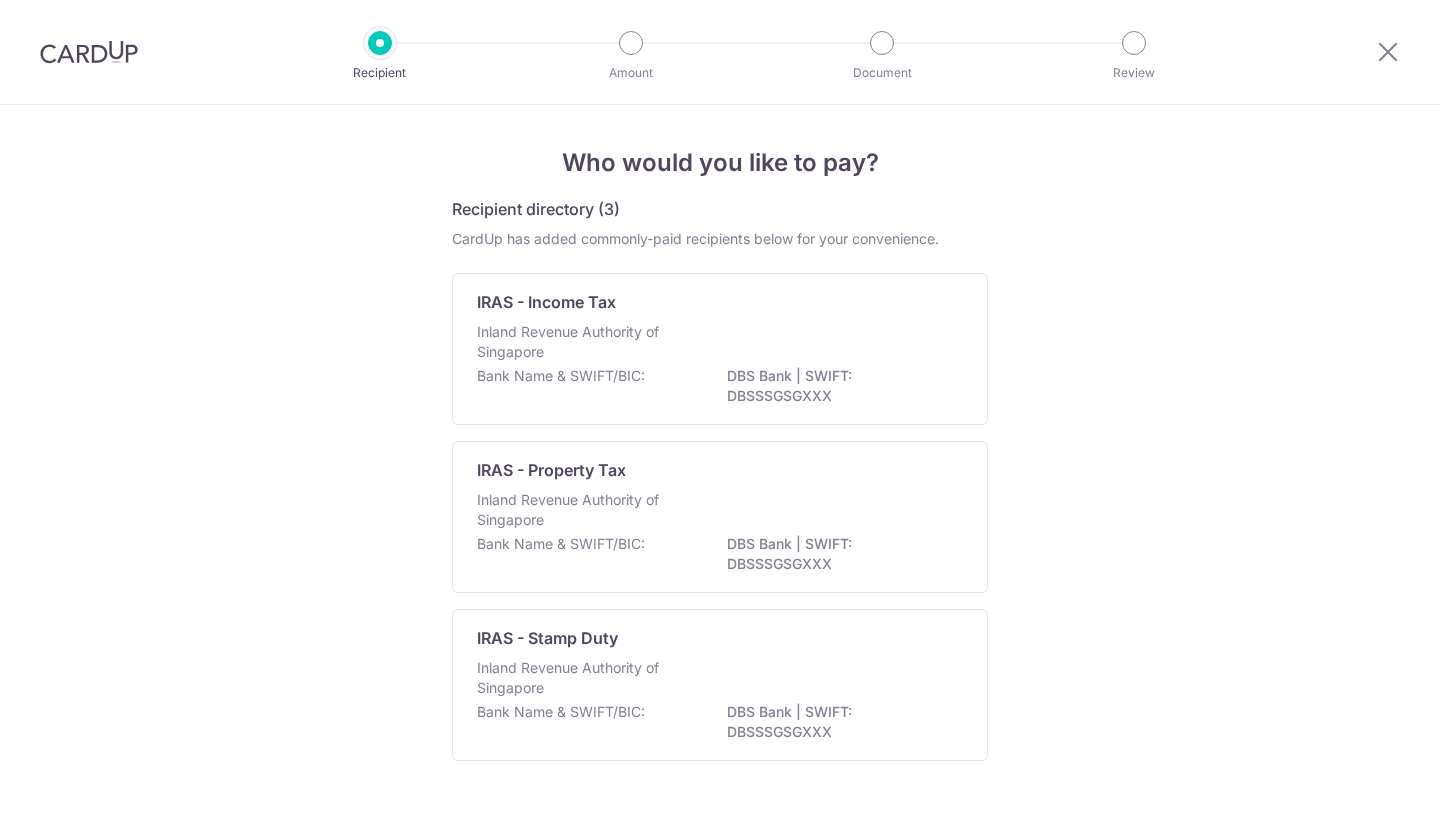 scroll, scrollTop: 0, scrollLeft: 0, axis: both 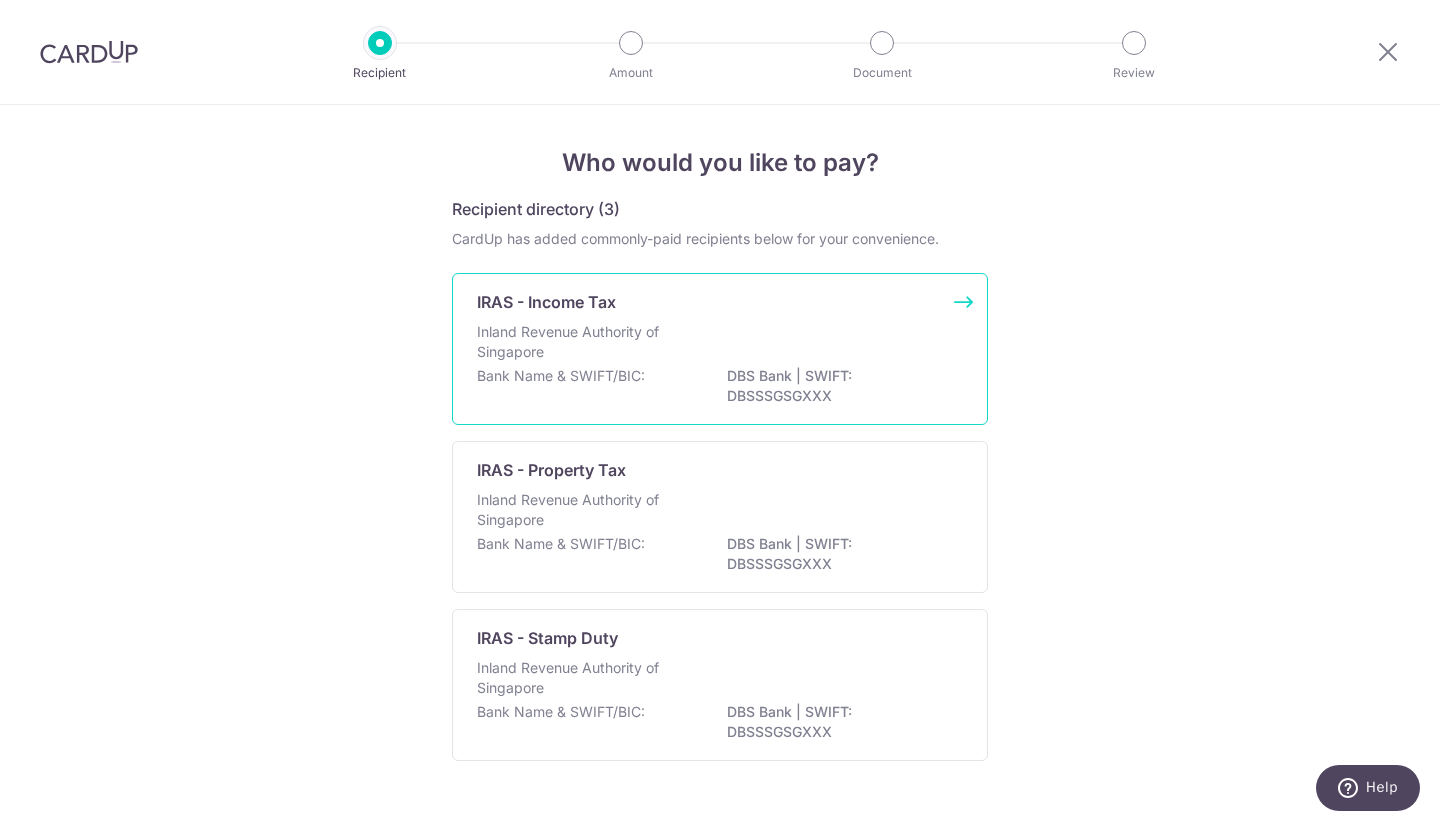 click on "Bank Name & SWIFT/BIC:
DBS Bank | SWIFT: DBSSSGSGXXX" at bounding box center (720, 387) 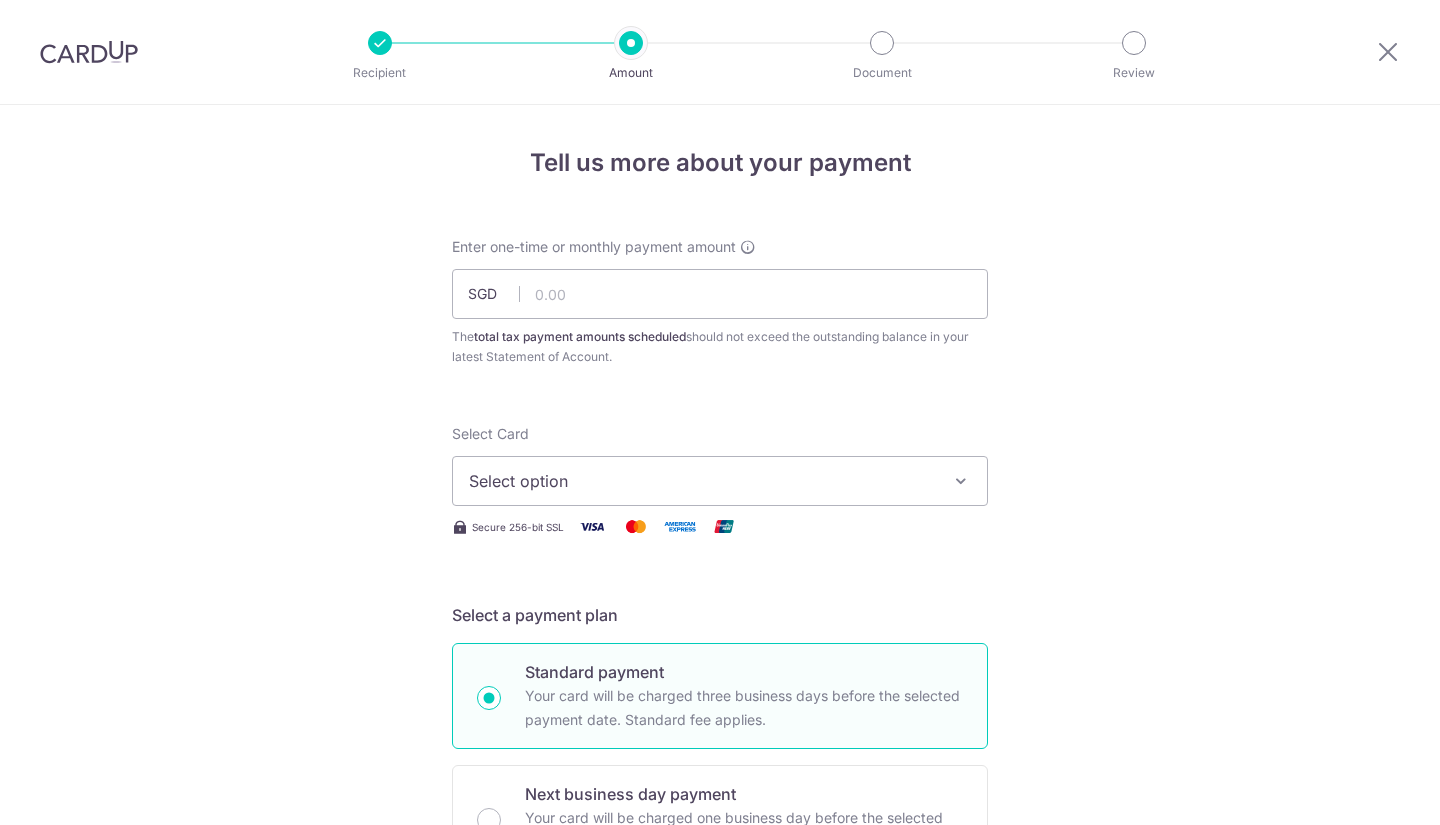 scroll, scrollTop: 0, scrollLeft: 0, axis: both 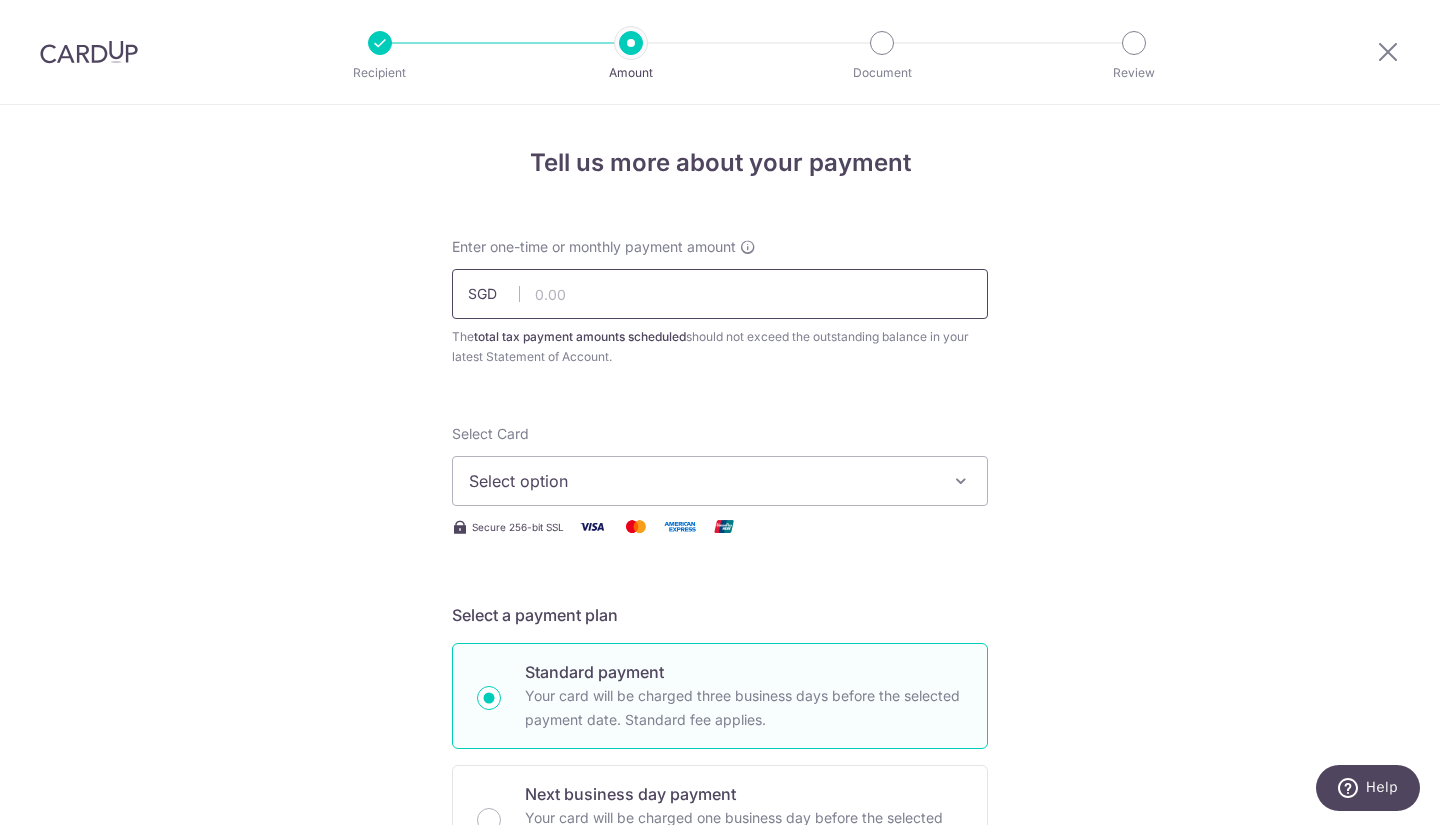 click at bounding box center (720, 294) 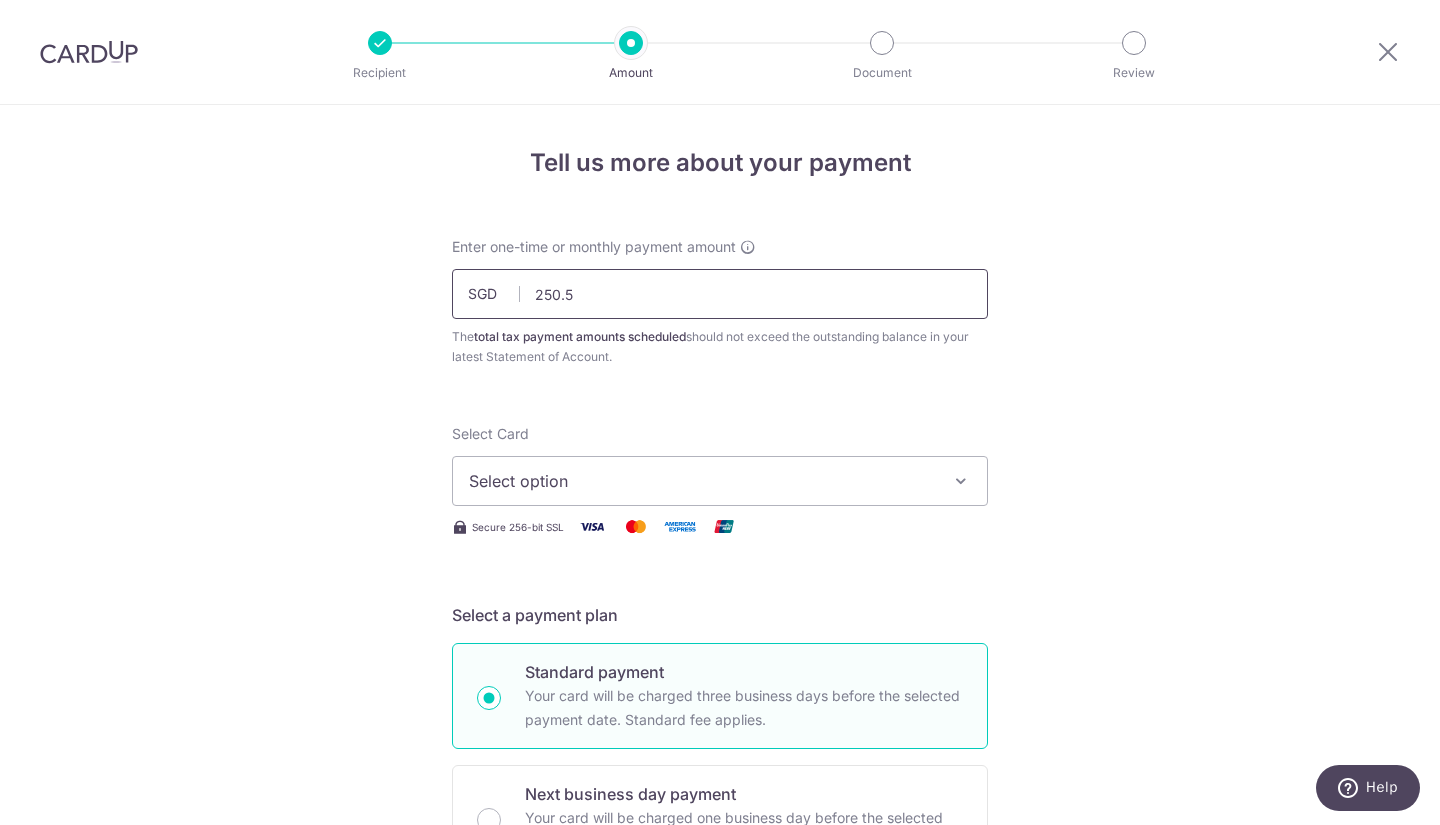 type on "250.58" 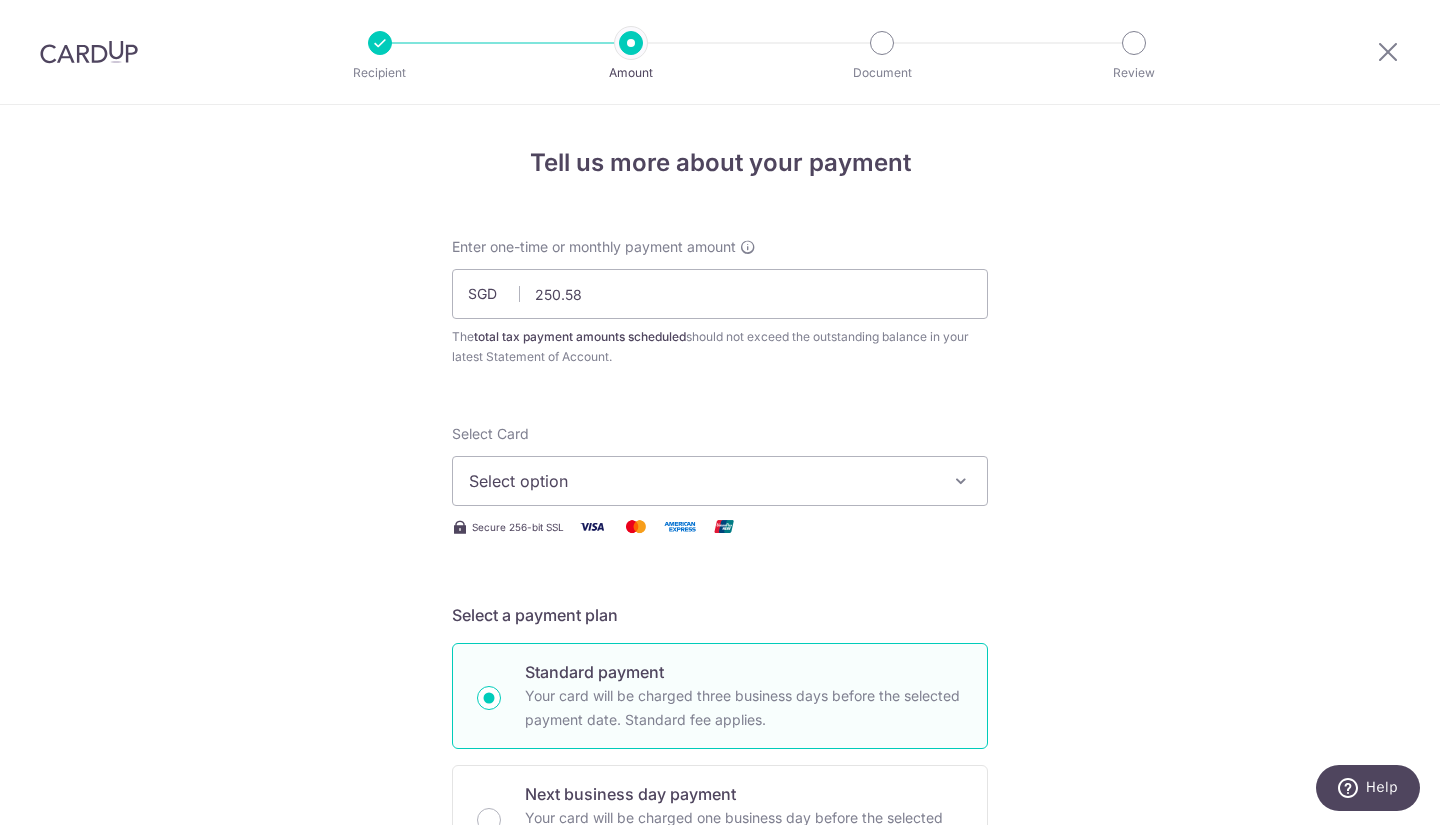 click on "Select option" at bounding box center [702, 481] 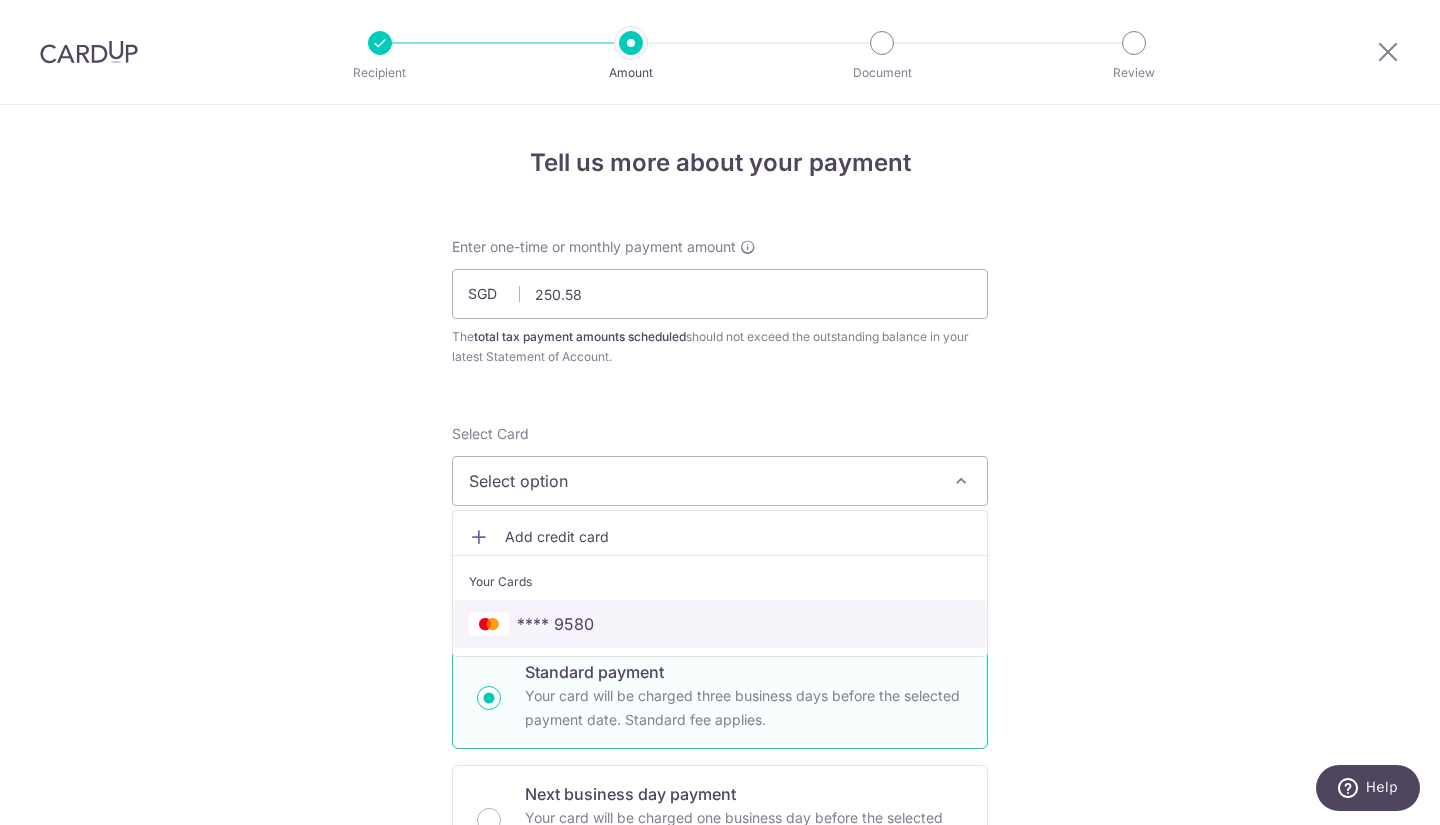 click on "**** 9580" at bounding box center [720, 624] 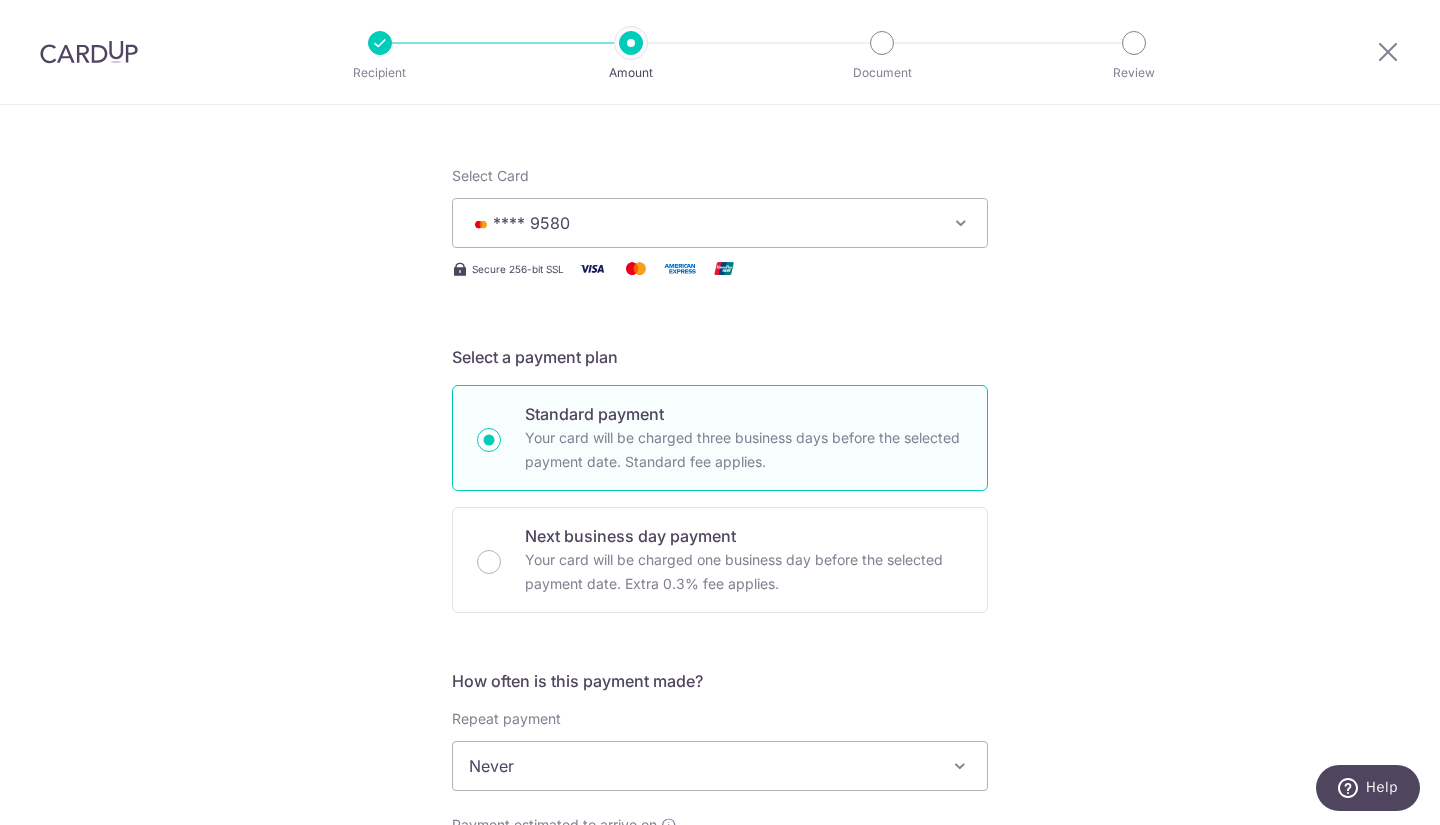 scroll, scrollTop: 430, scrollLeft: 0, axis: vertical 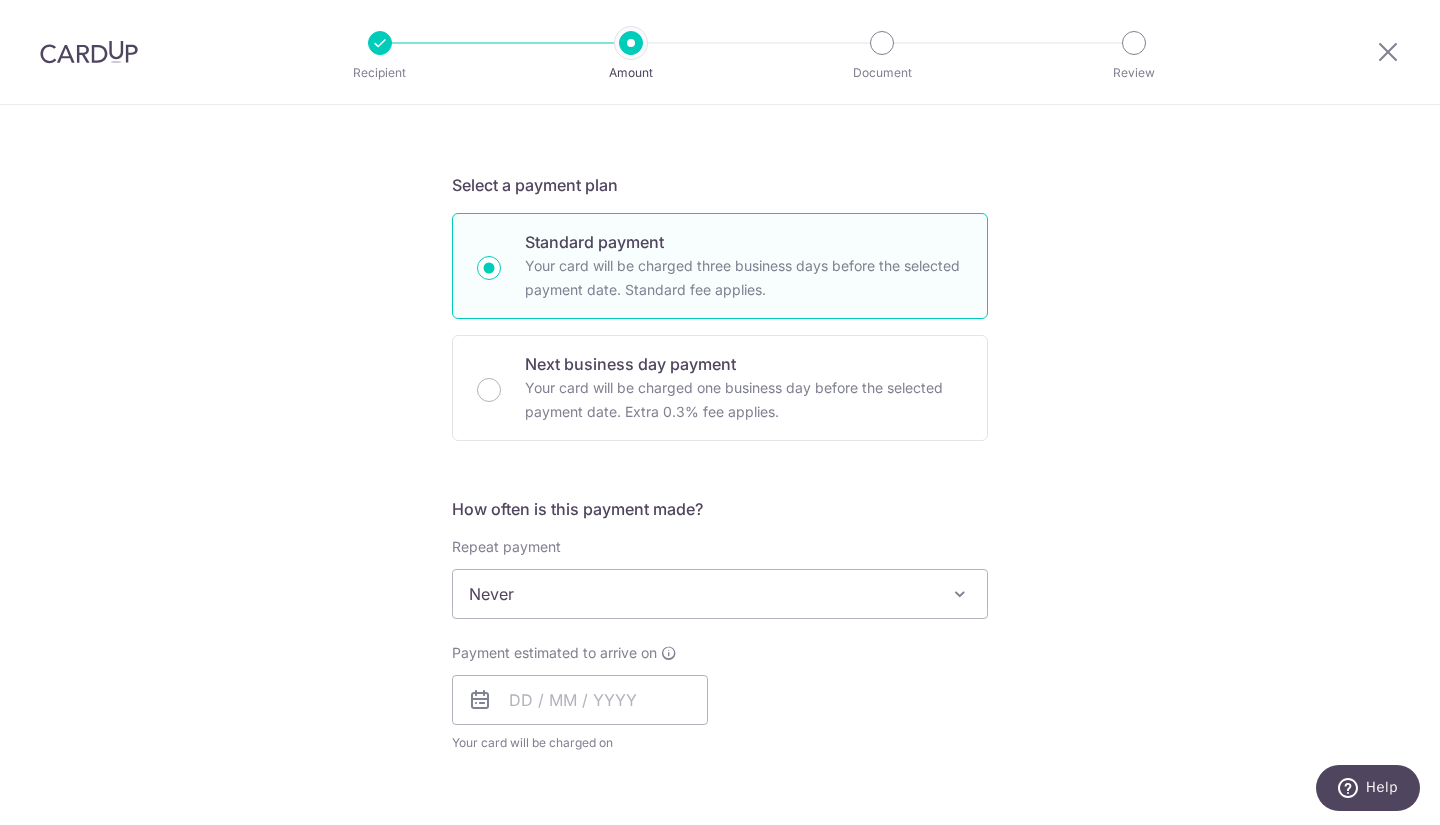 click on "Never" at bounding box center (720, 594) 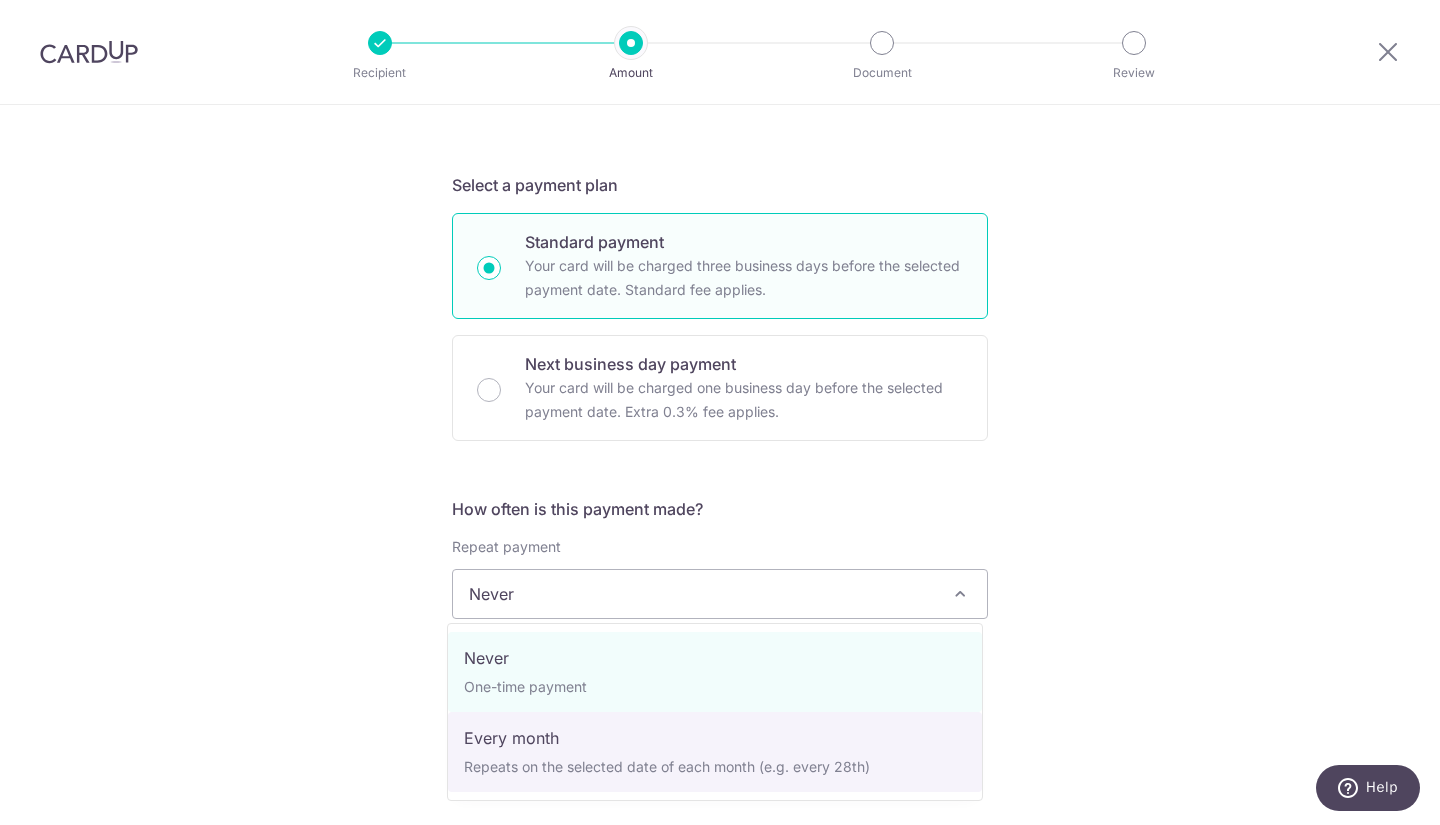select on "3" 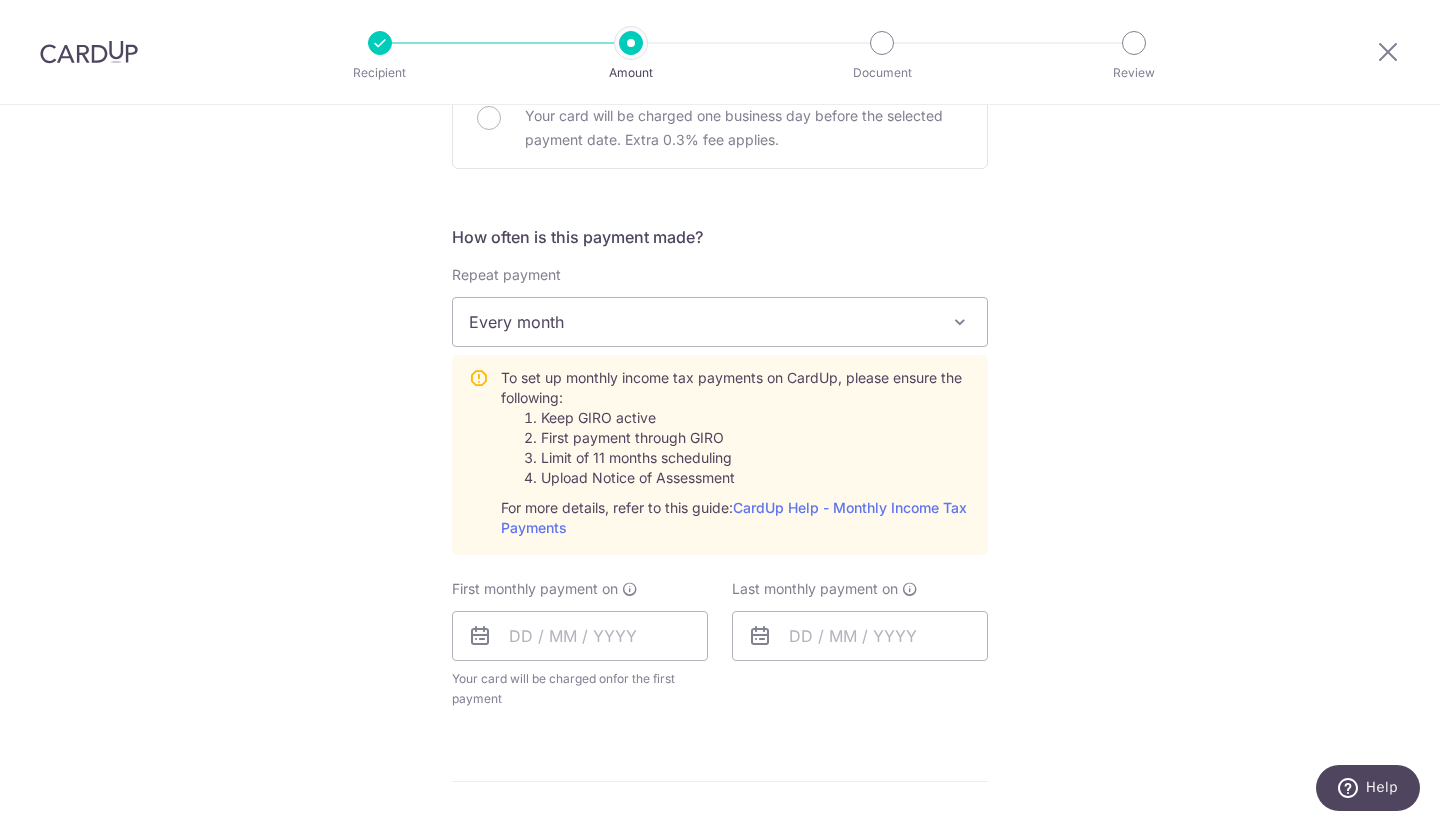 scroll, scrollTop: 704, scrollLeft: 0, axis: vertical 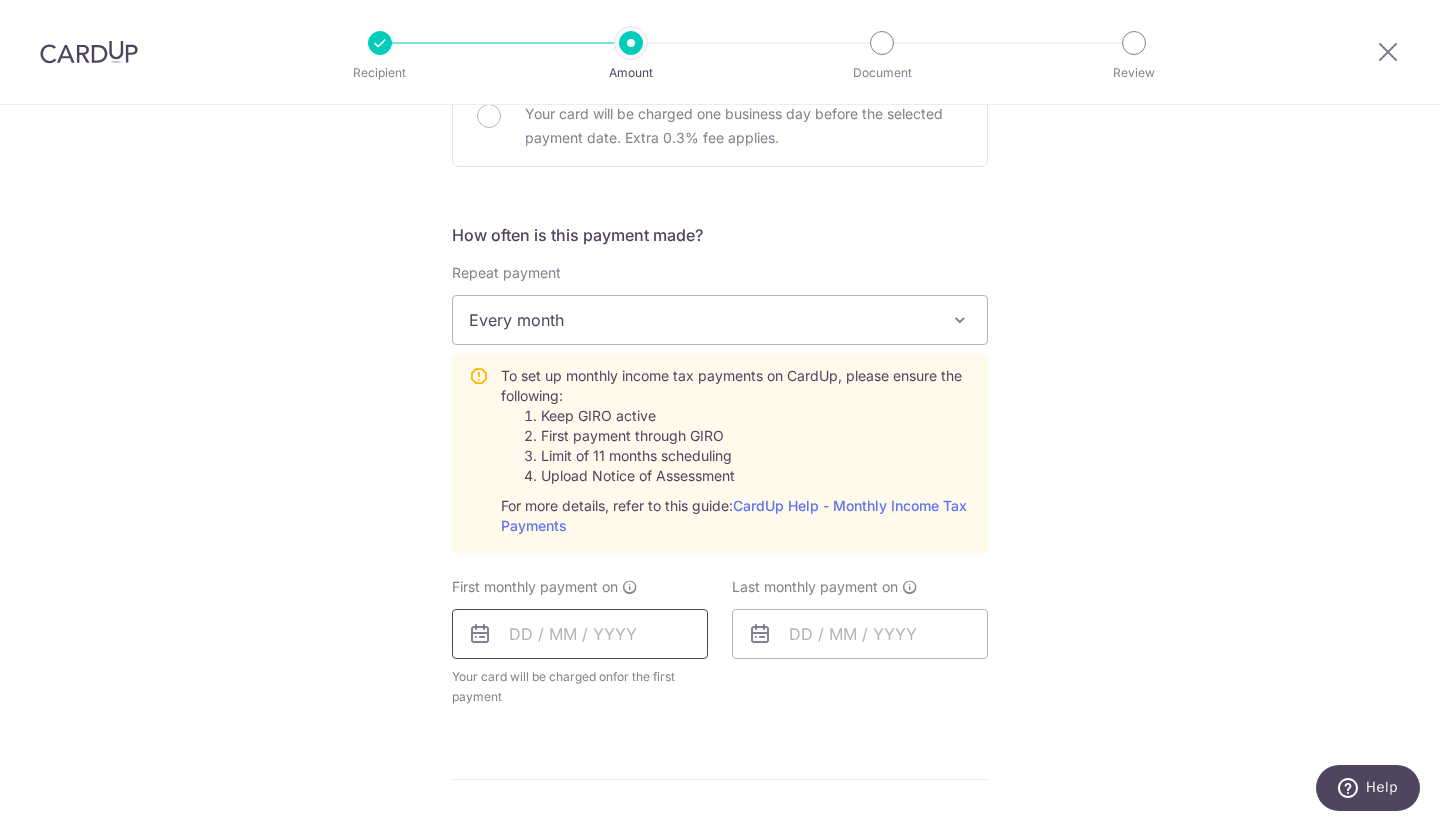 click at bounding box center (580, 634) 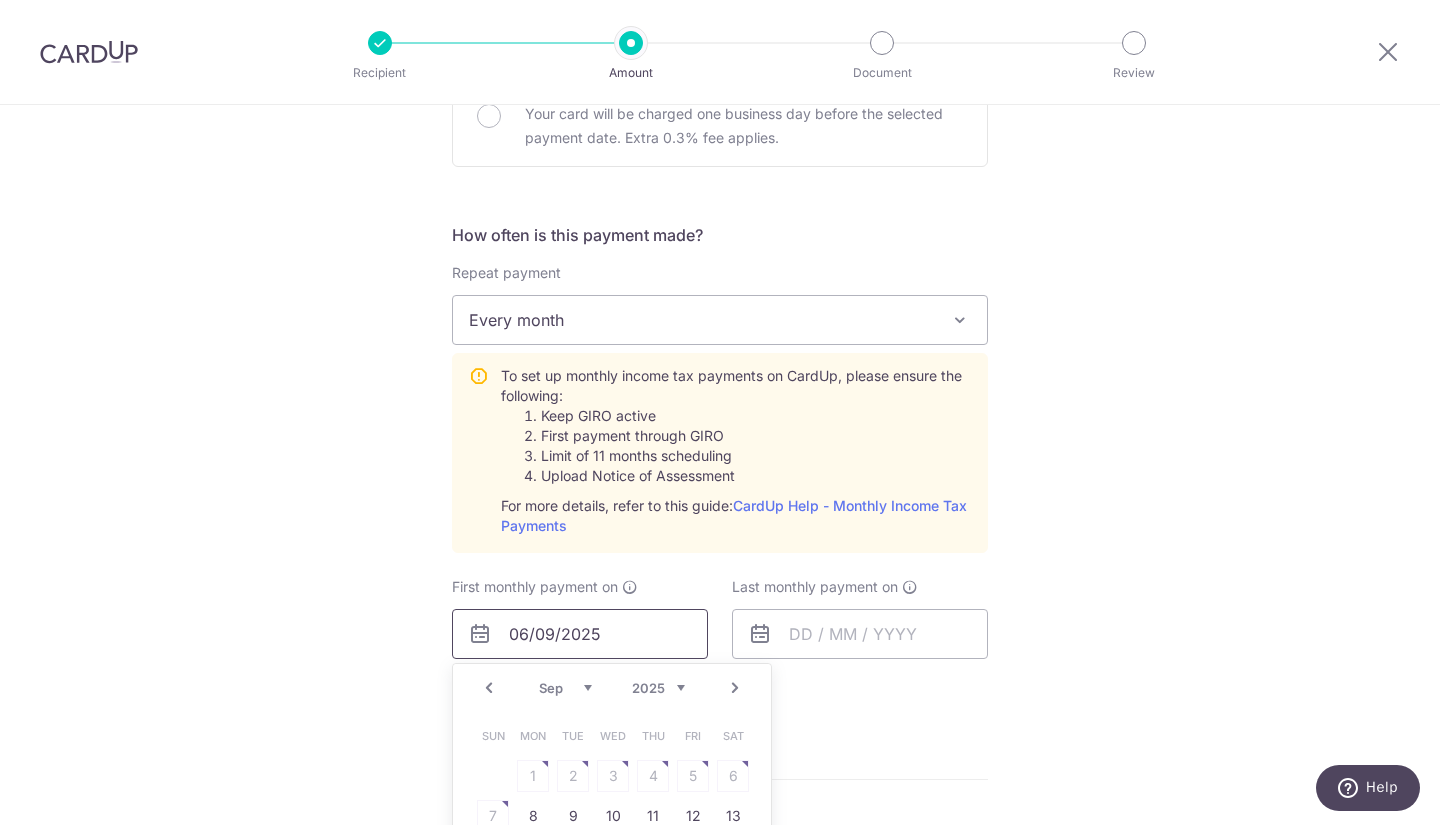 type on "06/09/2025" 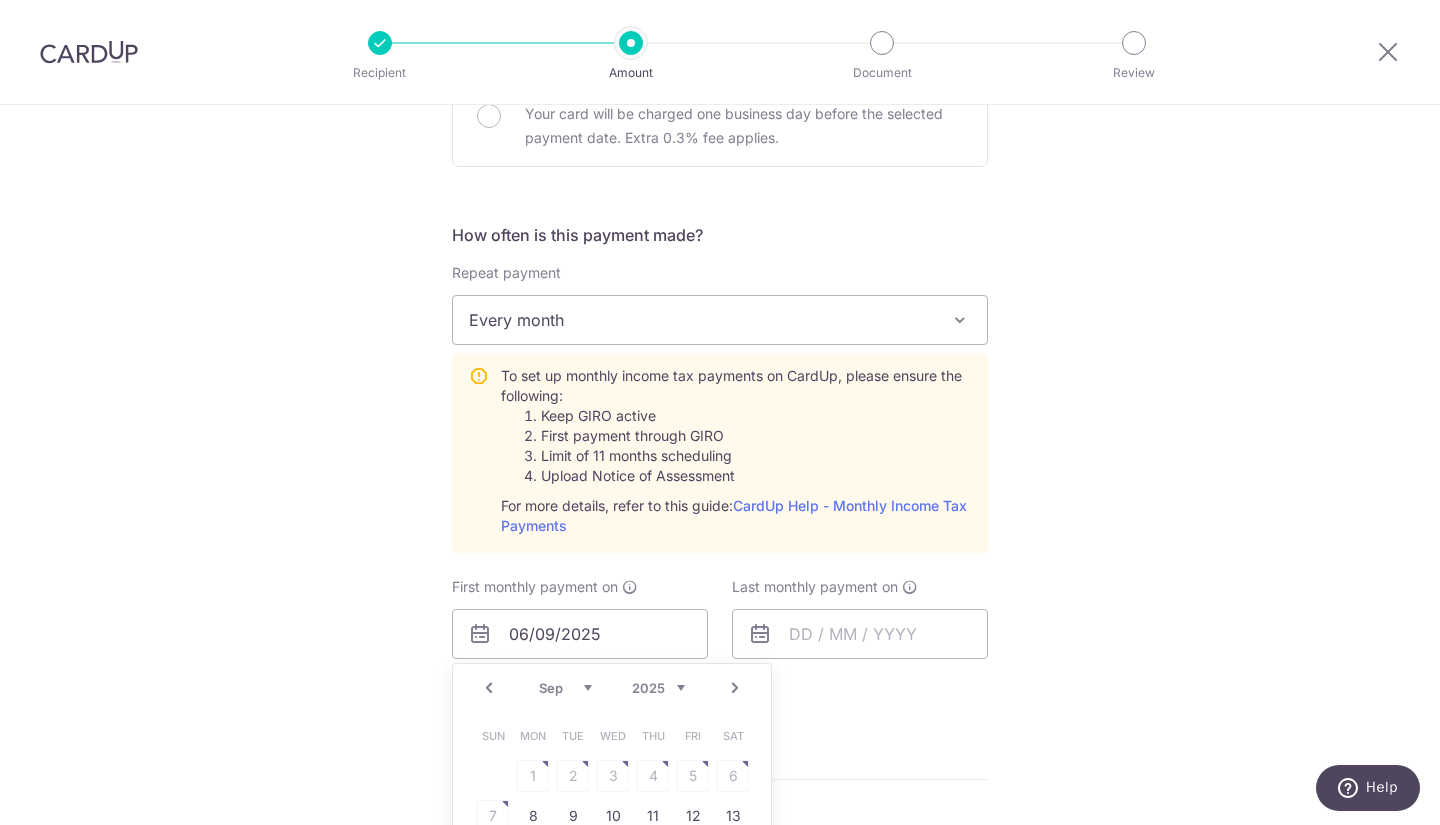 click on "Last monthly payment on" at bounding box center [815, 587] 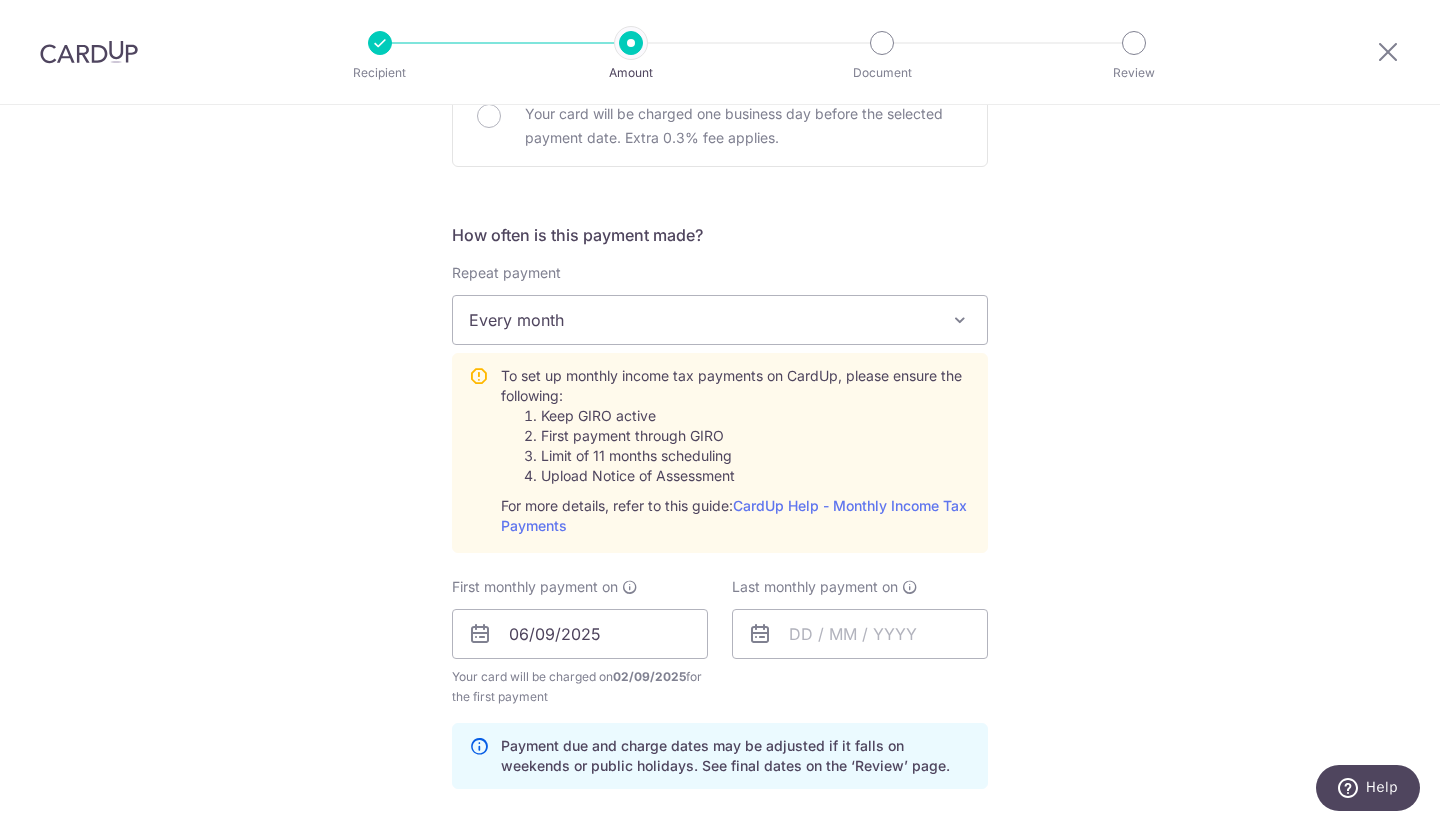 scroll, scrollTop: 869, scrollLeft: 0, axis: vertical 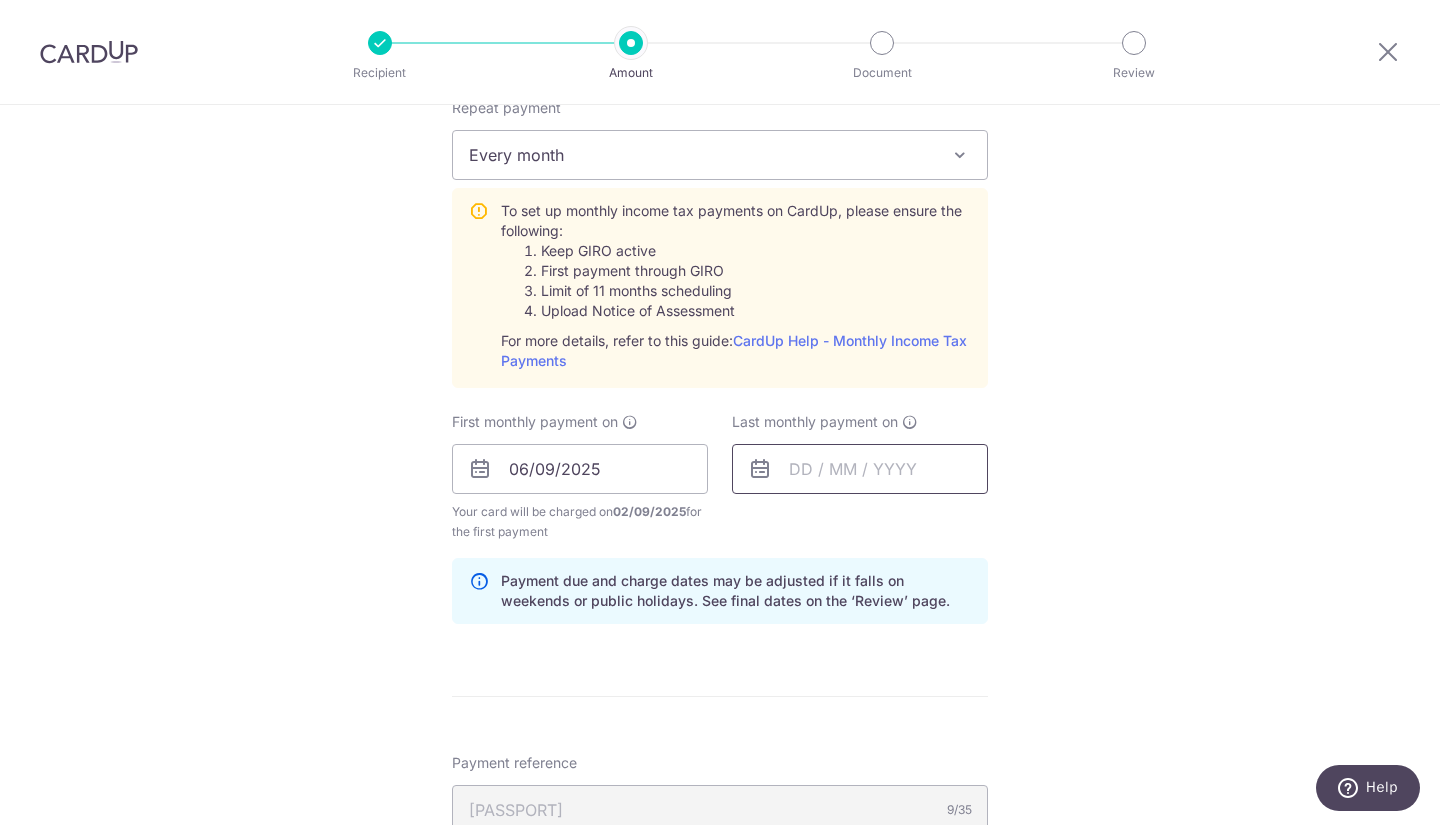 click at bounding box center [860, 469] 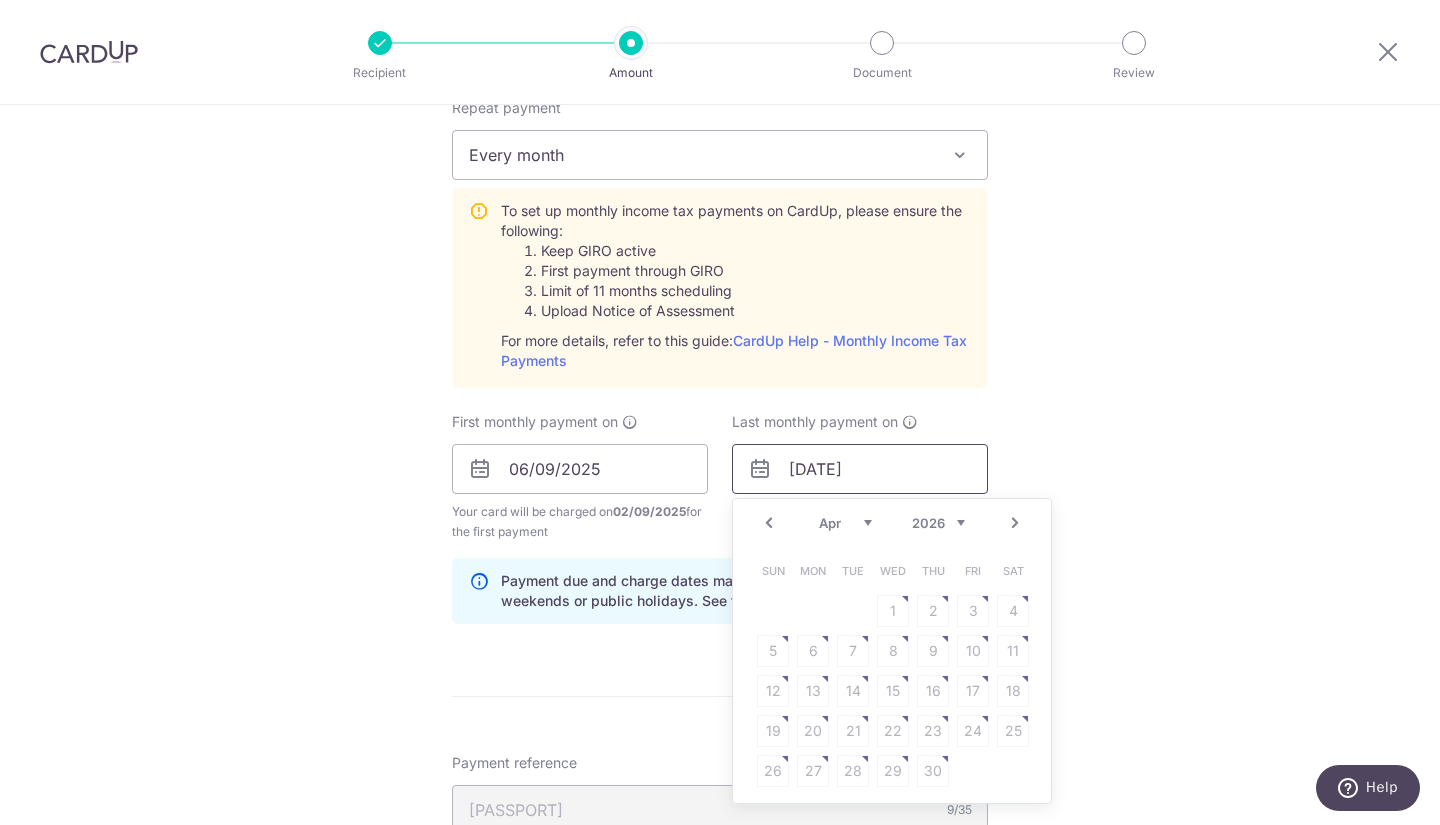 type on "06/04/2026" 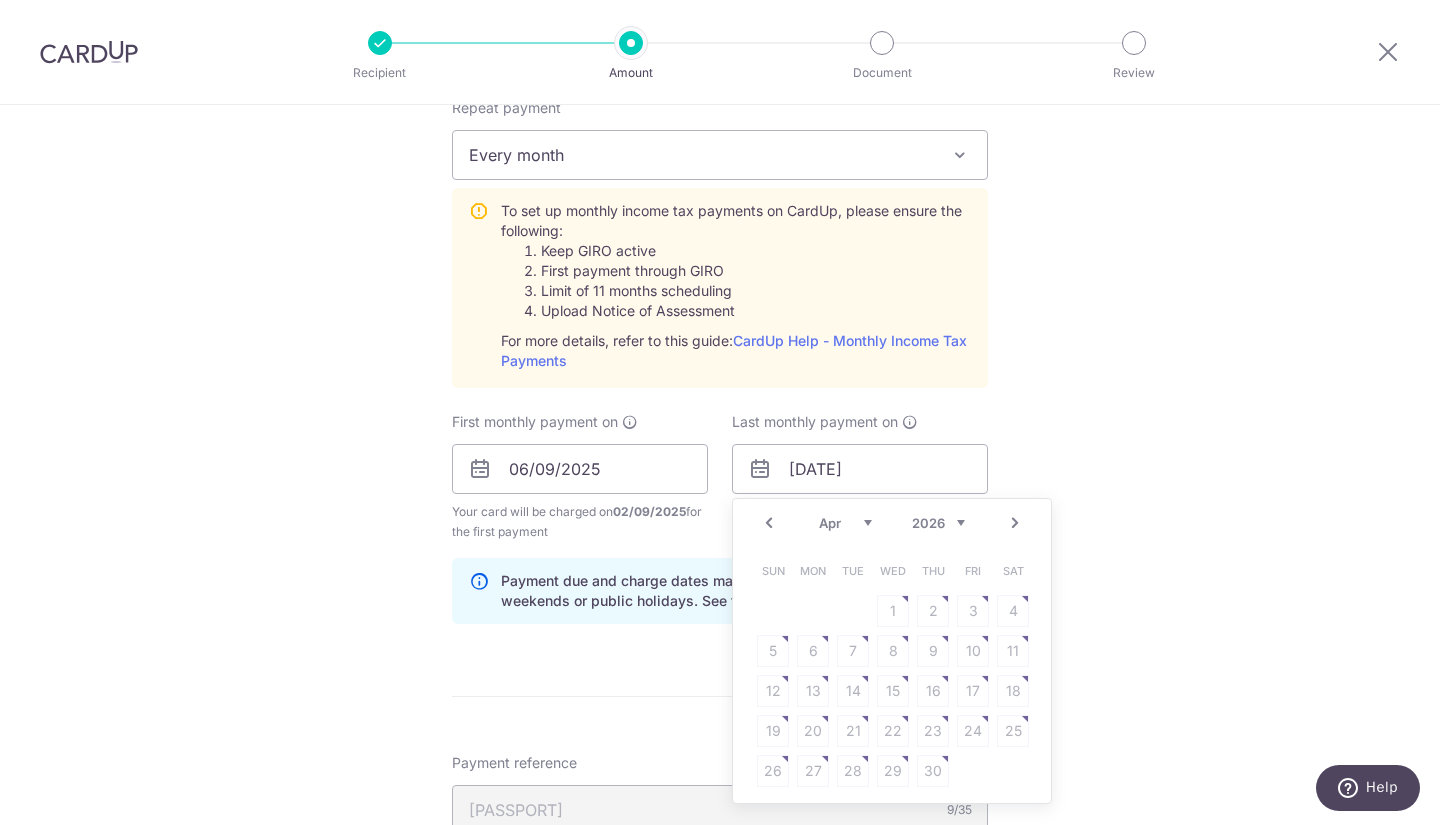 click on "Tell us more about your payment
Enter one-time or monthly payment amount
SGD
250.58
250.58
The  total tax payment amounts scheduled  should not exceed the outstanding balance in your latest Statement of Account.
Select Card
**** 9580
Add credit card
Your Cards
**** 9580
Secure 256-bit SSL
Text
New card details" at bounding box center (720, 319) 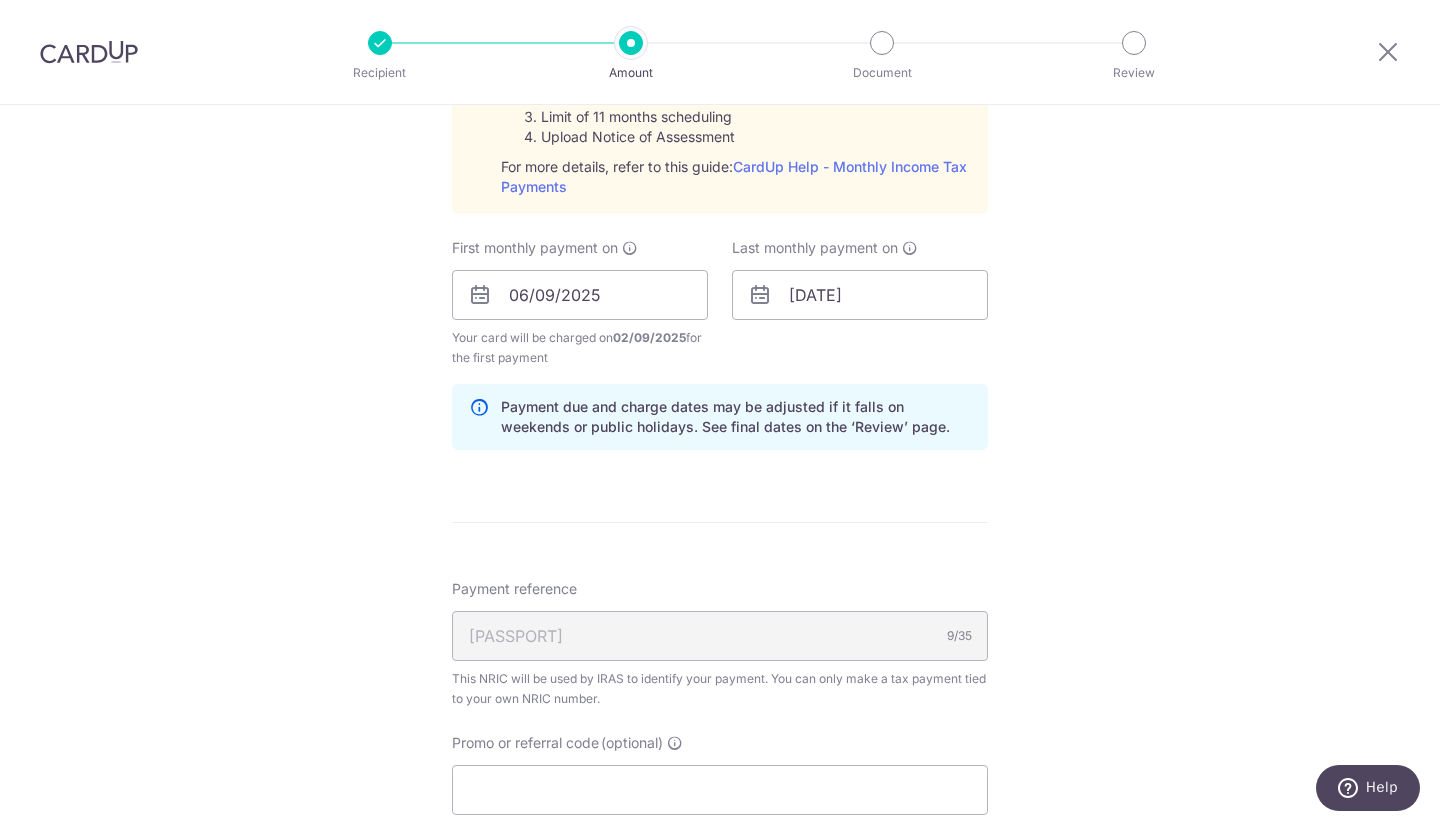 scroll, scrollTop: 1217, scrollLeft: 0, axis: vertical 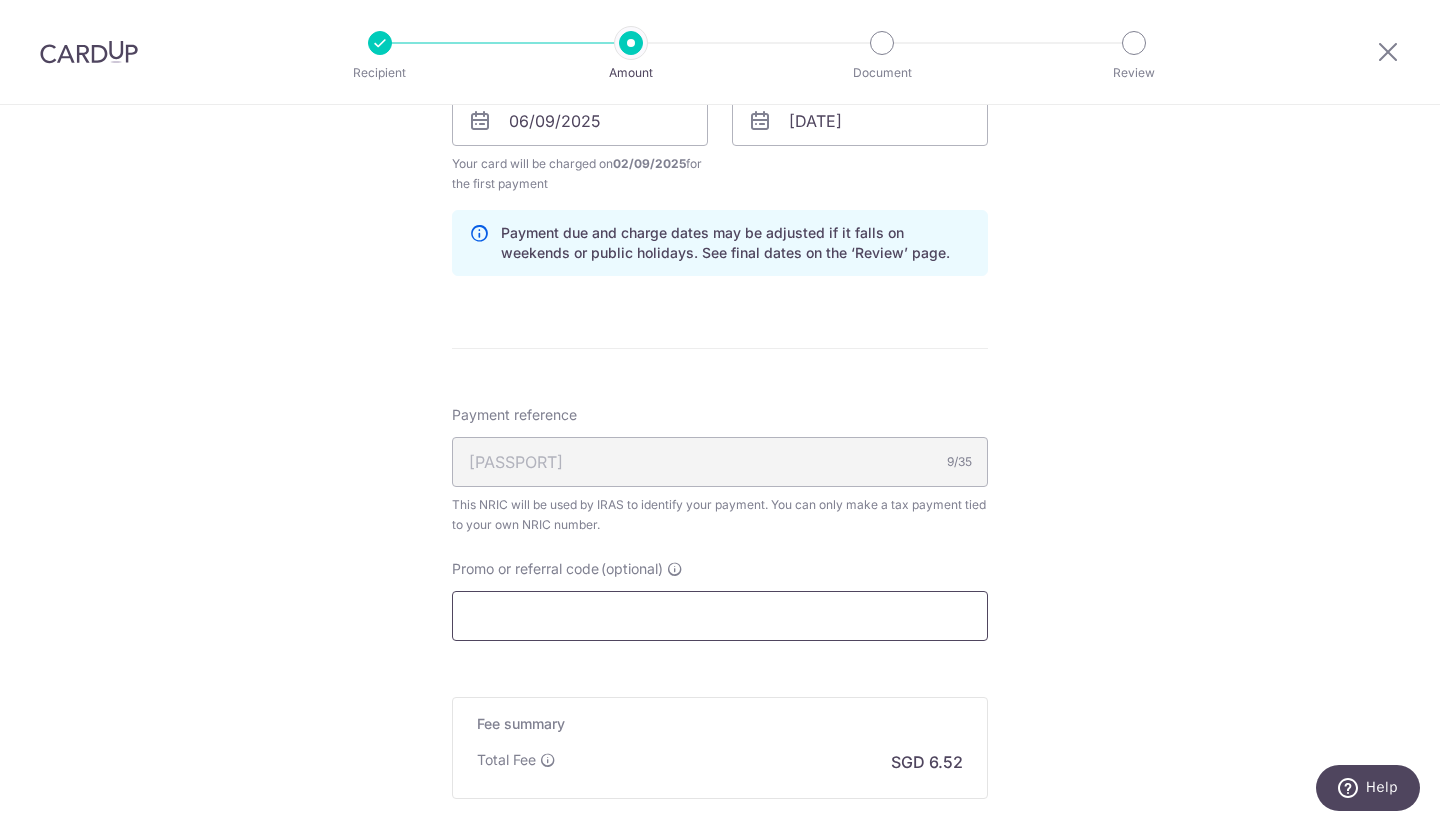 click on "Promo or referral code
(optional)" at bounding box center (720, 616) 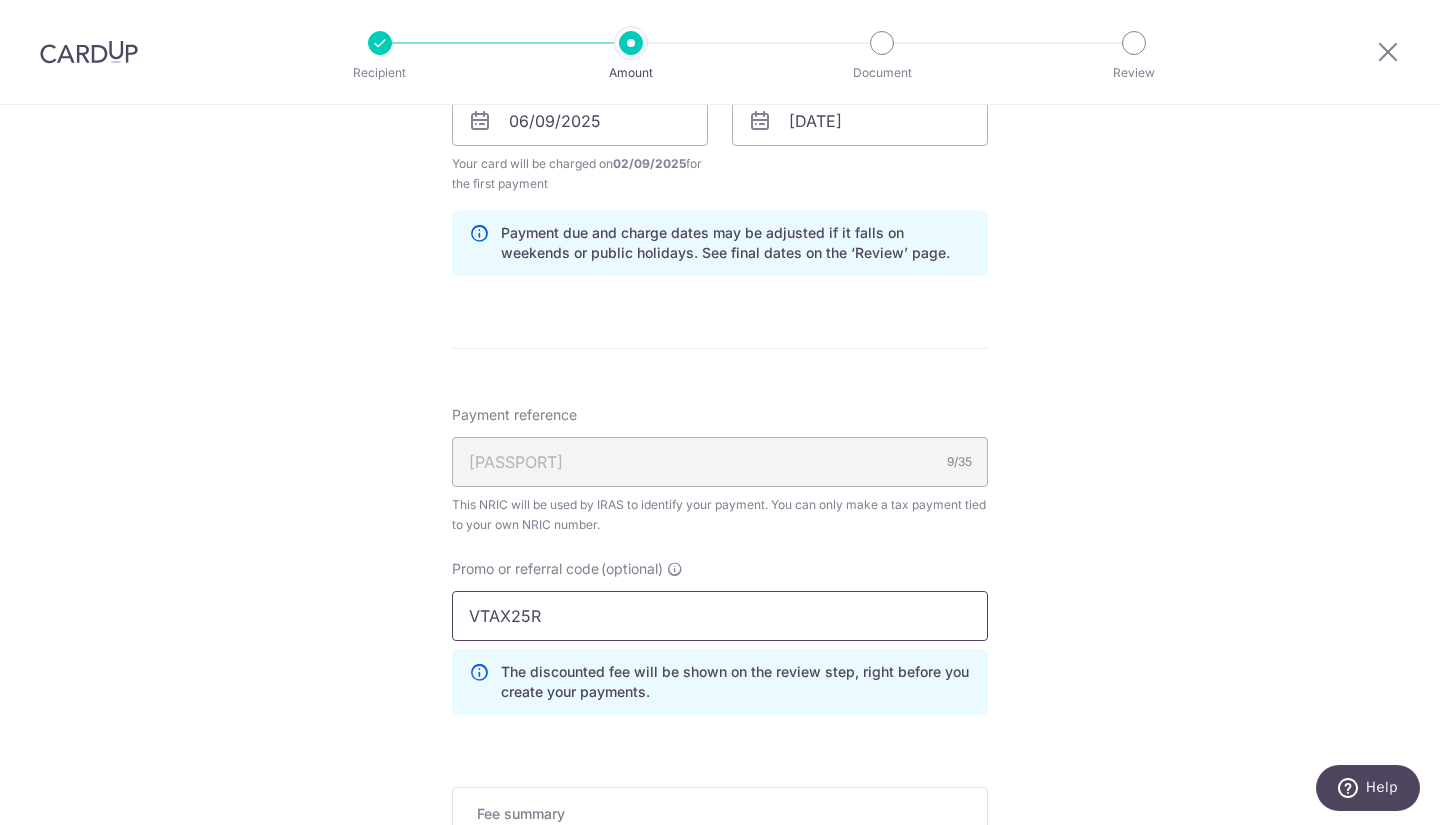 type on "VTAX25R" 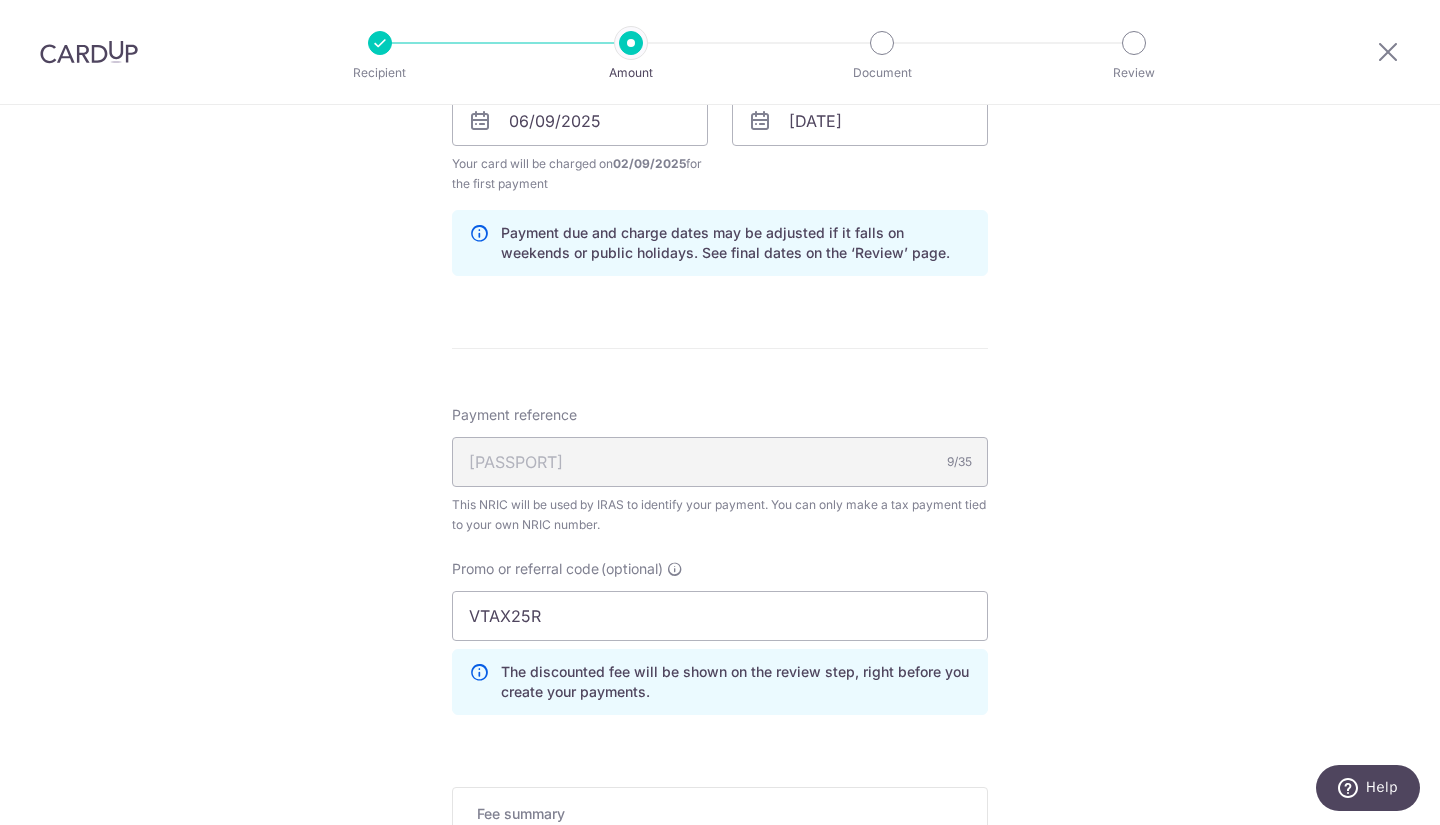 click on "Tell us more about your payment
Enter one-time or monthly payment amount
SGD
250.58
250.58
The  total tax payment amounts scheduled  should not exceed the outstanding balance in your latest Statement of Account.
Select Card
**** 9580
Add credit card
Your Cards
**** 9580
Secure 256-bit SSL
Text
New card details" at bounding box center (720, 16) 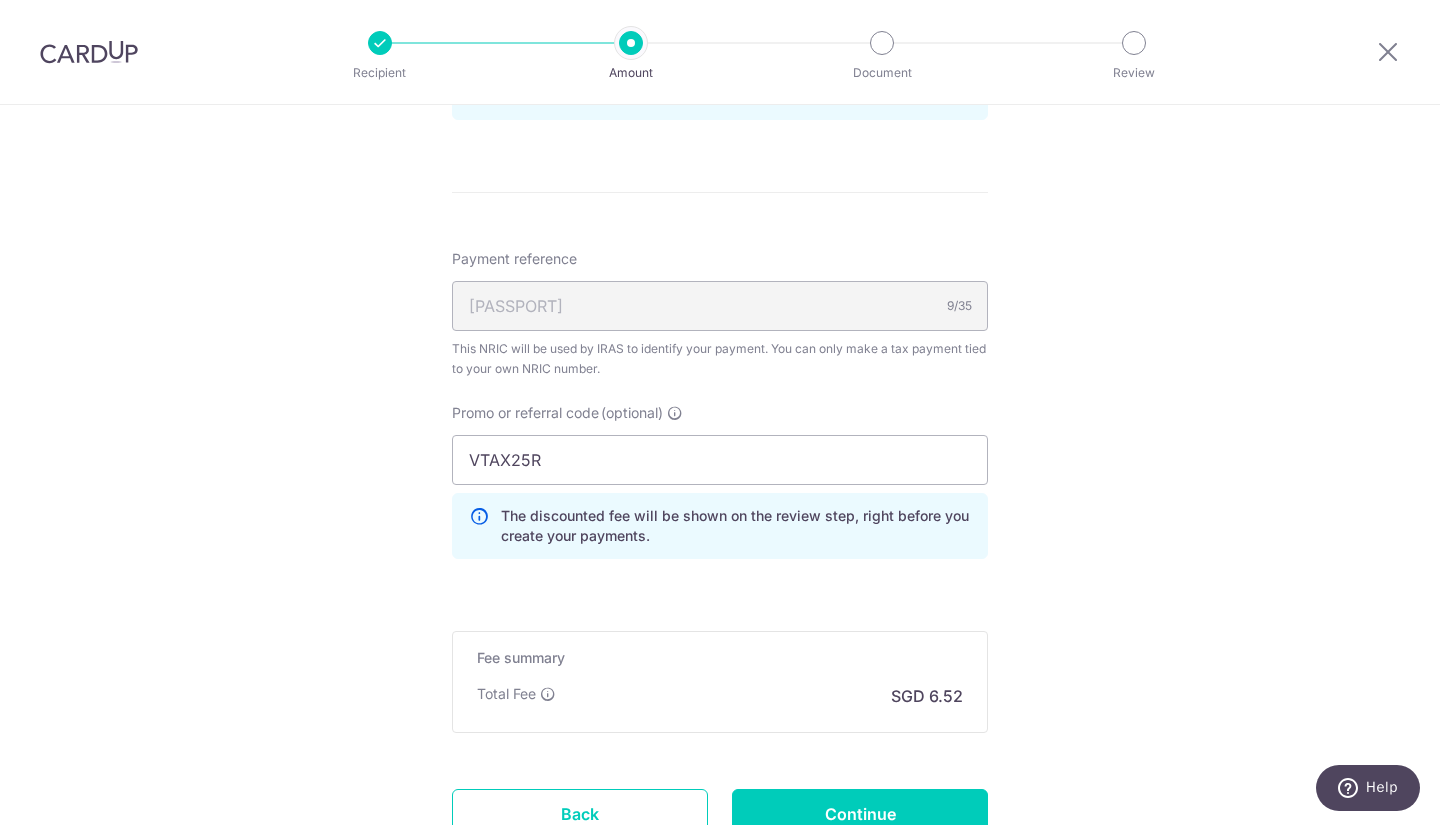 scroll, scrollTop: 1450, scrollLeft: 0, axis: vertical 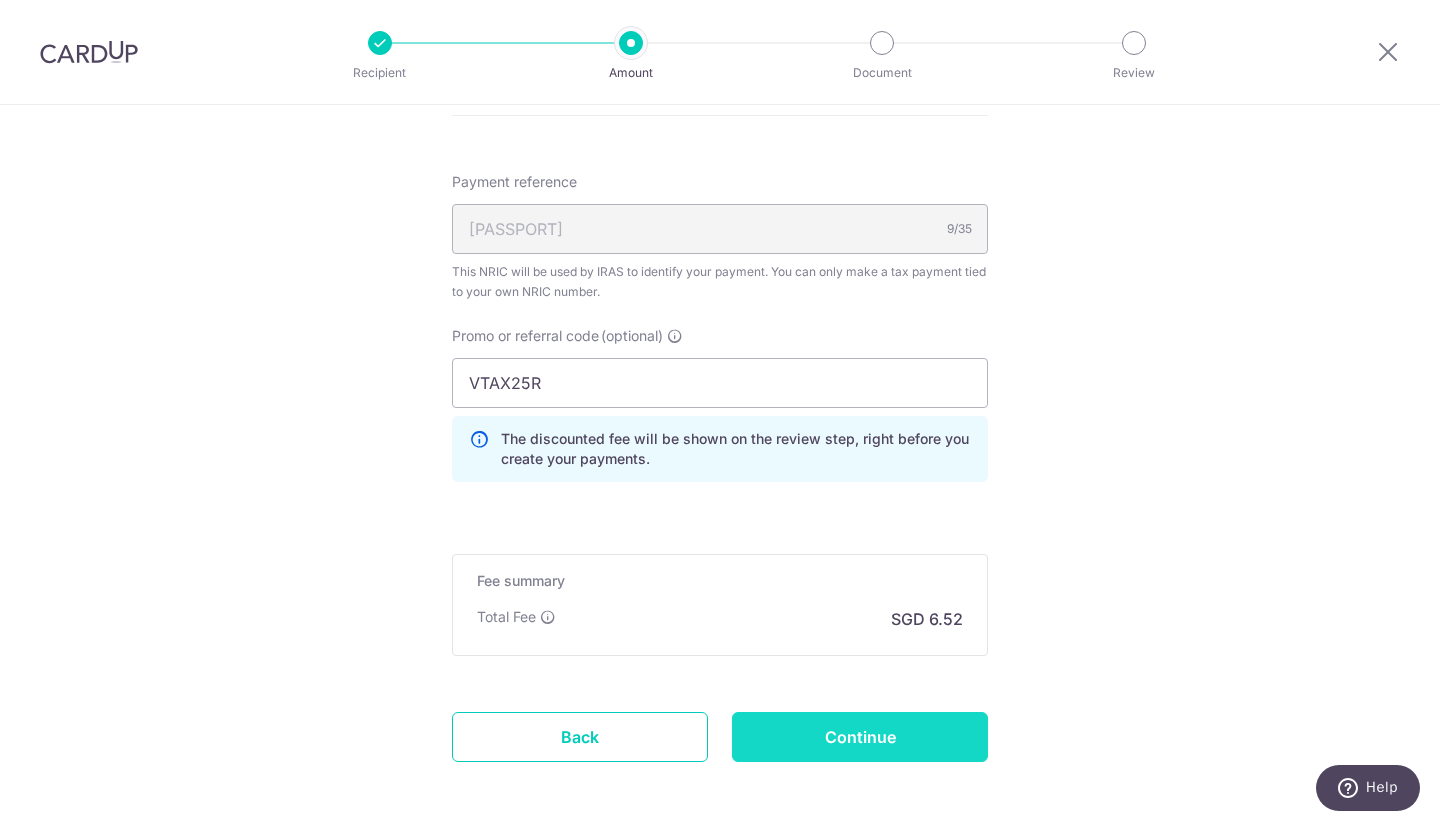 click on "Continue" at bounding box center (860, 737) 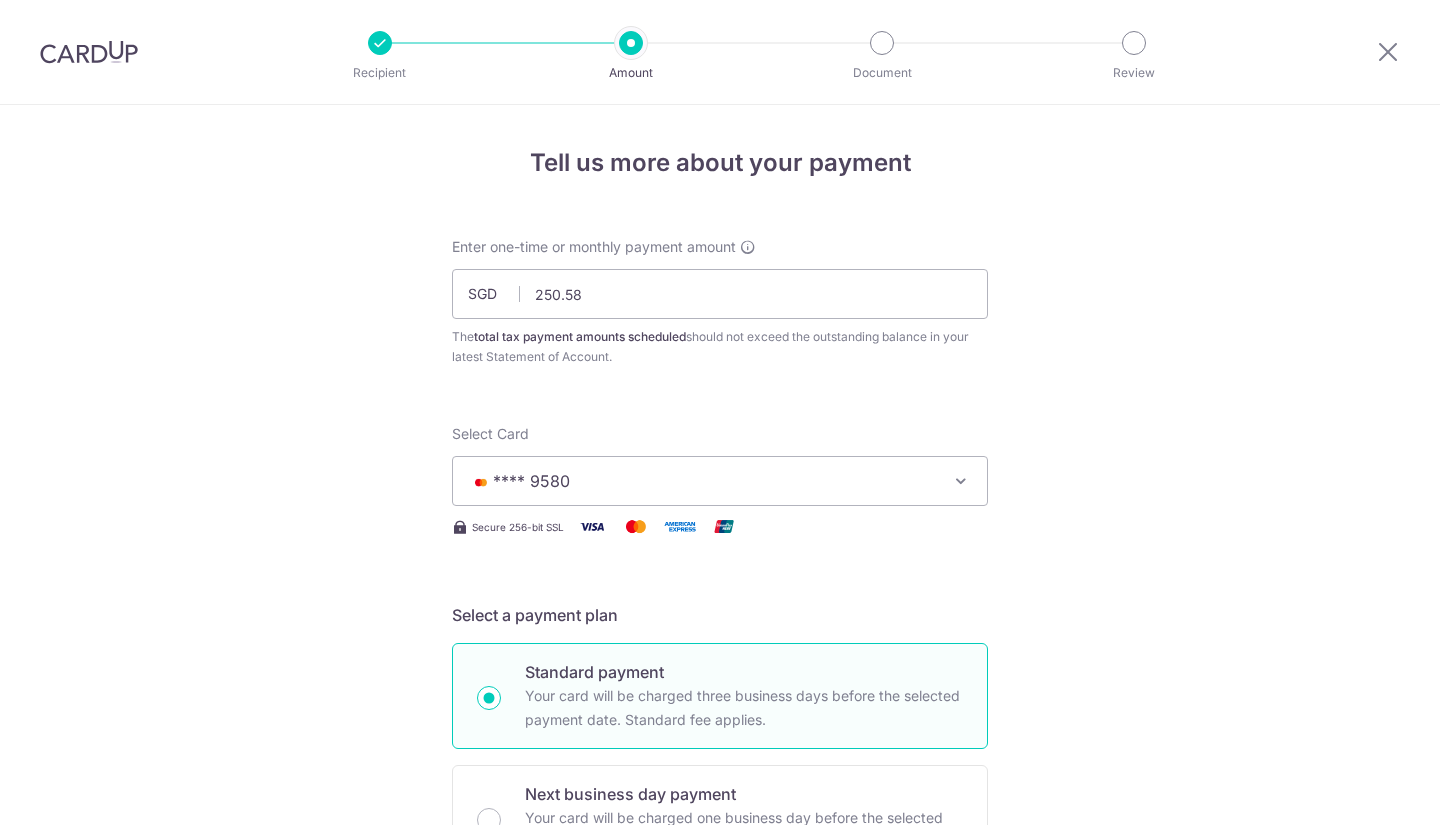 scroll, scrollTop: 0, scrollLeft: 0, axis: both 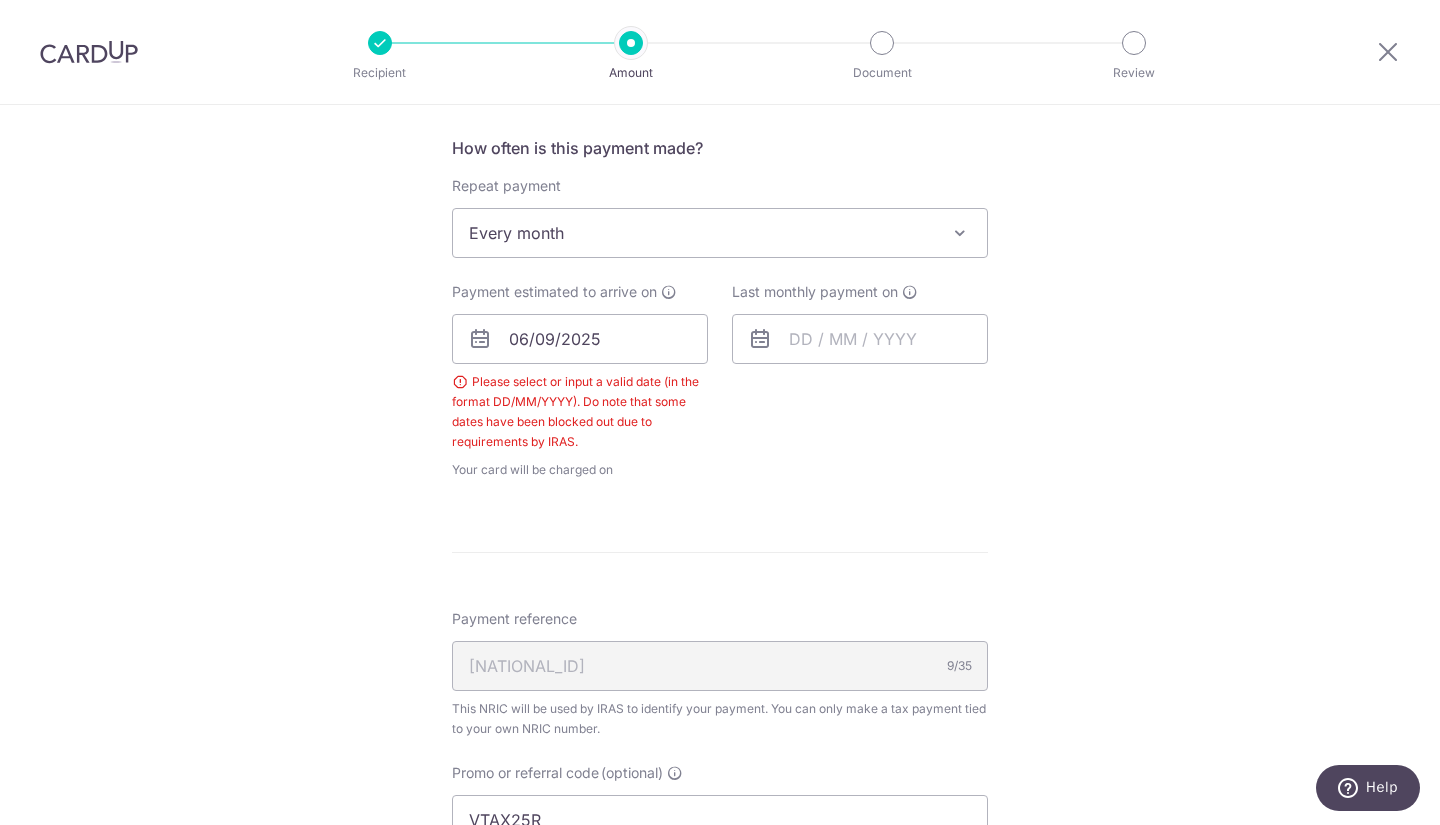 click on "Please select or input a valid date (in the format DD/MM/YYYY). Do note that some dates have been blocked out due to requirements by IRAS." at bounding box center [580, 412] 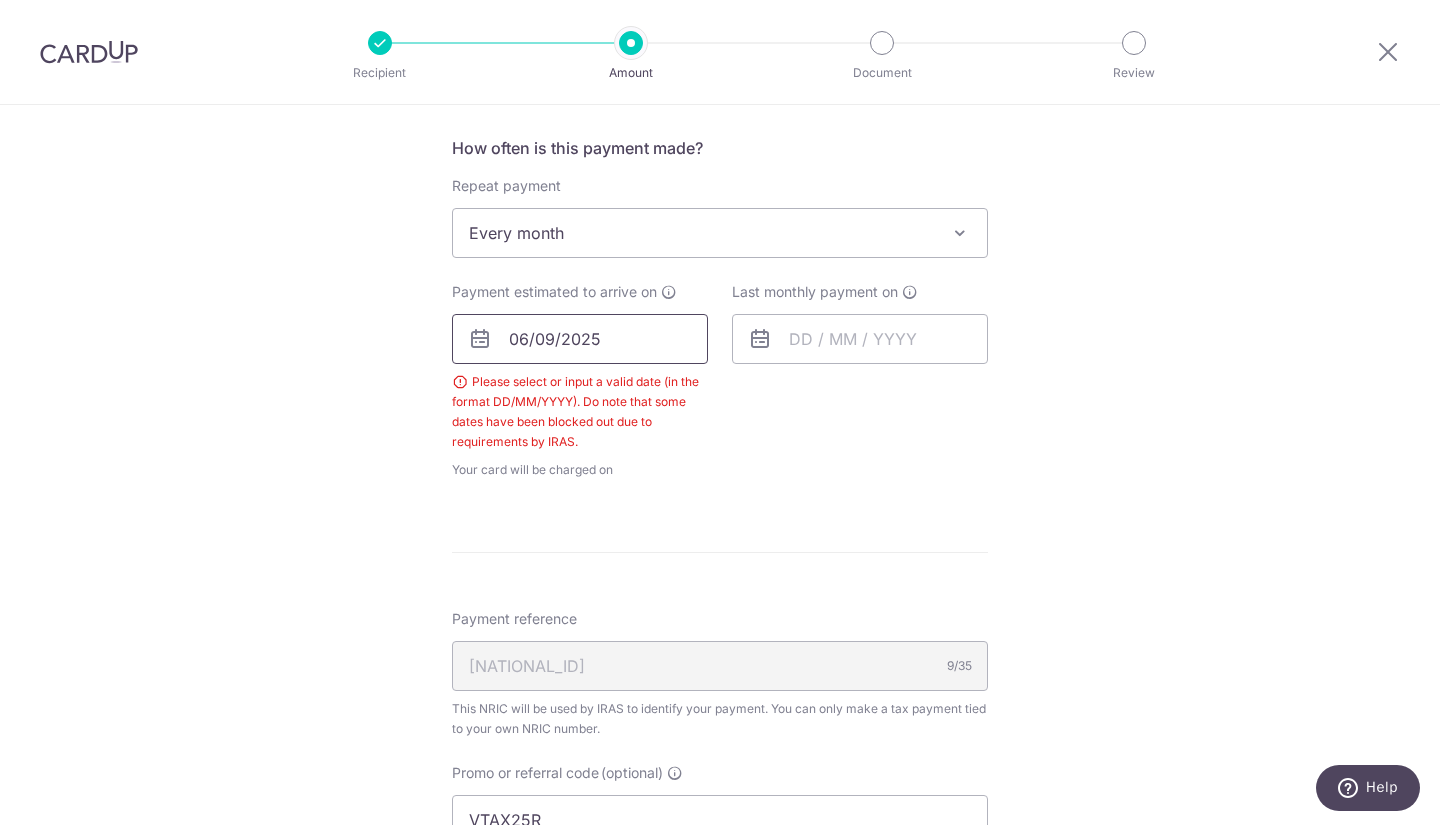 click on "06/09/2025" at bounding box center [580, 339] 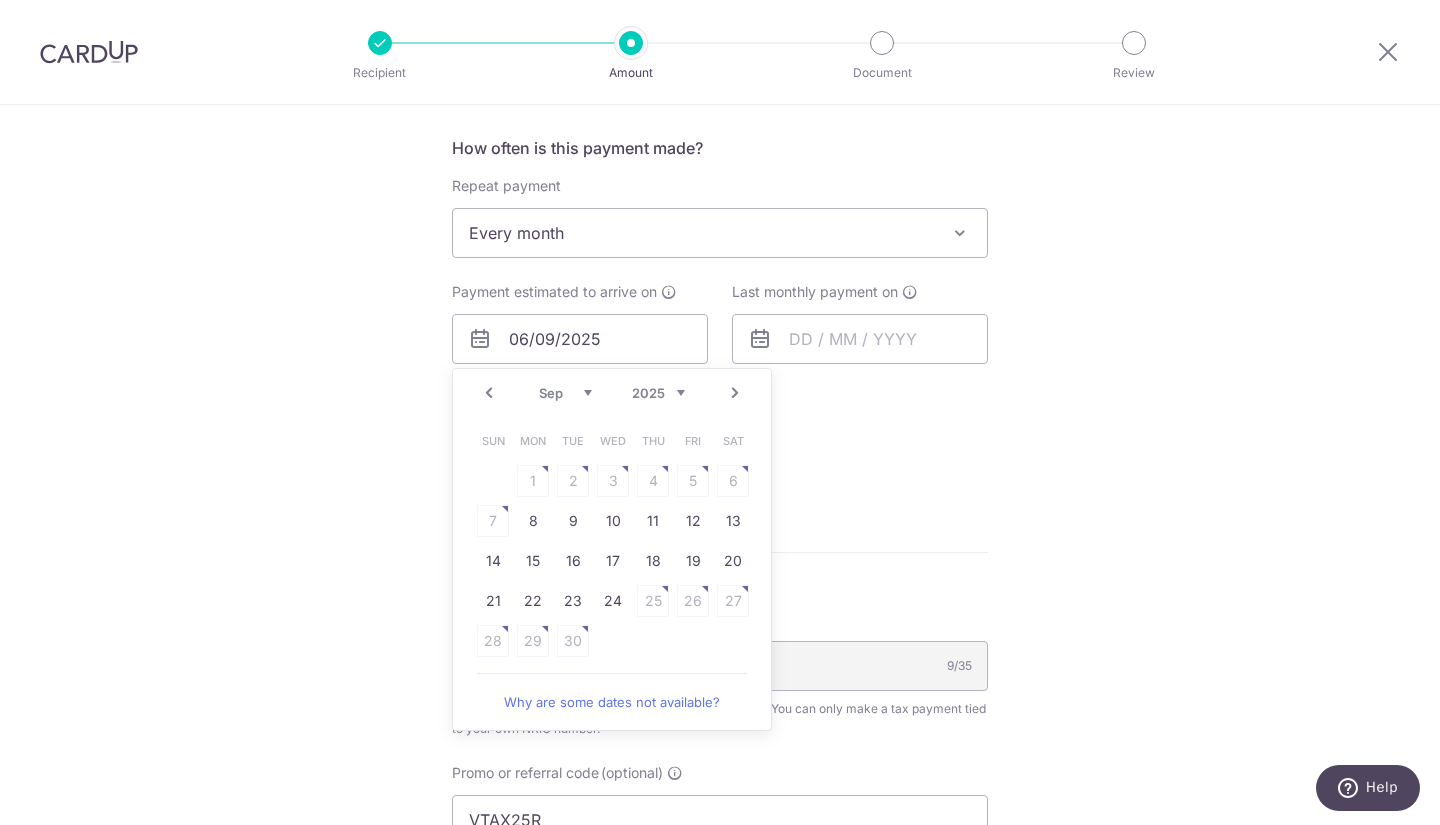 click on "Next" at bounding box center [735, 393] 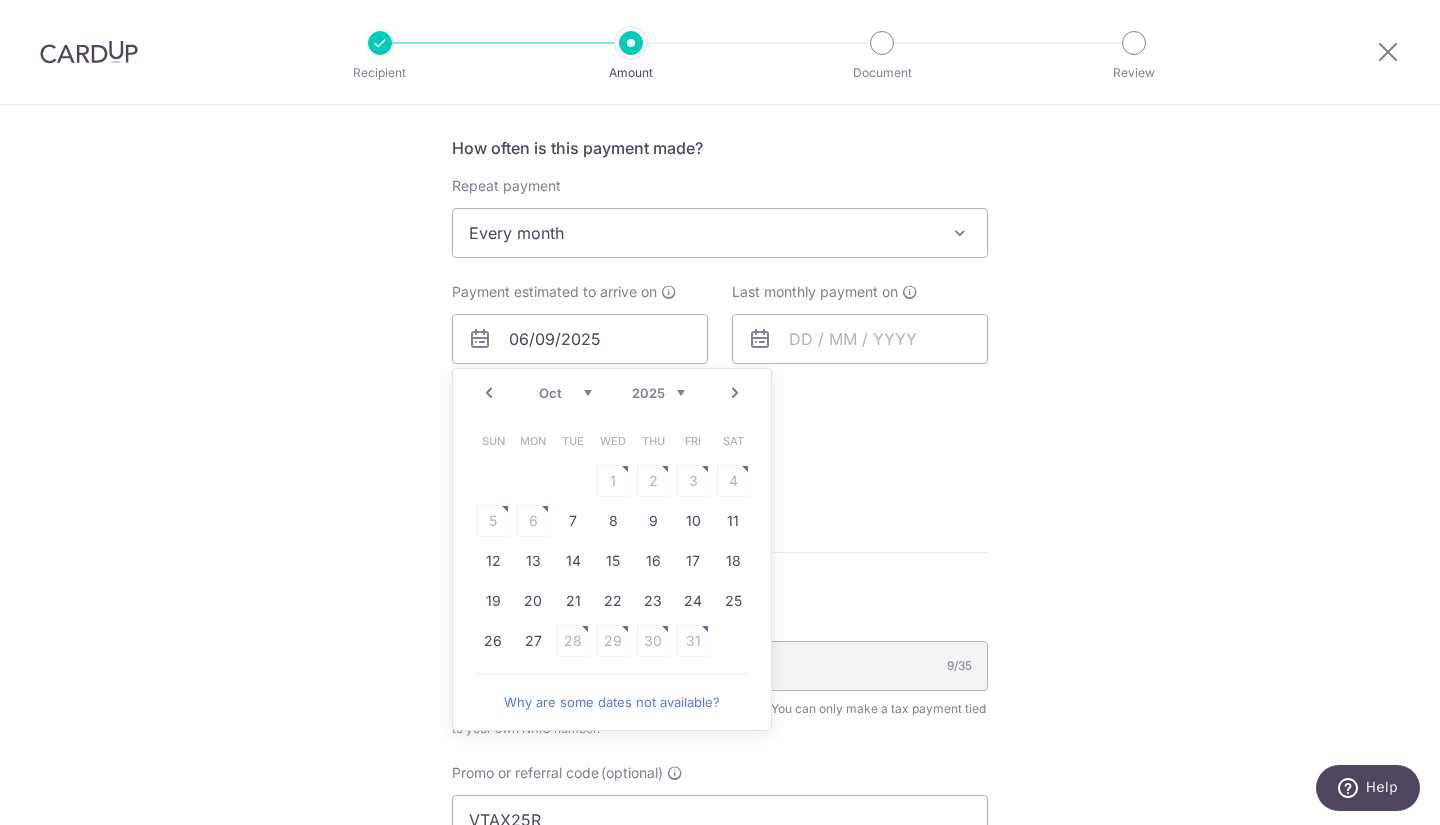 click on "Why are some dates not available?" at bounding box center [612, 702] 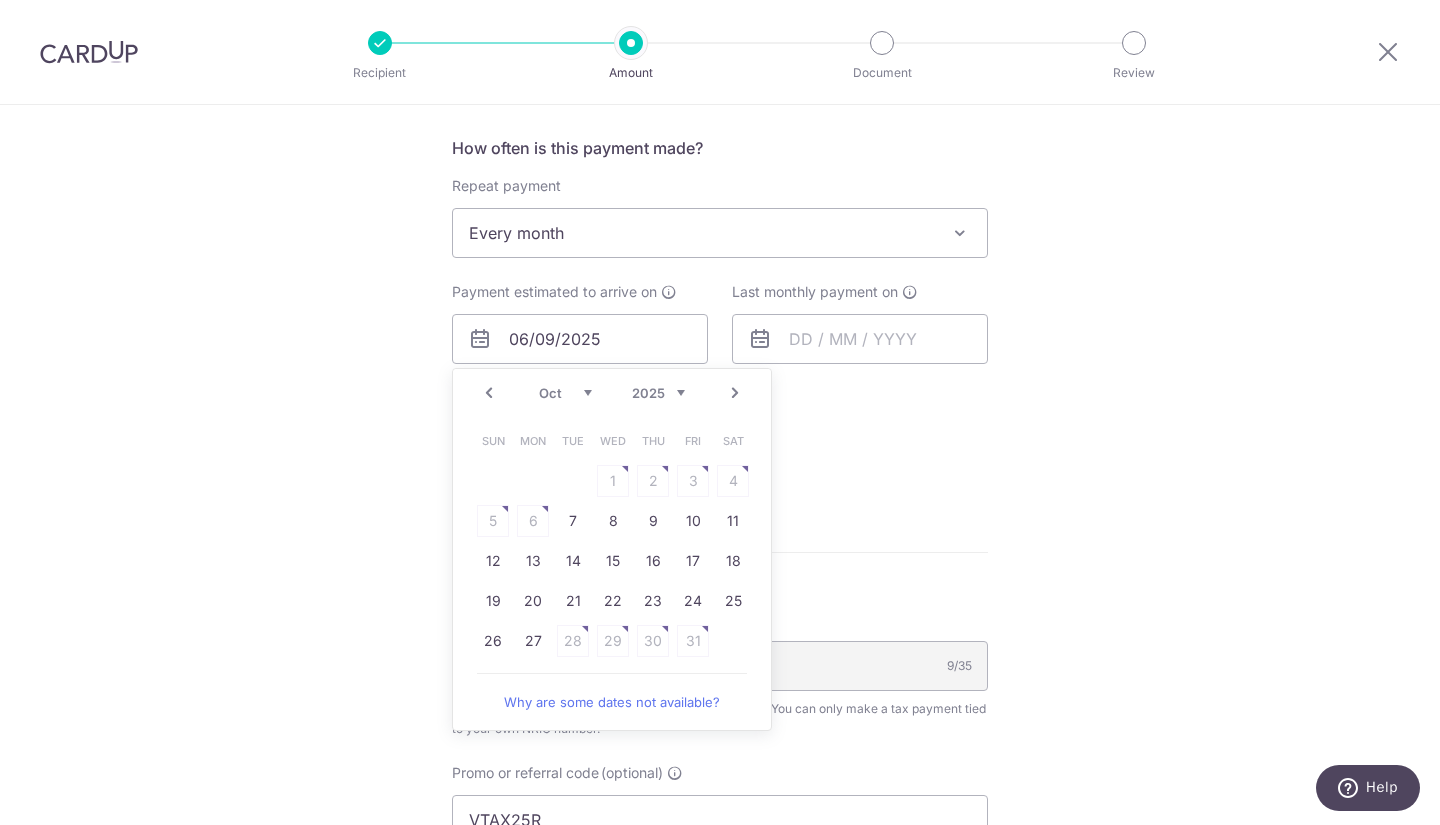 click on "How often is this payment made?
Repeat payment
Never
Every month Every month
To set up monthly income tax payments on CardUp, please ensure the following:     Keep GIRO active   First payment through GIRO   Limit of 11 months scheduling   Upload Notice of Assessment    For more details, refer to this guide:  CardUp Help - Monthly Income Tax Payments
Payment estimated to arrive on
06/09/2025
Prev Next Aug Sep Oct Nov Dec 2025 2026 Sun Mon Tue Wed Thu Fri Sat       1 2 3 4 5 6 7 8 9 10 11 12 13 14 15 16 17 18 19 20 21 22 23 24 25 26 27 28 29 30 31   Why are some dates not available?
Please select or input a valid date (in the format DD/MM/YYYY). Do note that some dates have been blocked out due to requirements by IRAS.
for the first payment" at bounding box center (720, 316) 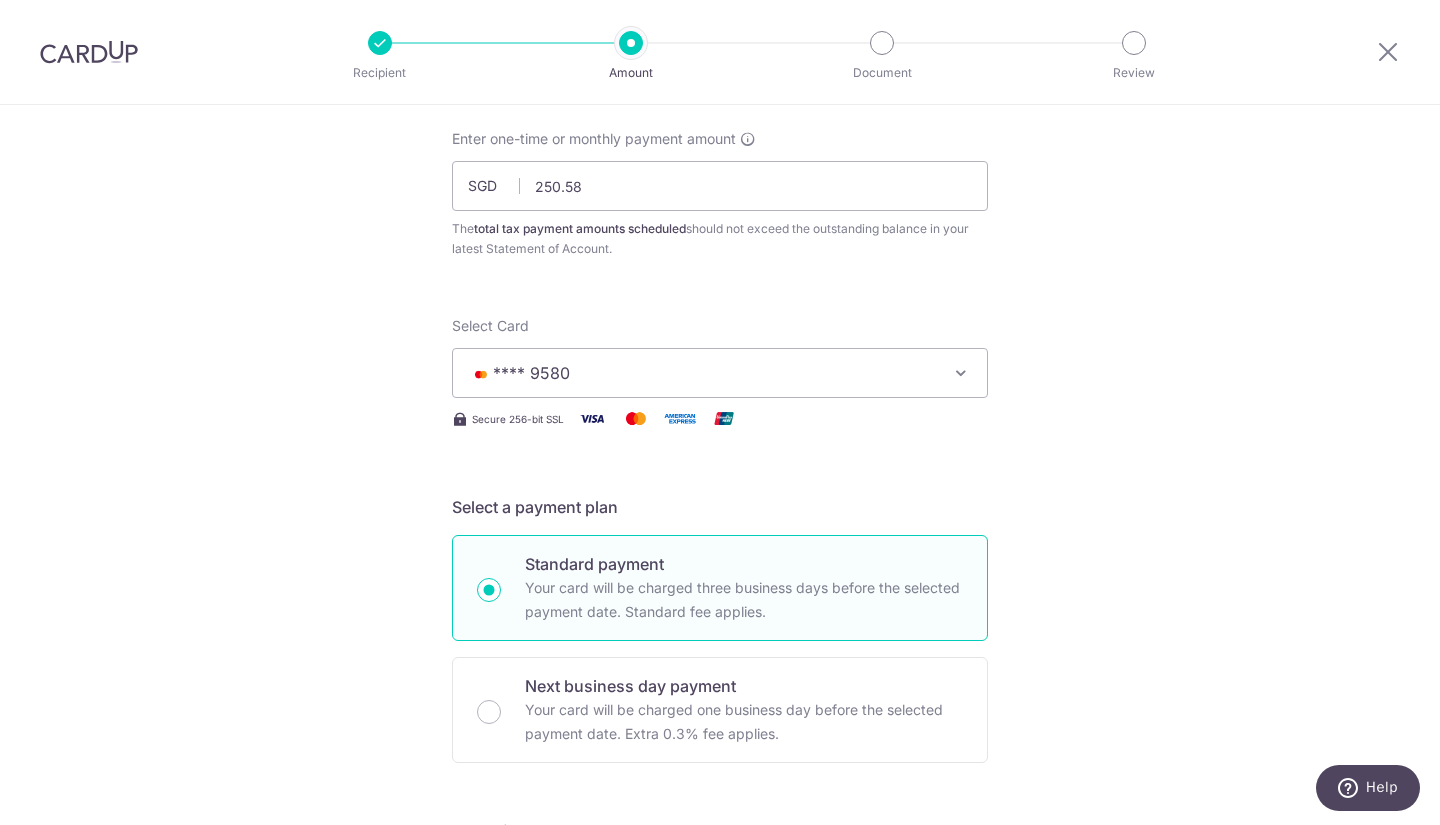 scroll, scrollTop: 0, scrollLeft: 0, axis: both 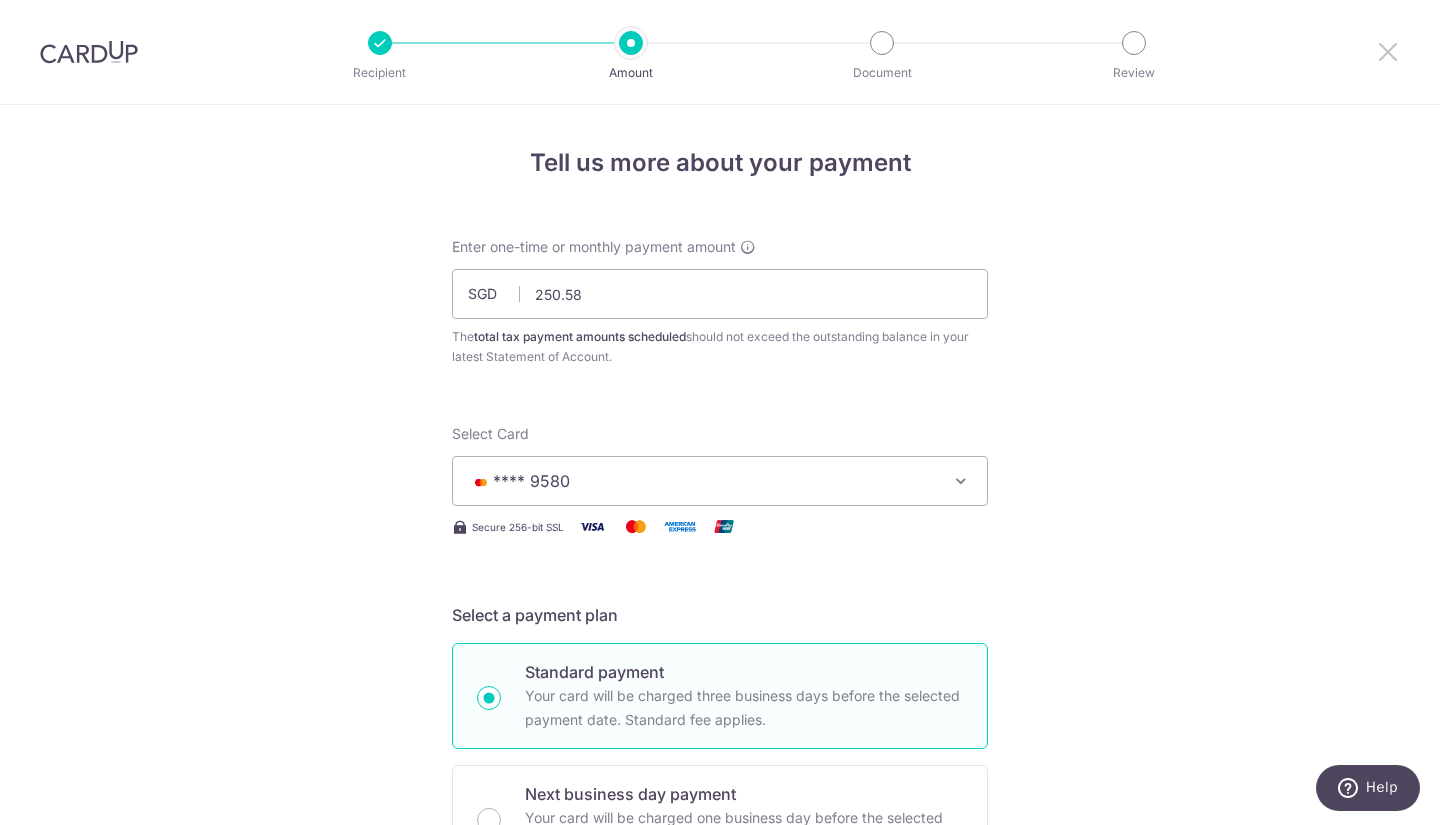 click at bounding box center (1388, 51) 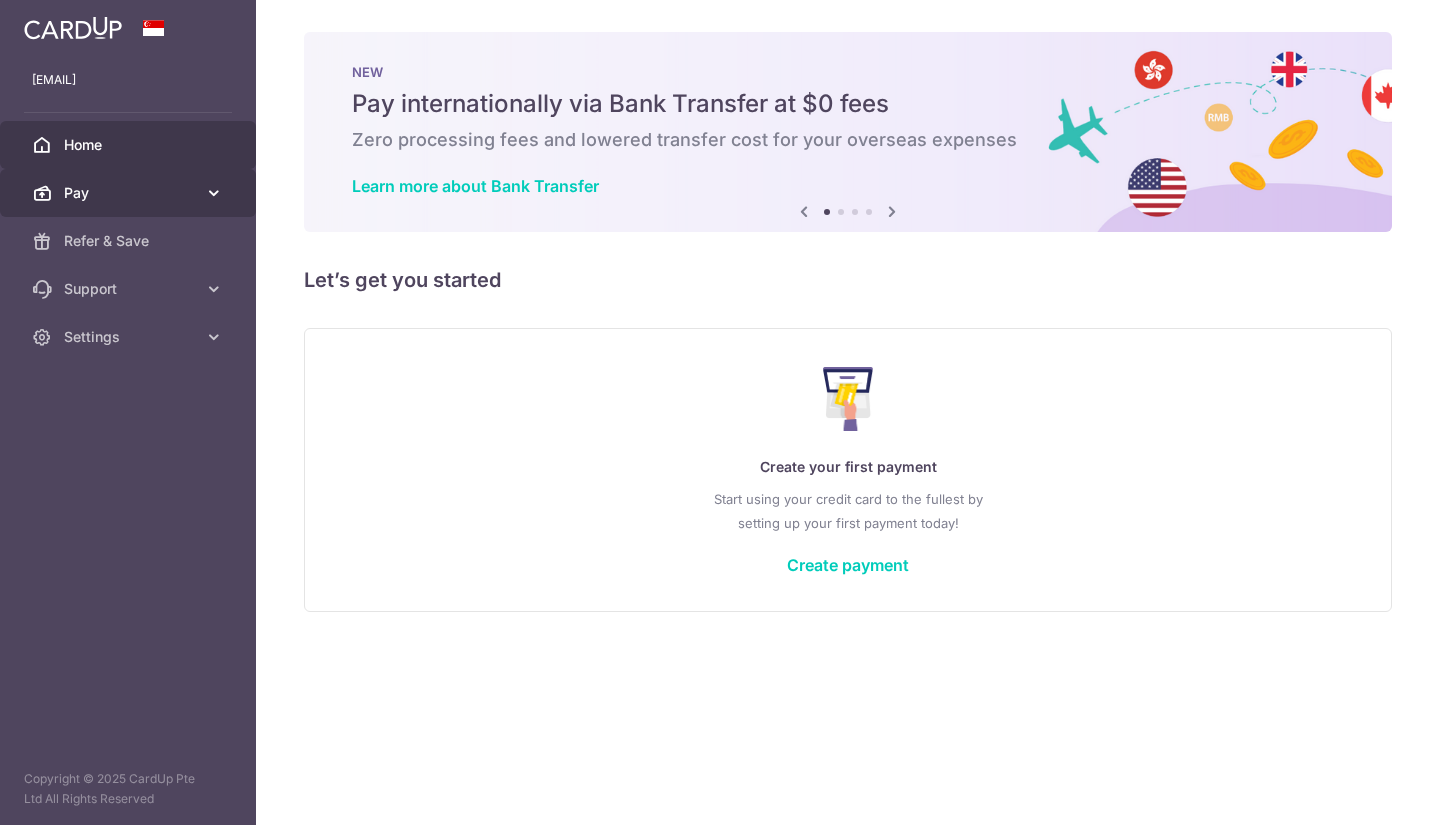 click on "Pay" at bounding box center [130, 193] 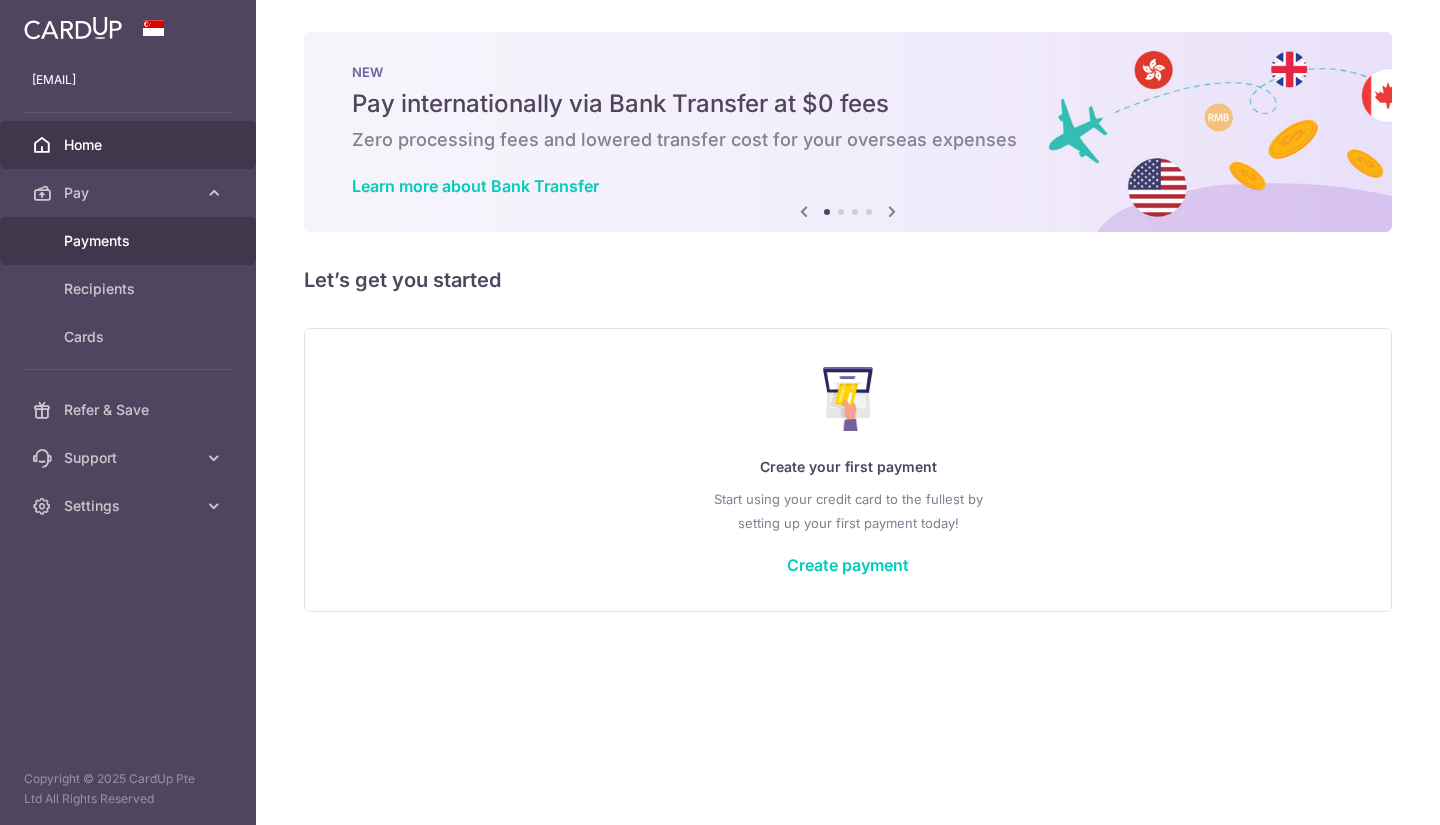 click on "Payments" at bounding box center [130, 241] 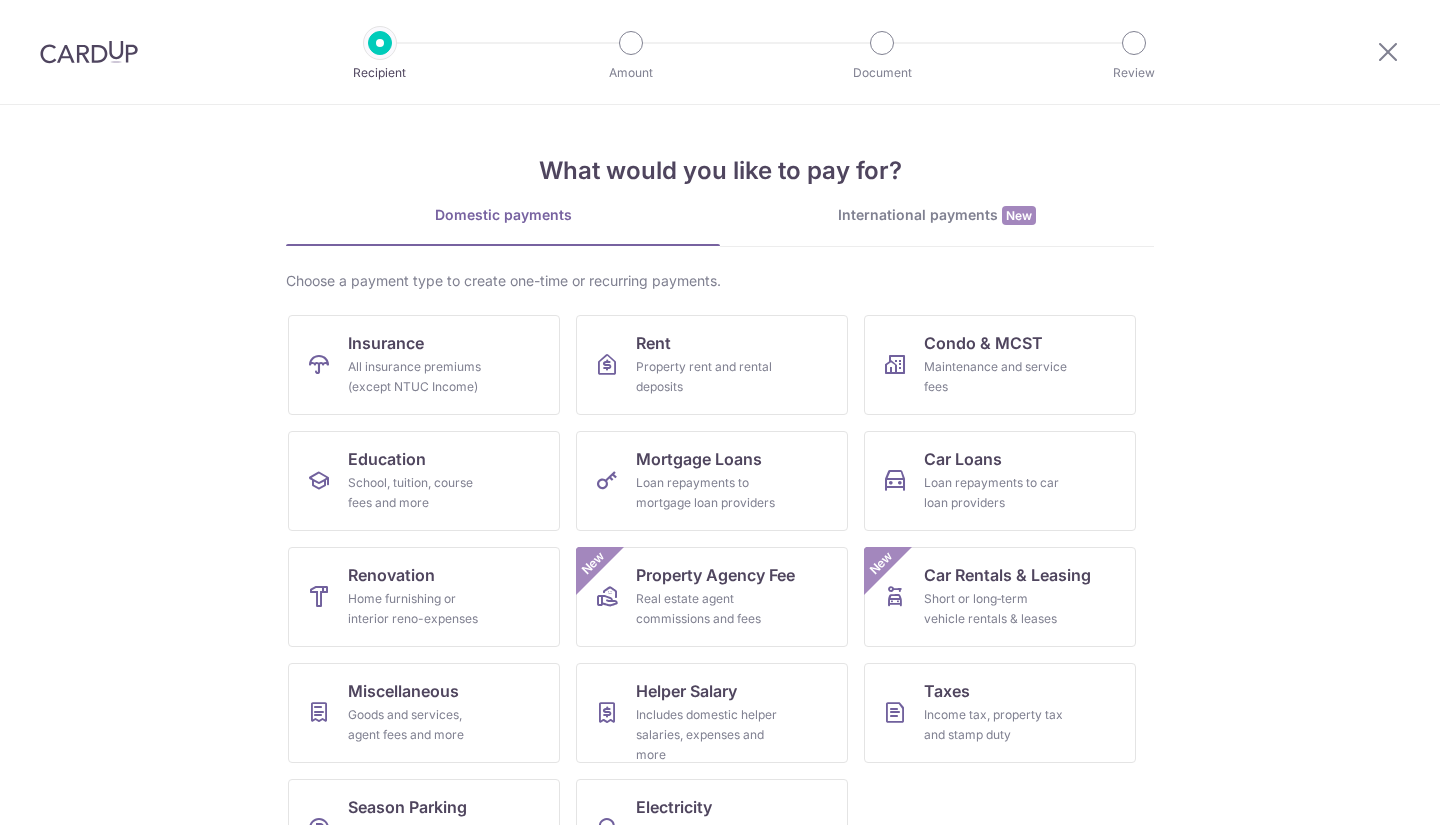 scroll, scrollTop: 0, scrollLeft: 0, axis: both 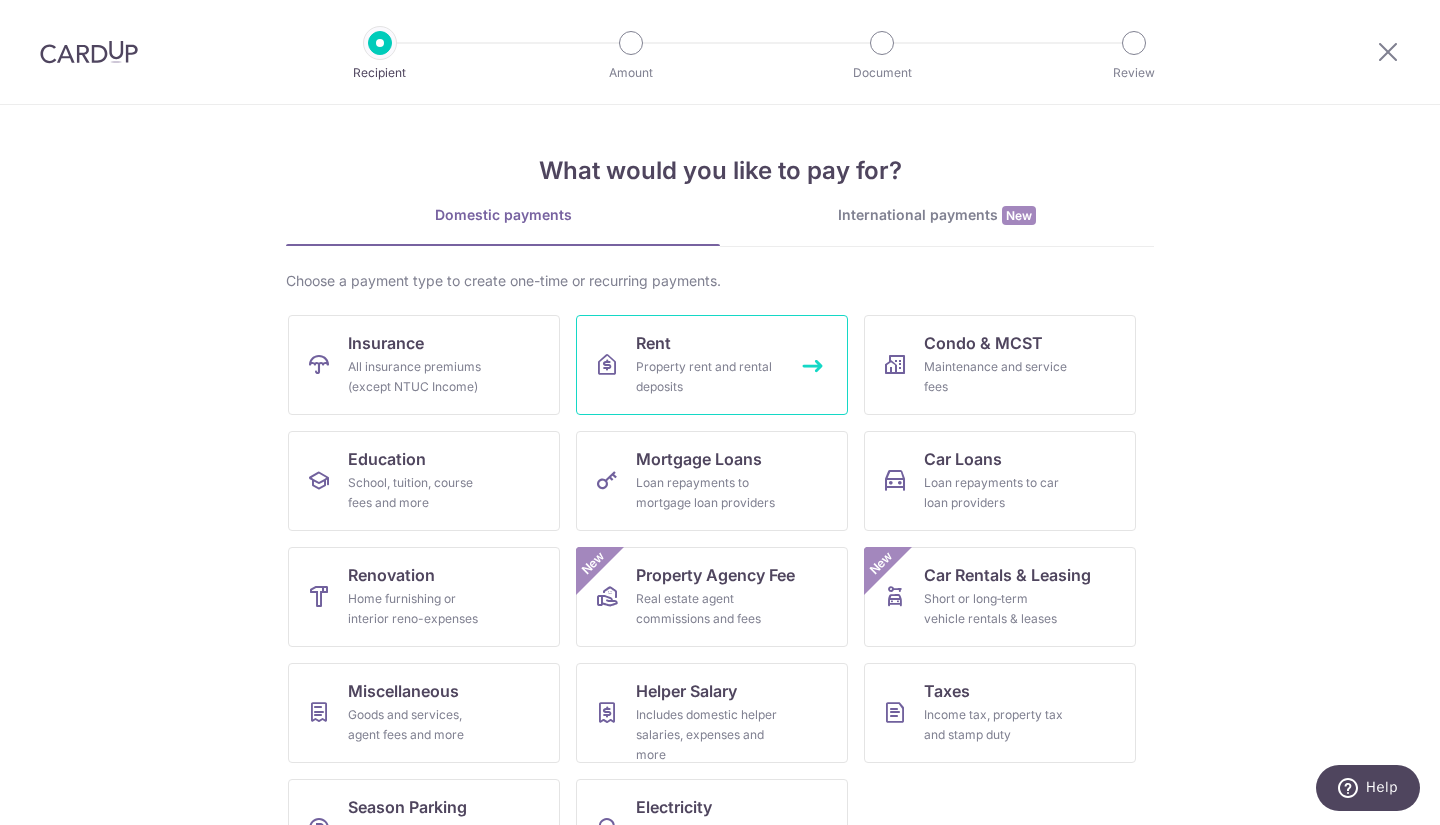click on "Rent Property rent and rental deposits" at bounding box center (712, 365) 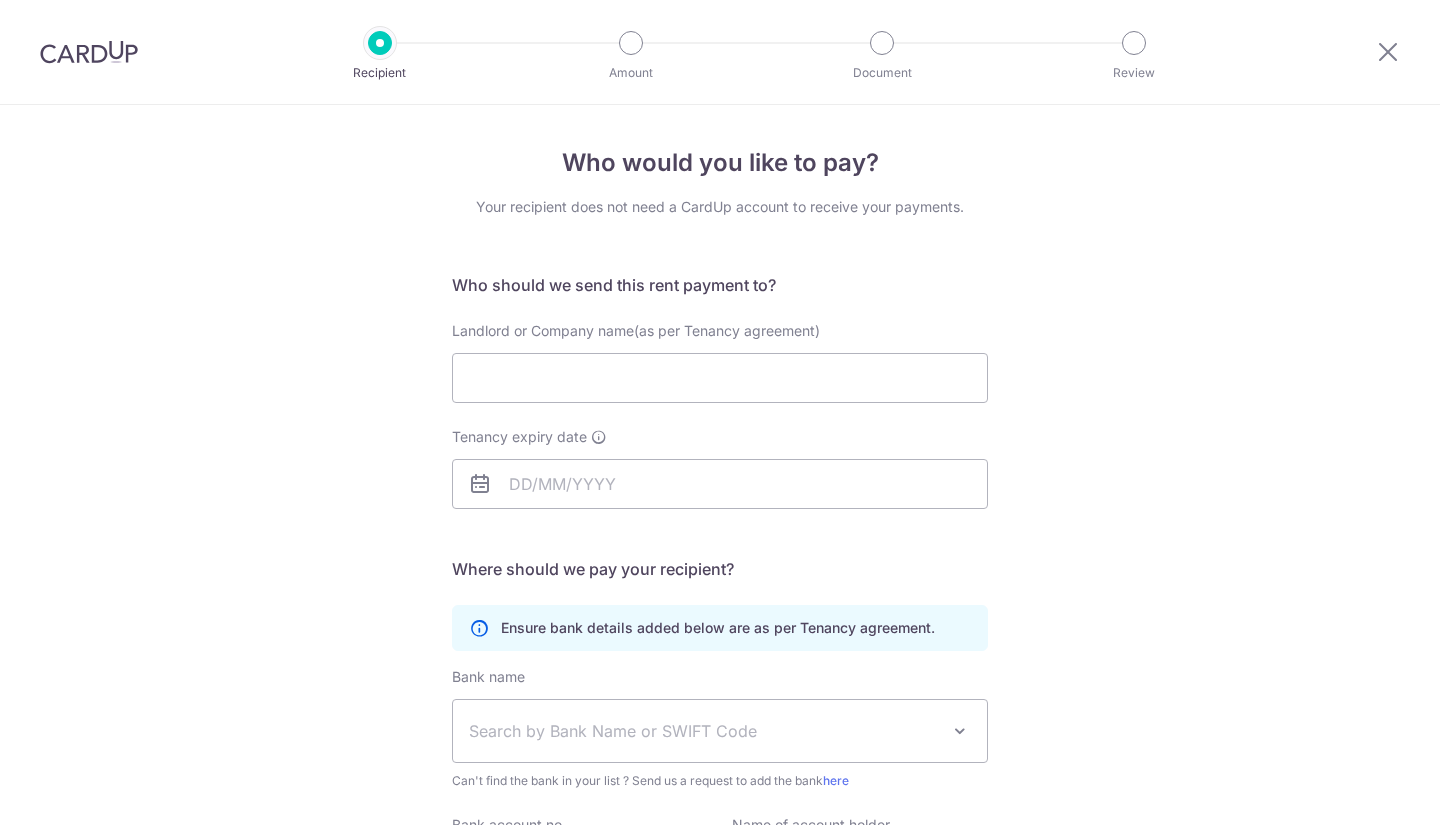 scroll, scrollTop: 0, scrollLeft: 0, axis: both 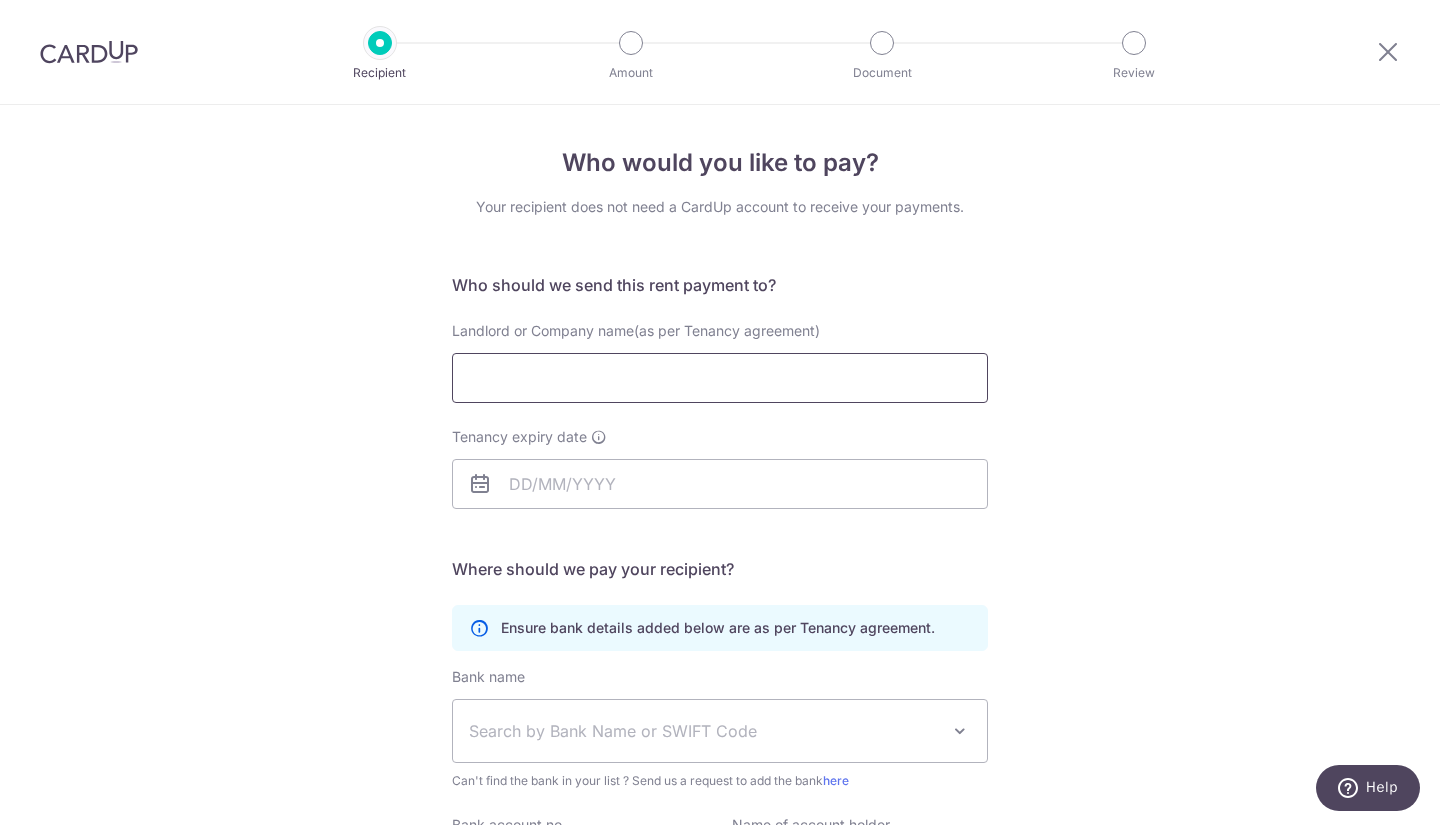 click on "Landlord or Company name(as per Tenancy agreement)" at bounding box center (720, 378) 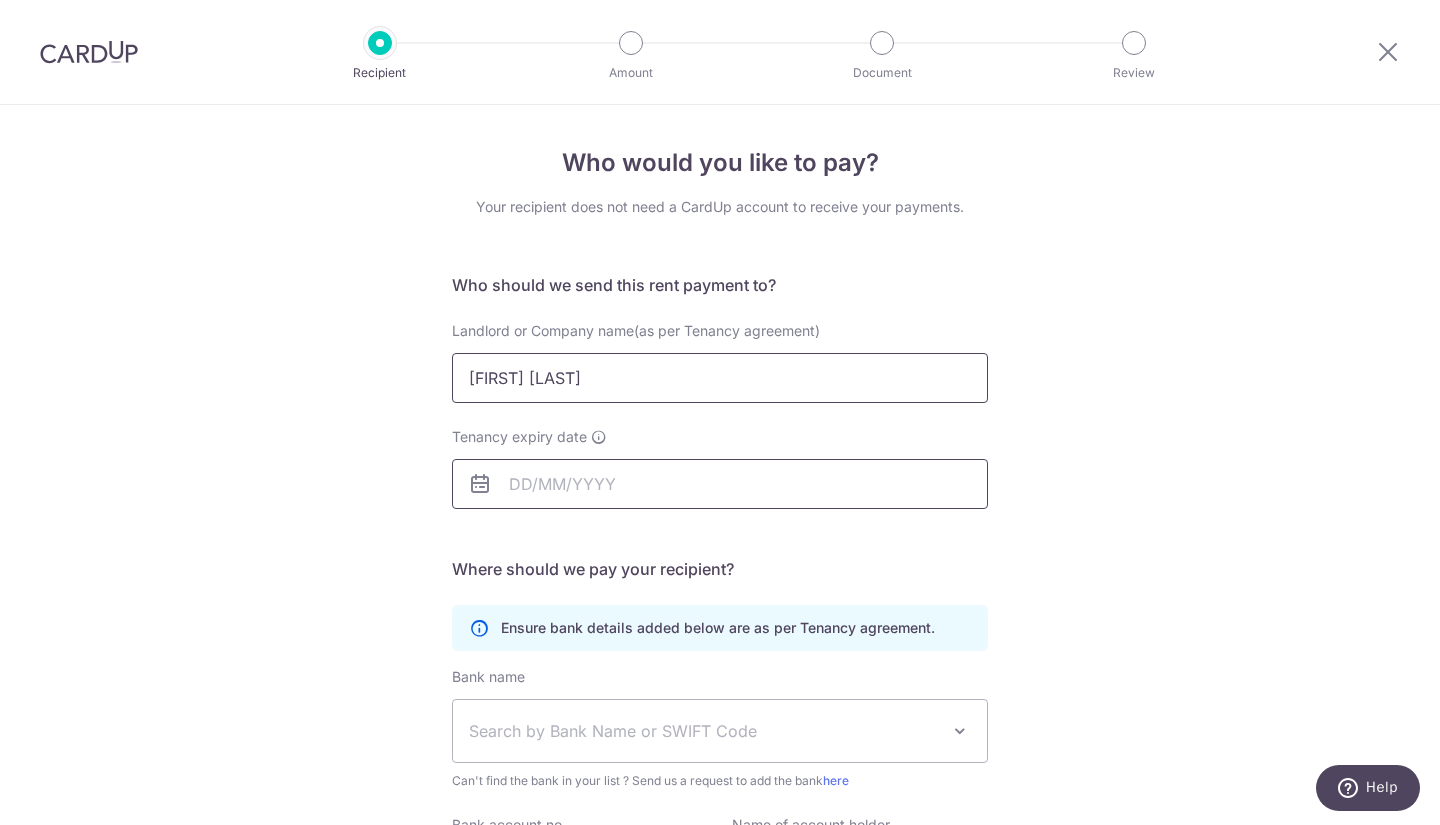 type on "[FIRST] [LAST]" 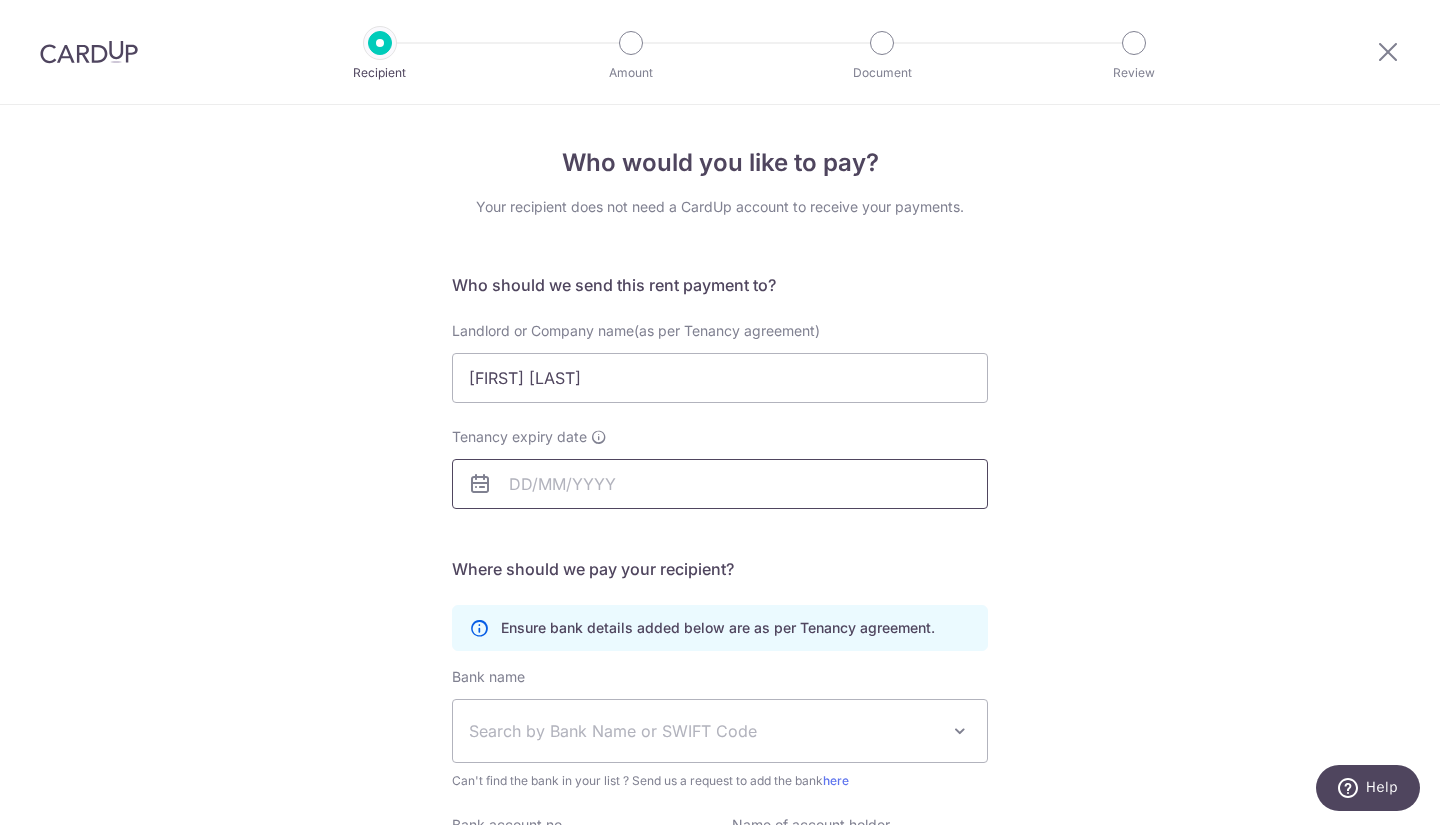 click on "Tenancy expiry date" at bounding box center (720, 484) 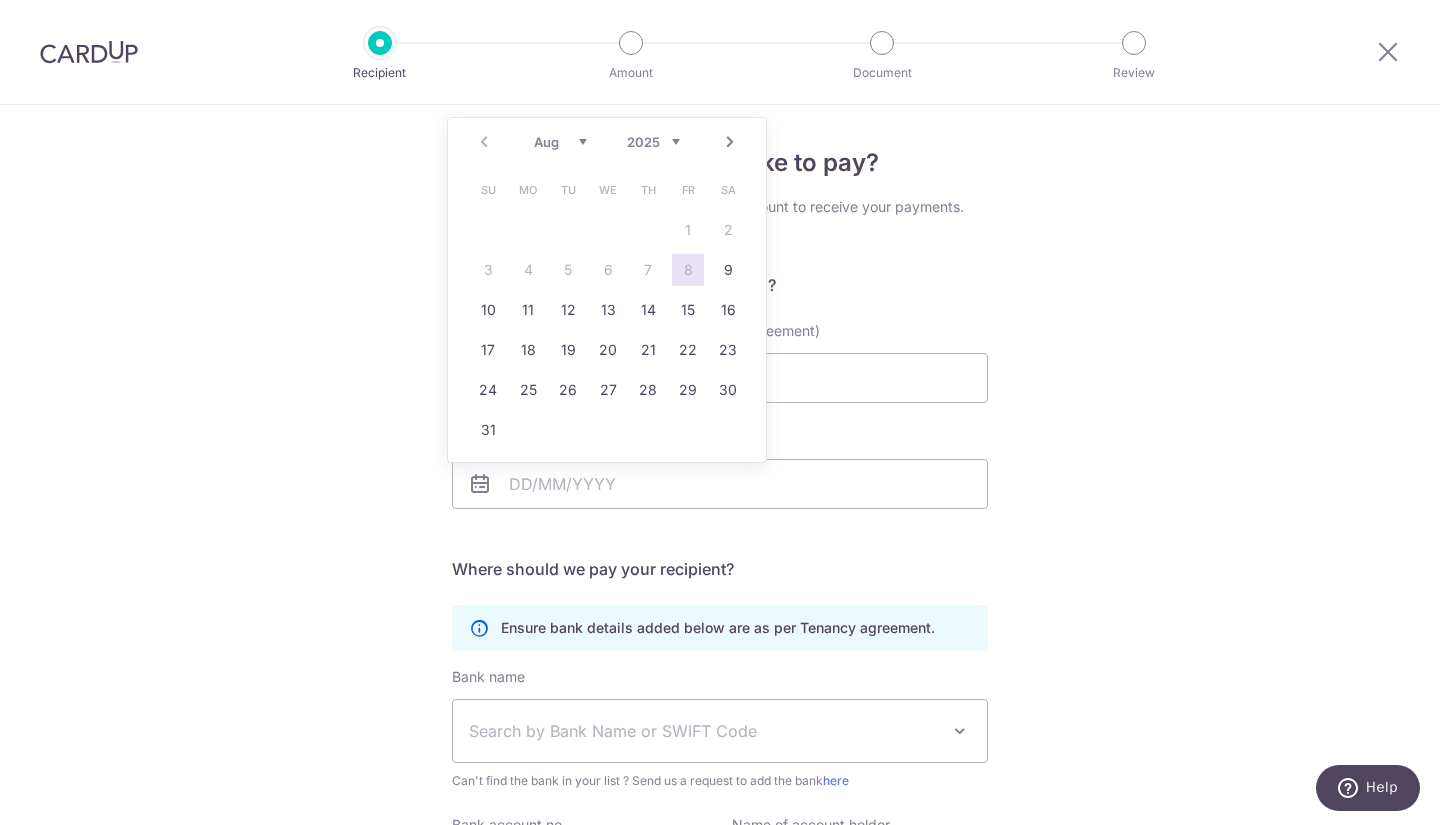 click on "Who would you like to pay?
Your recipient does not need a CardUp account to receive your payments.
Who should we send this rent payment to?
Landlord or Company name(as per Tenancy agreement)
[FIRST] [LAST]
Tenancy expiry date
translation missing: en.no key
URL
Telephone" at bounding box center (720, 581) 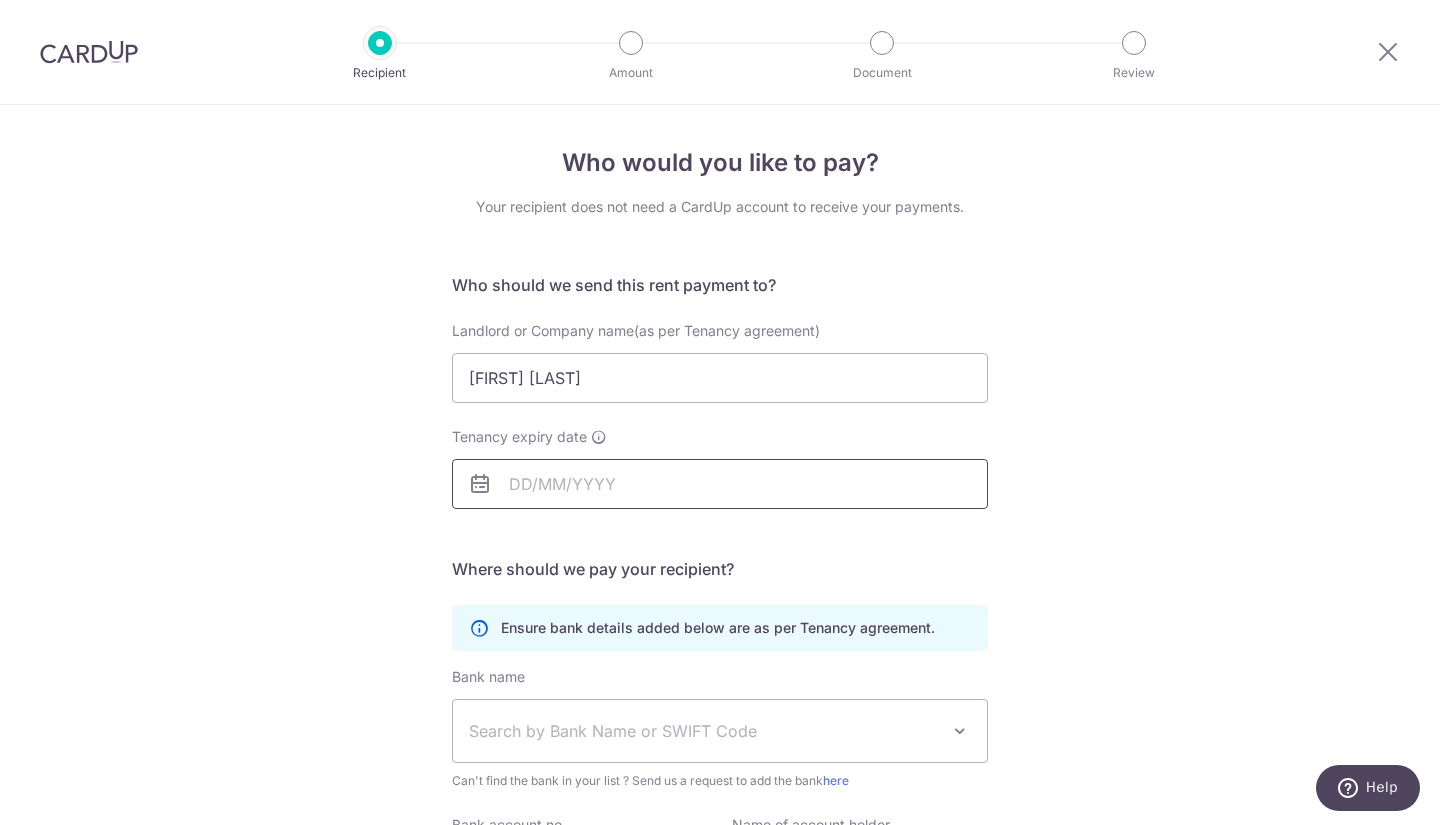 click on "Tenancy expiry date" at bounding box center [720, 484] 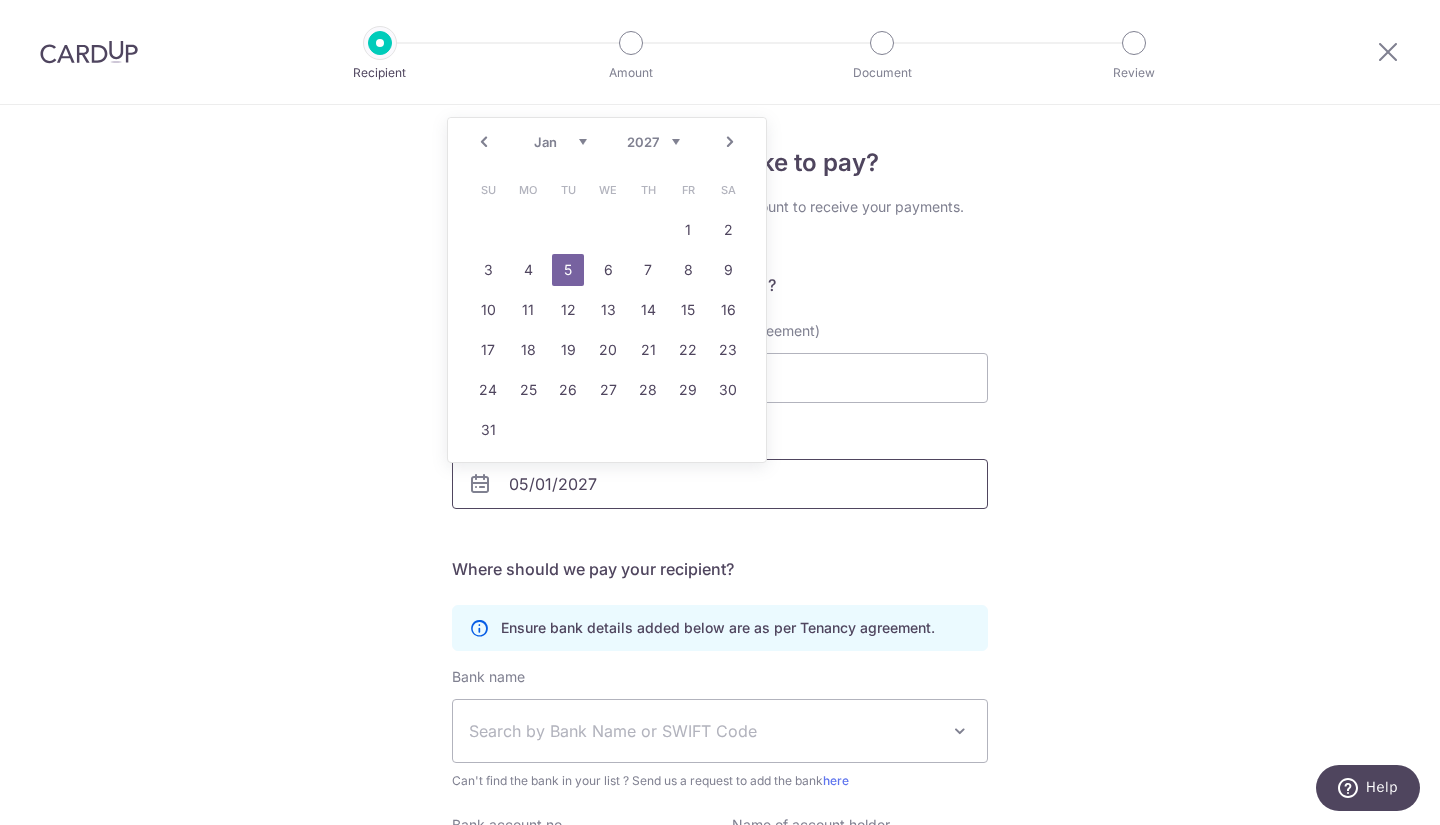 type on "05/01/2027" 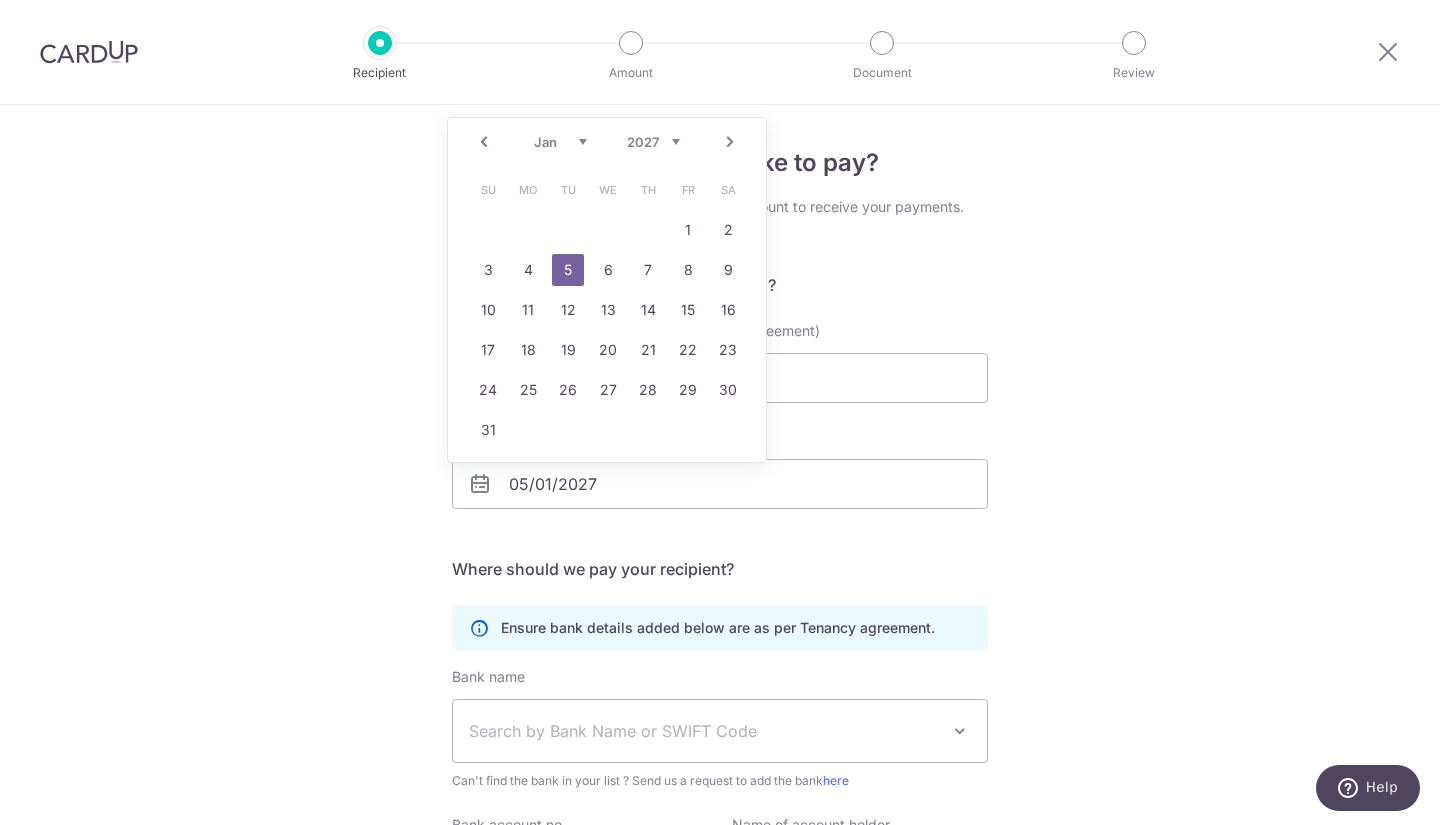 click on "5" at bounding box center (568, 270) 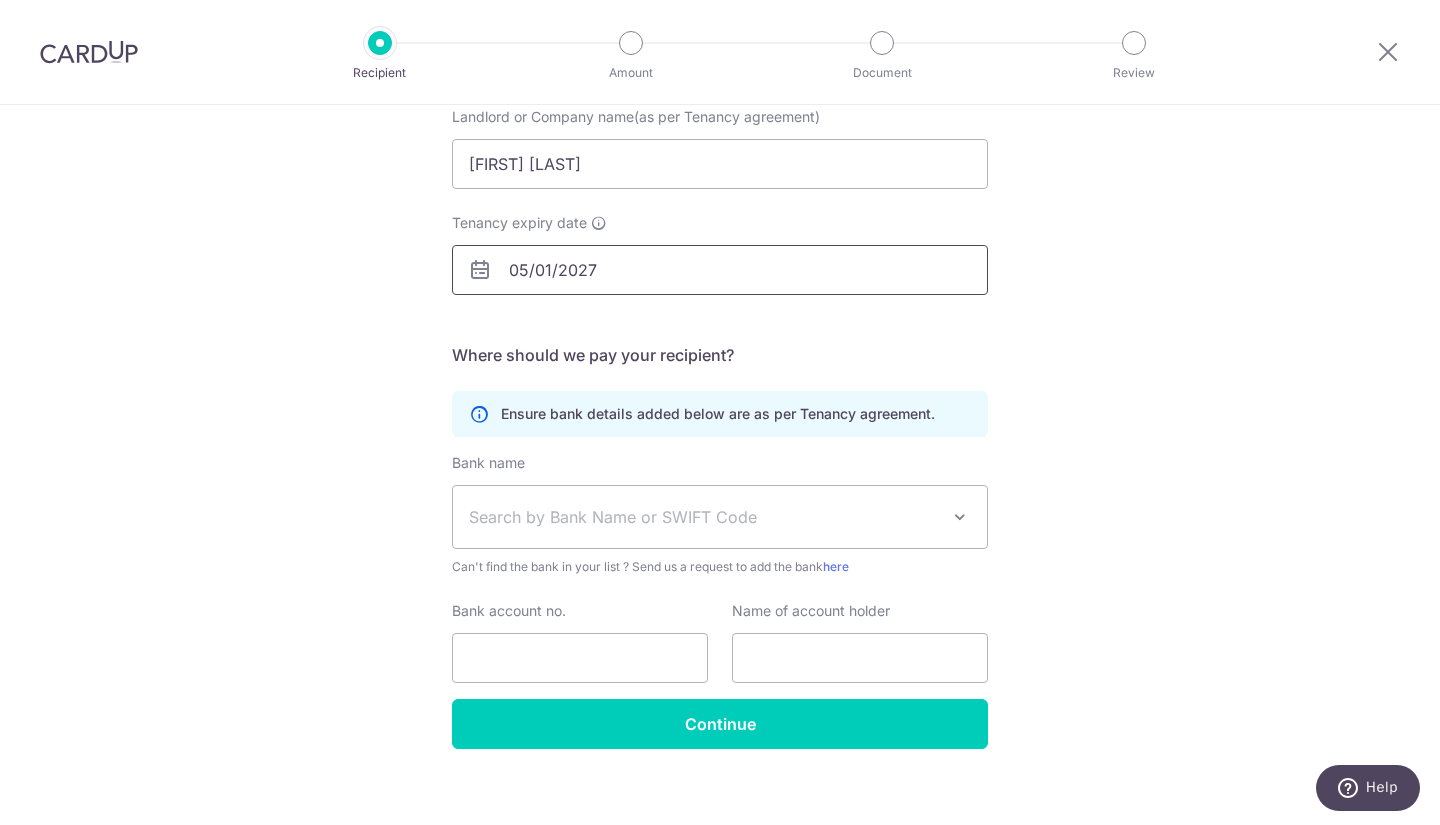 scroll, scrollTop: 221, scrollLeft: 0, axis: vertical 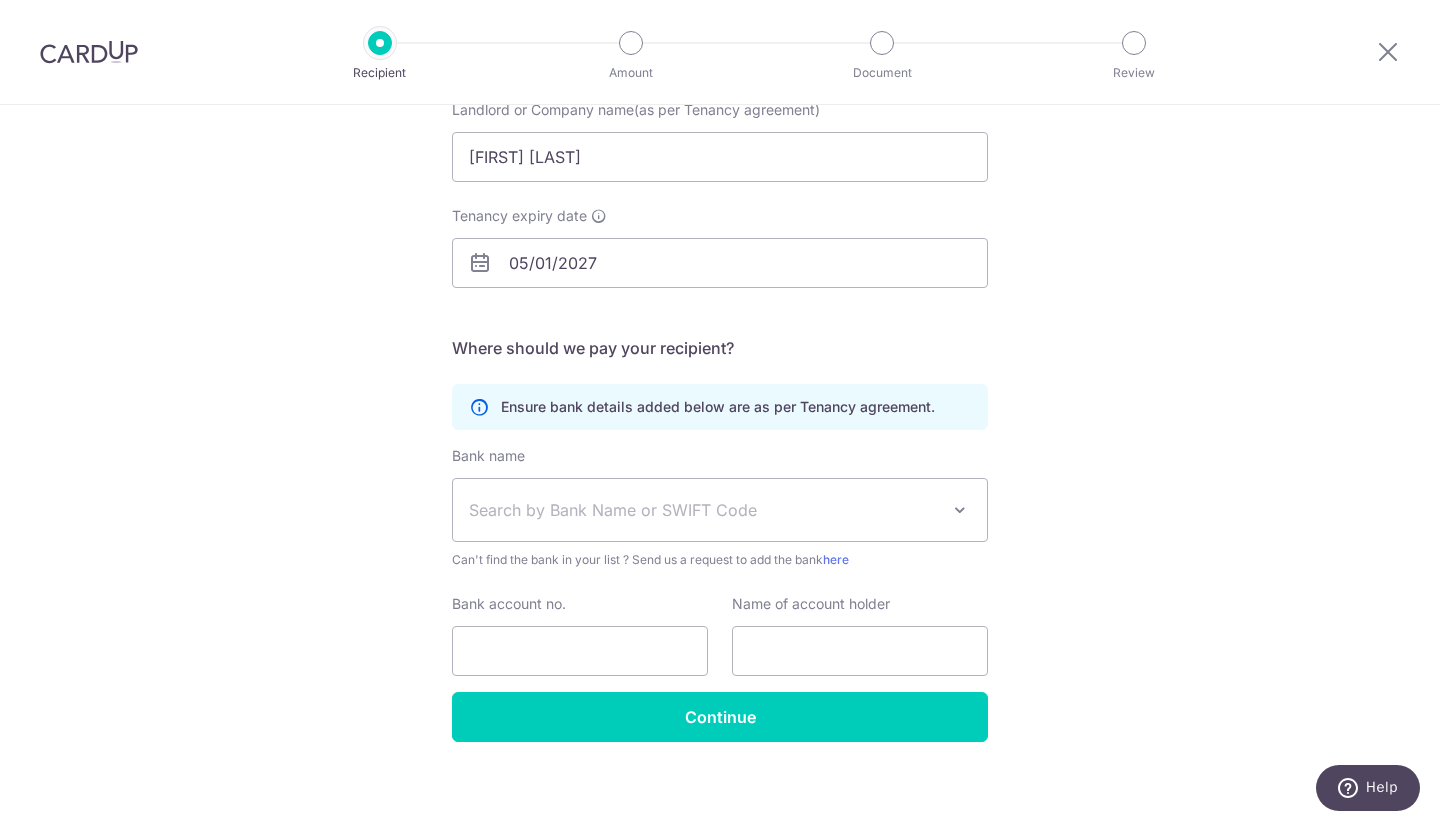 click on "Search by Bank Name or SWIFT Code" at bounding box center [704, 510] 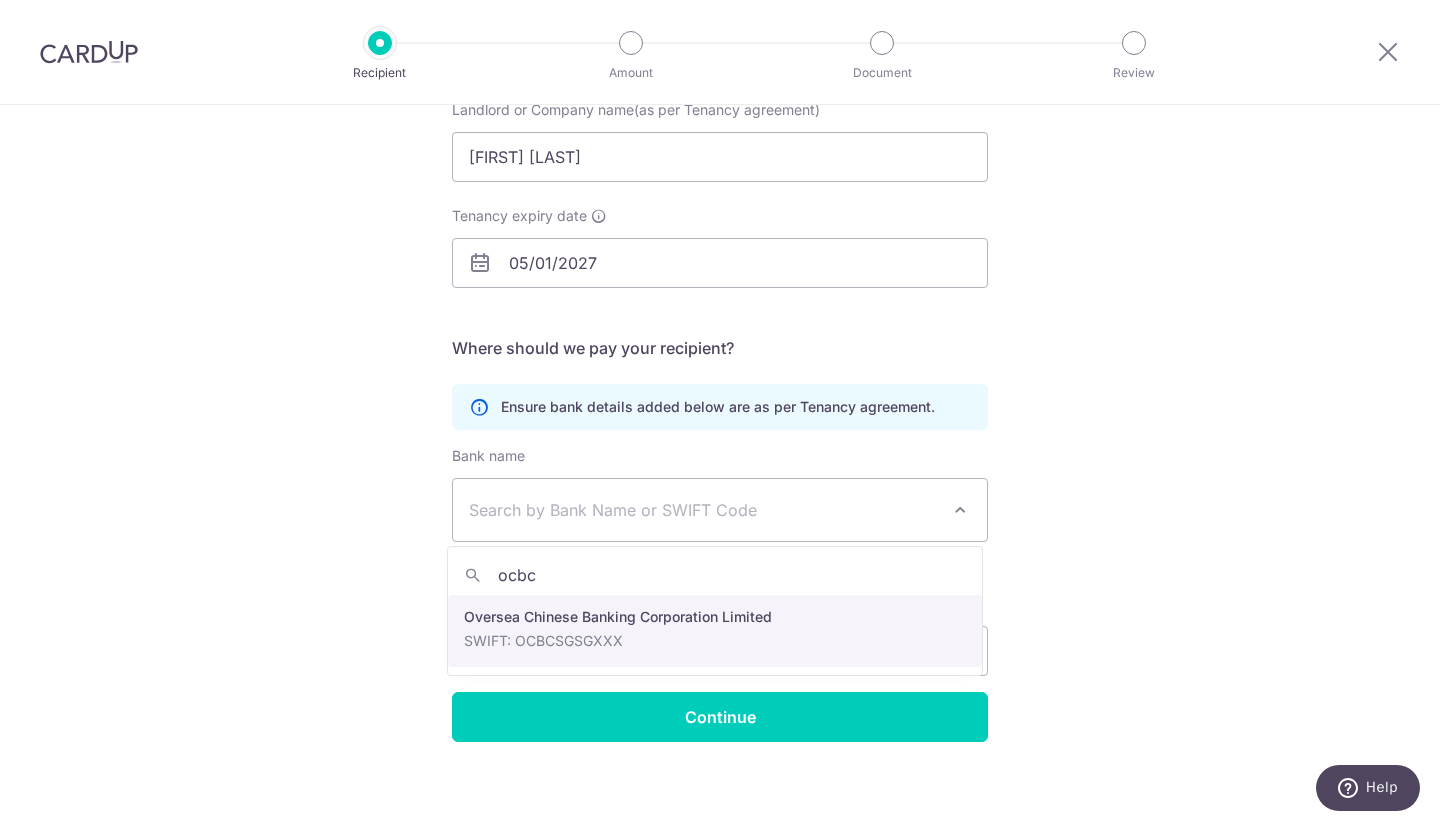 type on "ocbc" 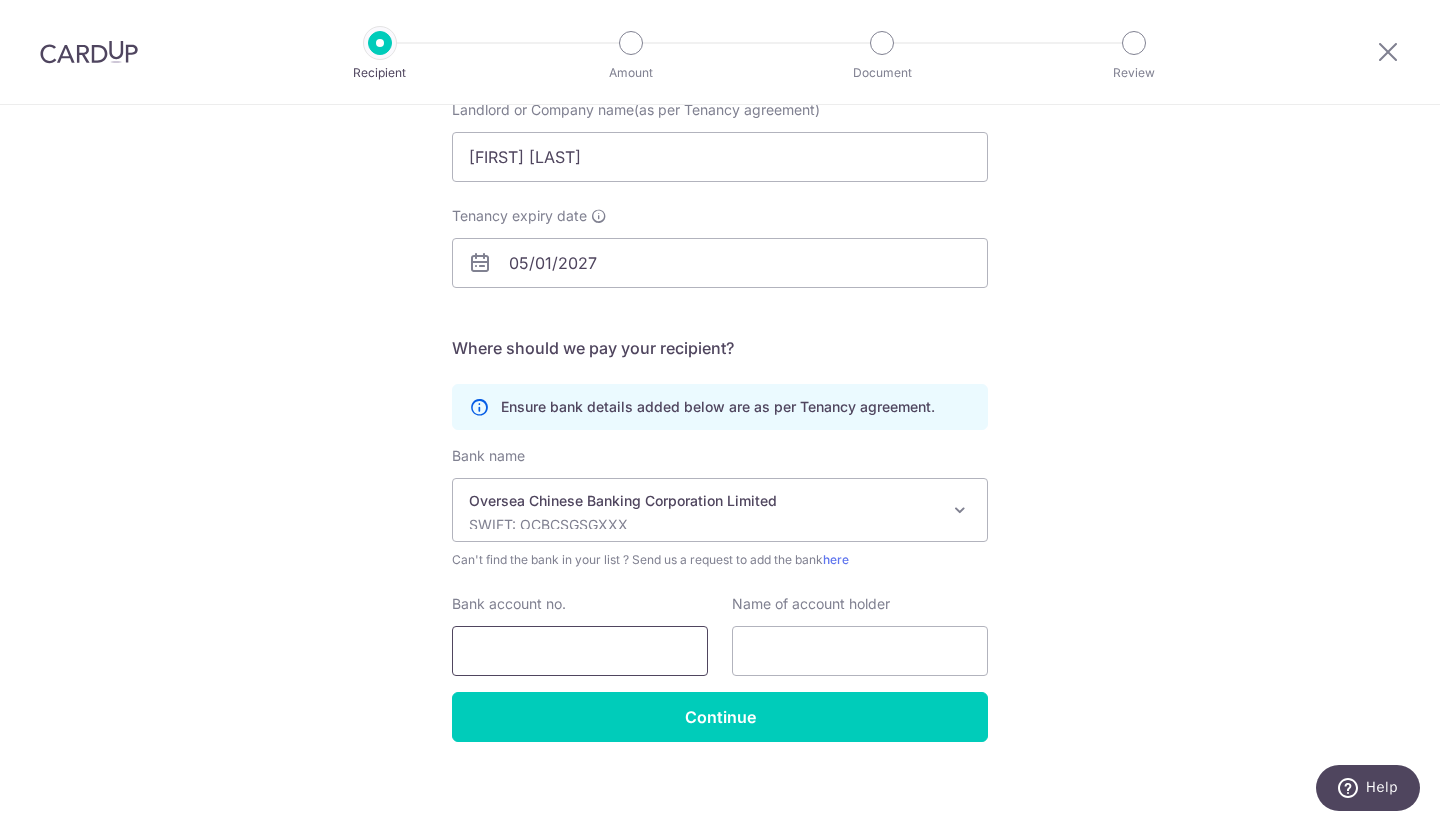 click on "Bank account no." at bounding box center (580, 651) 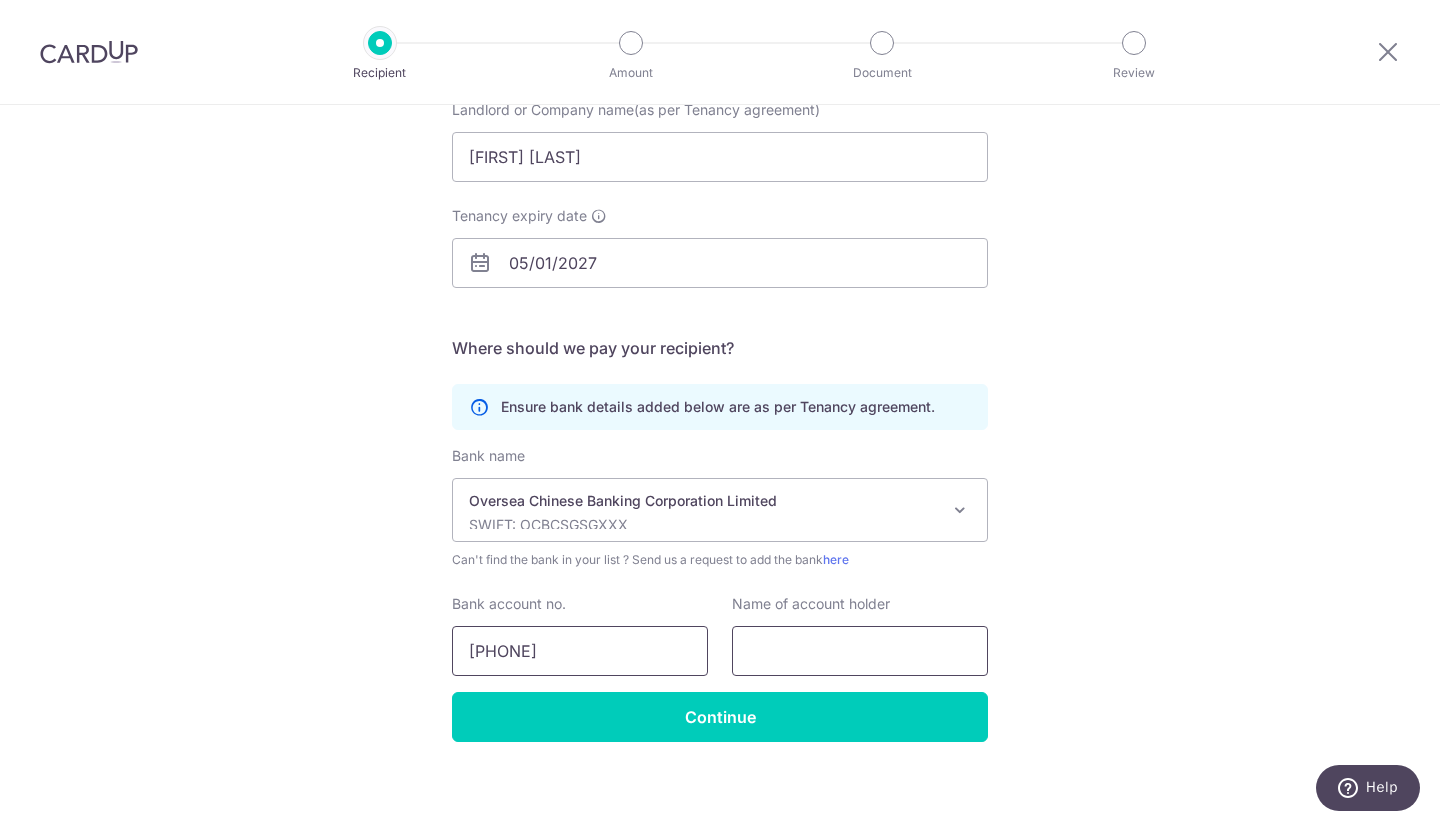 type on "[PHONE]" 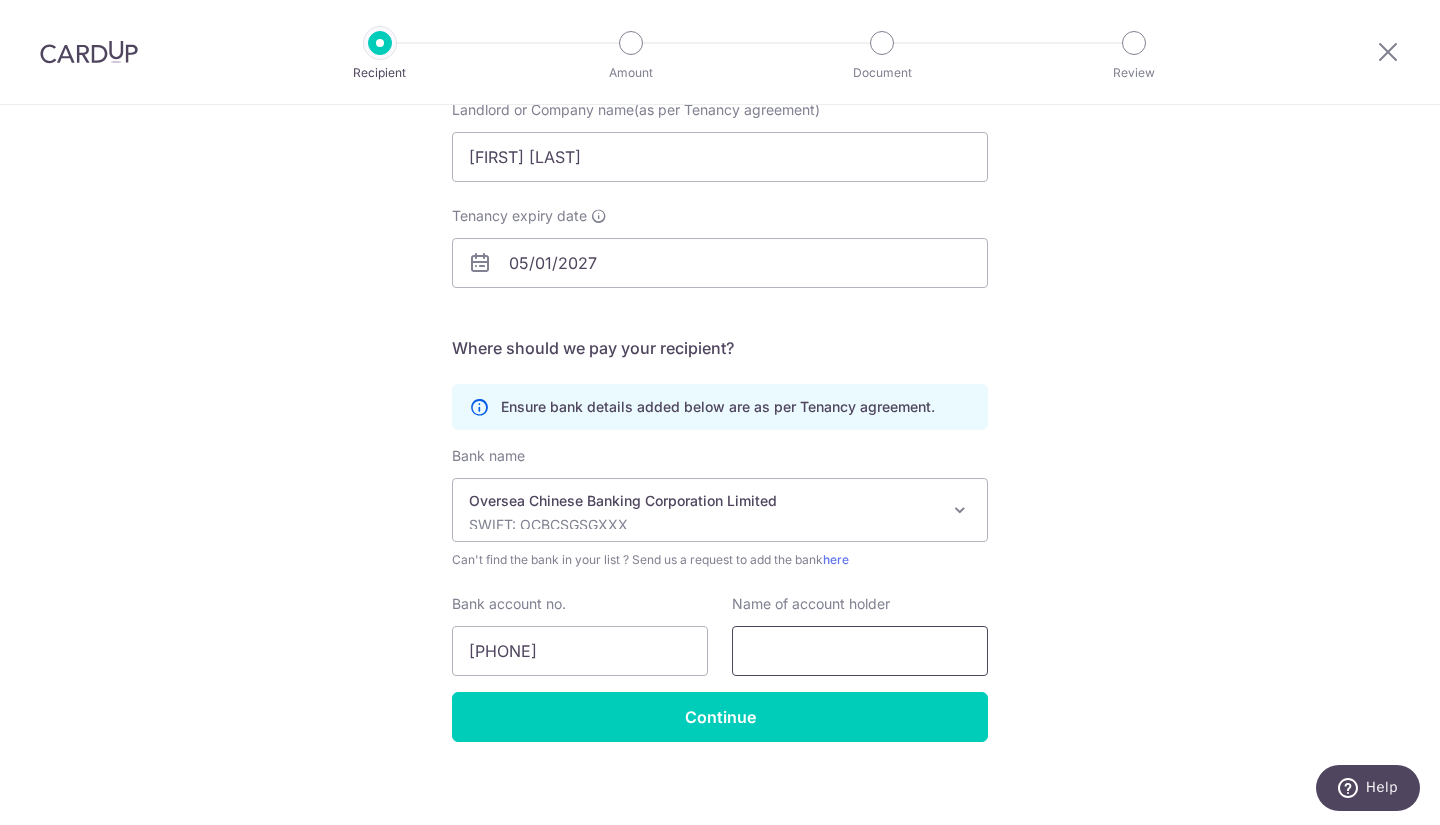click at bounding box center (860, 651) 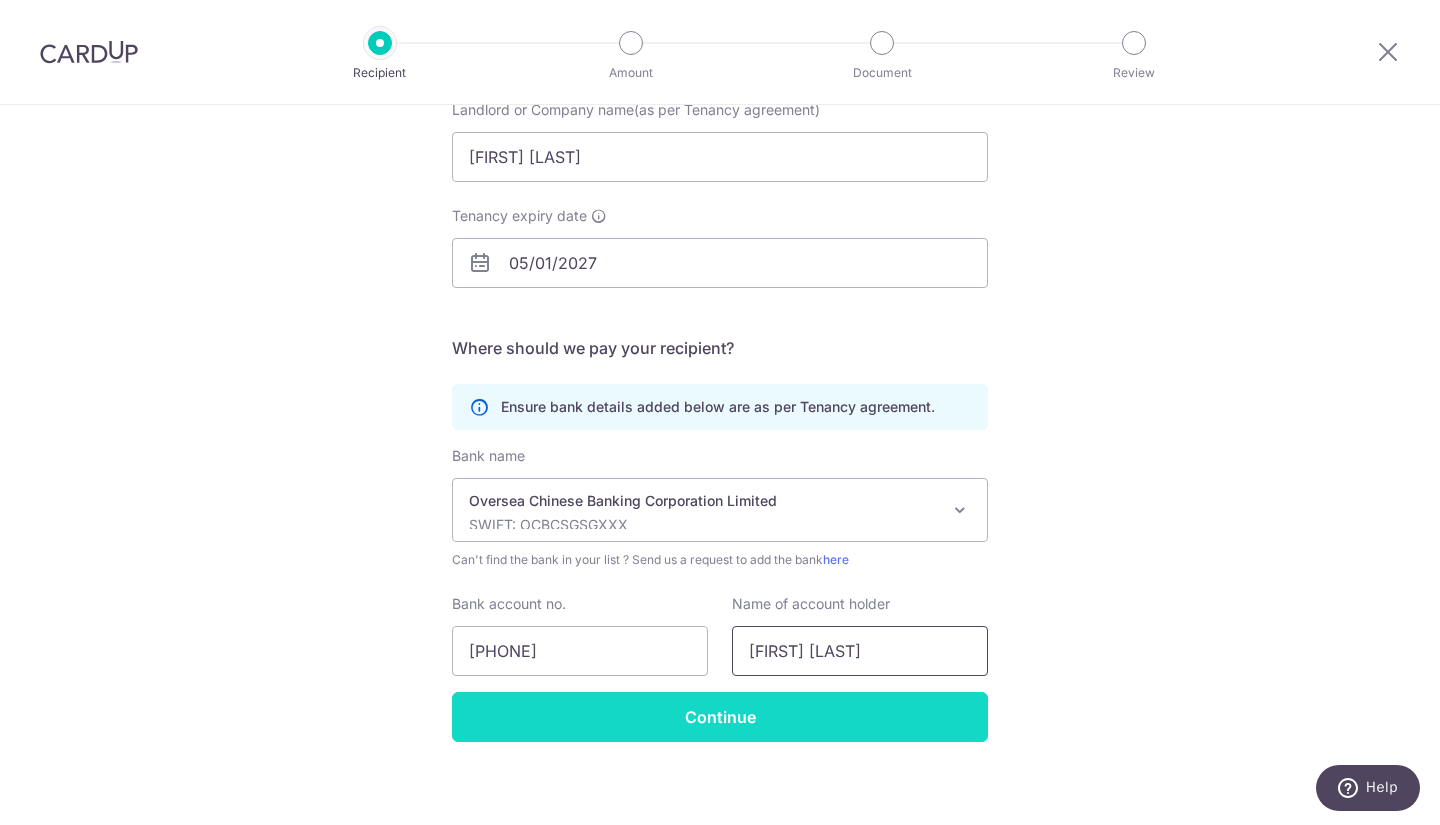 type on "[FIRST] [LAST]" 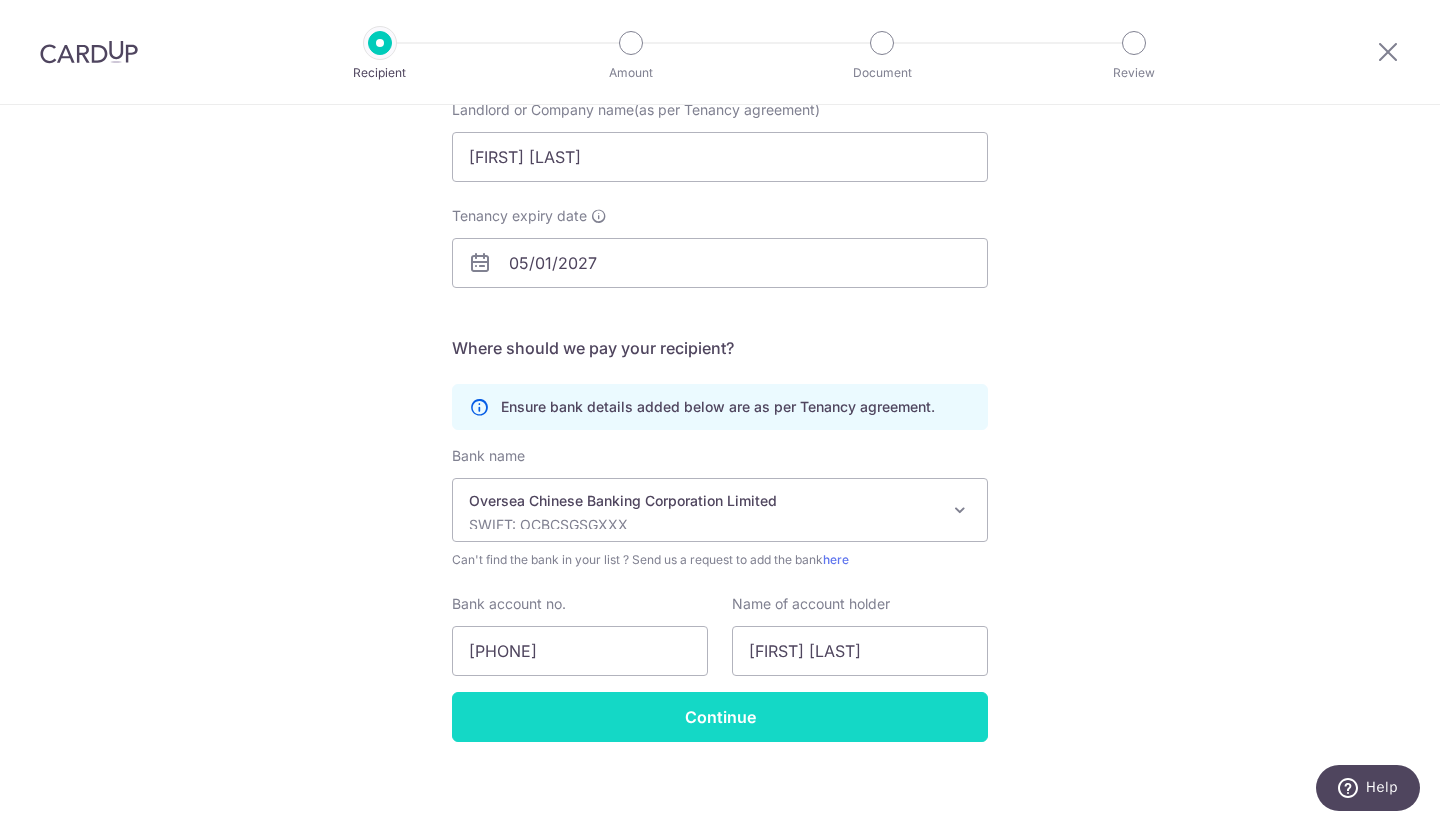 click on "Continue" at bounding box center [720, 717] 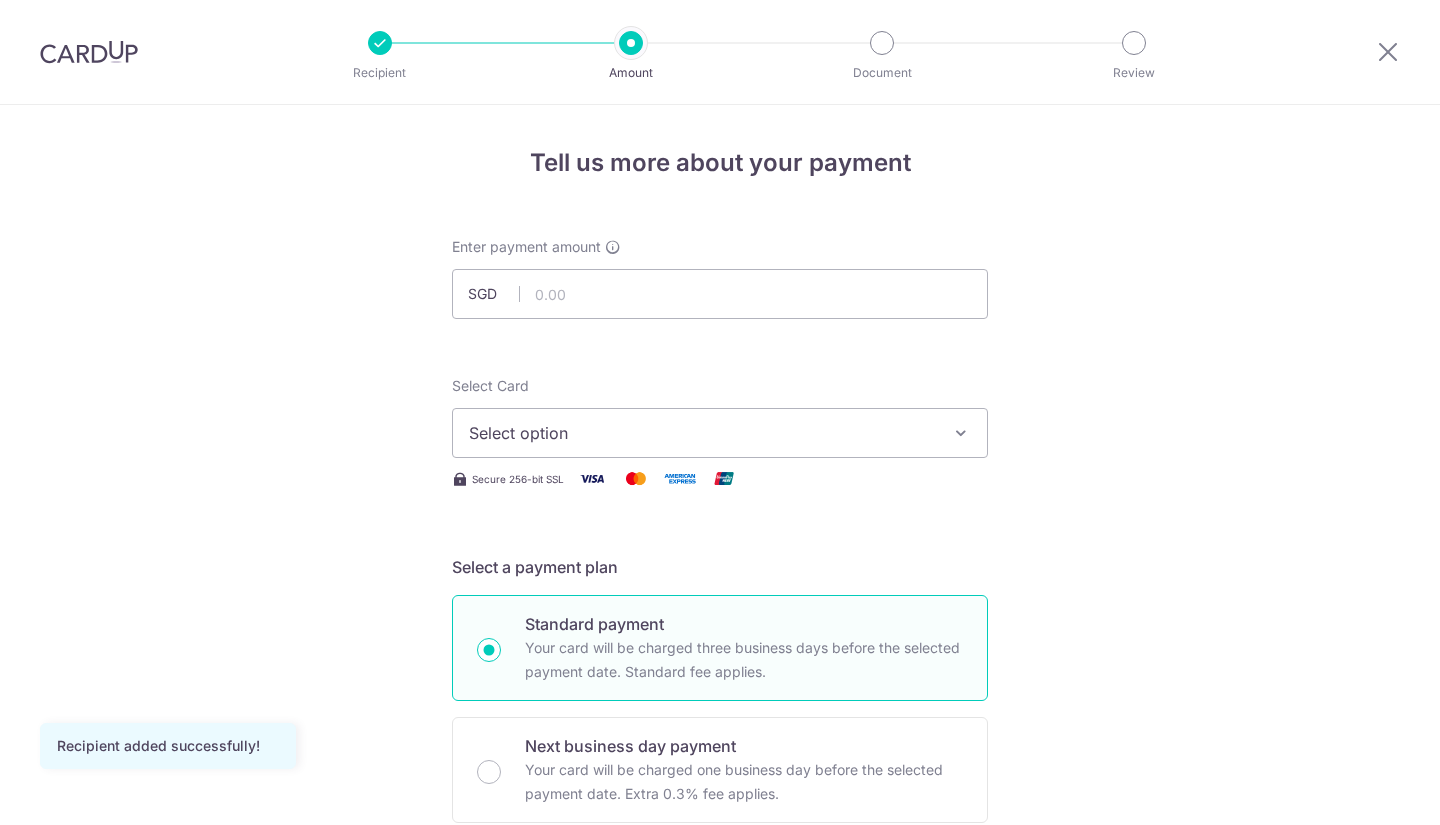 scroll, scrollTop: 0, scrollLeft: 0, axis: both 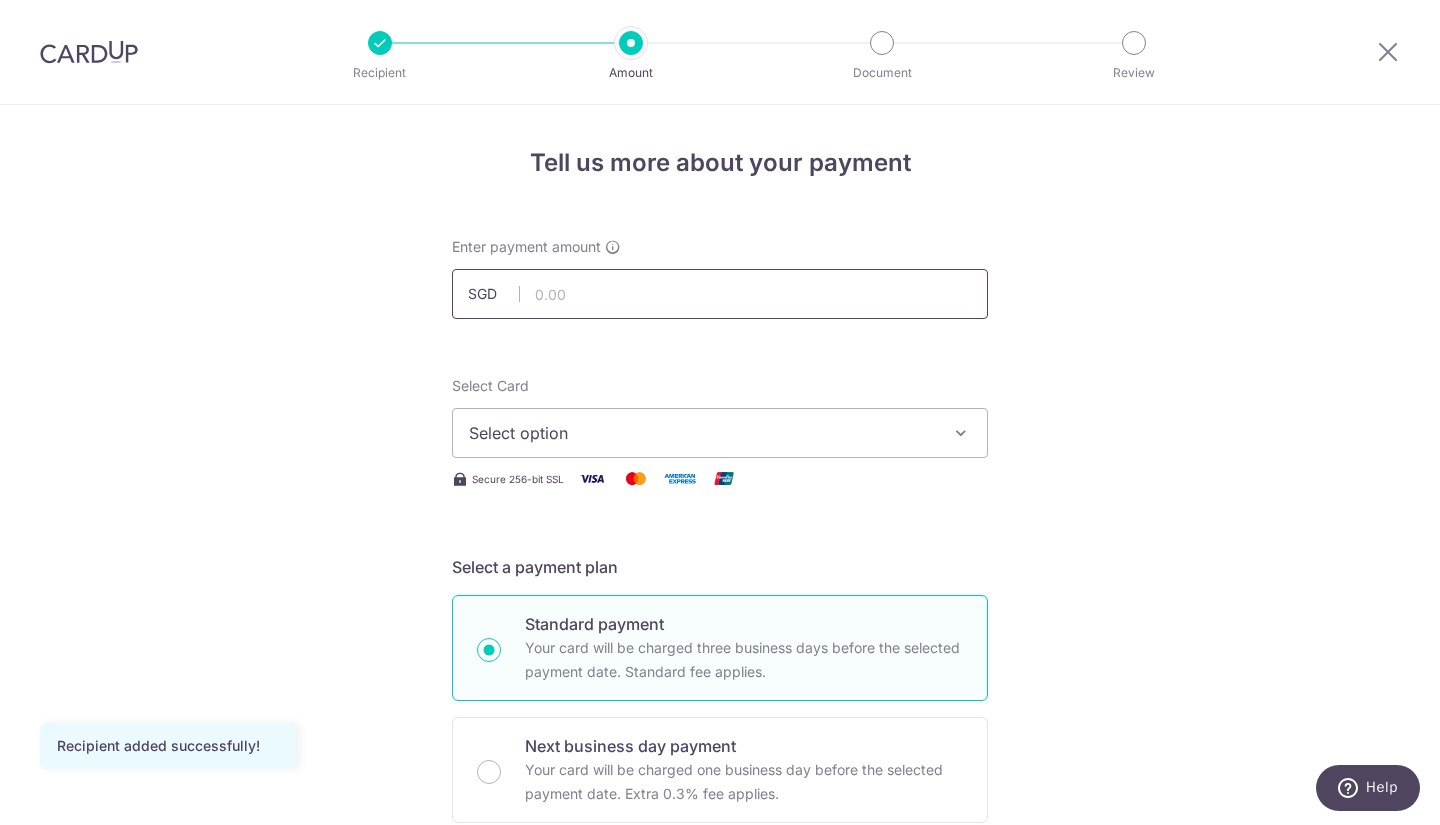 click at bounding box center (720, 294) 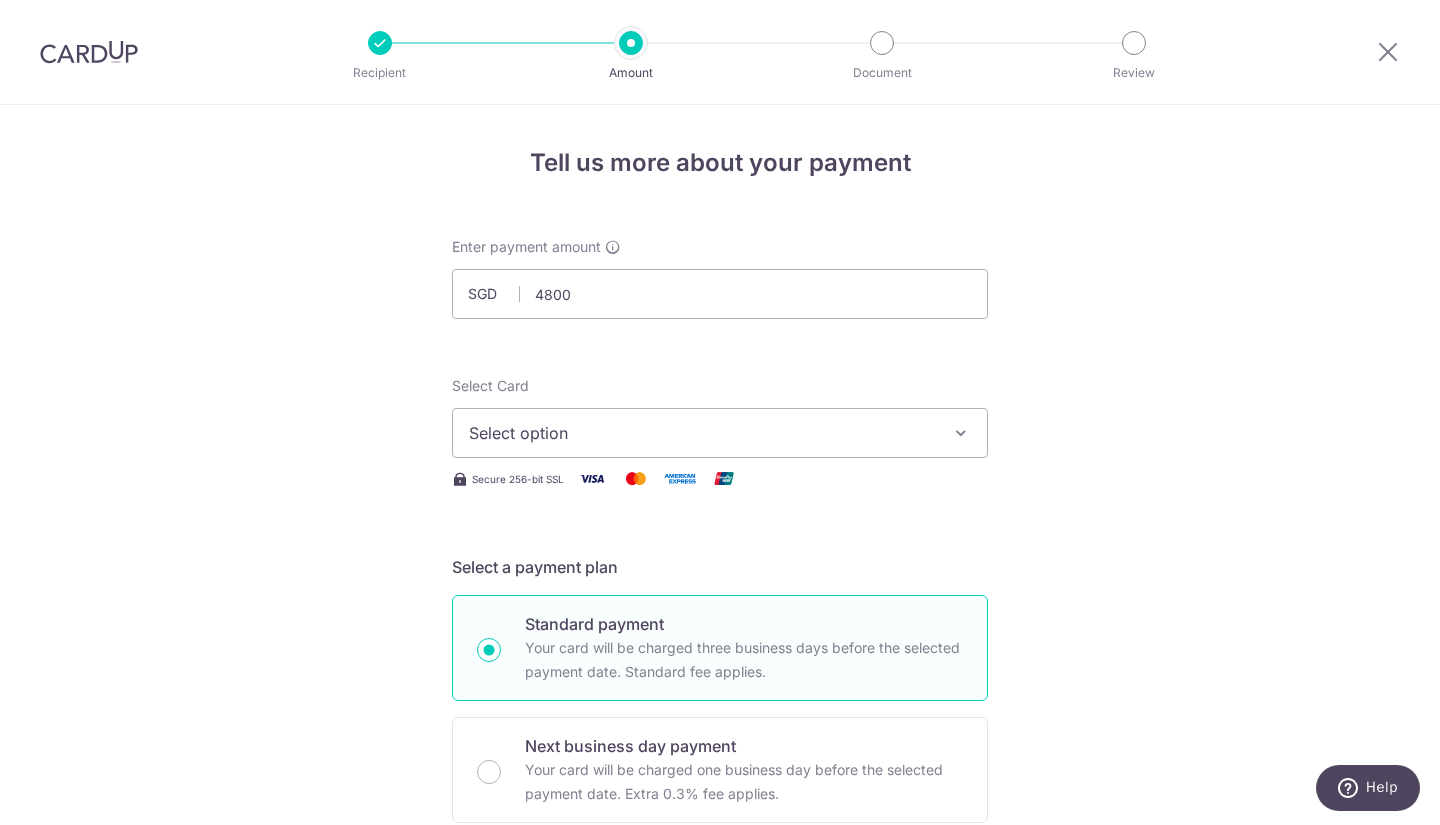 click on "Select option" at bounding box center (702, 433) 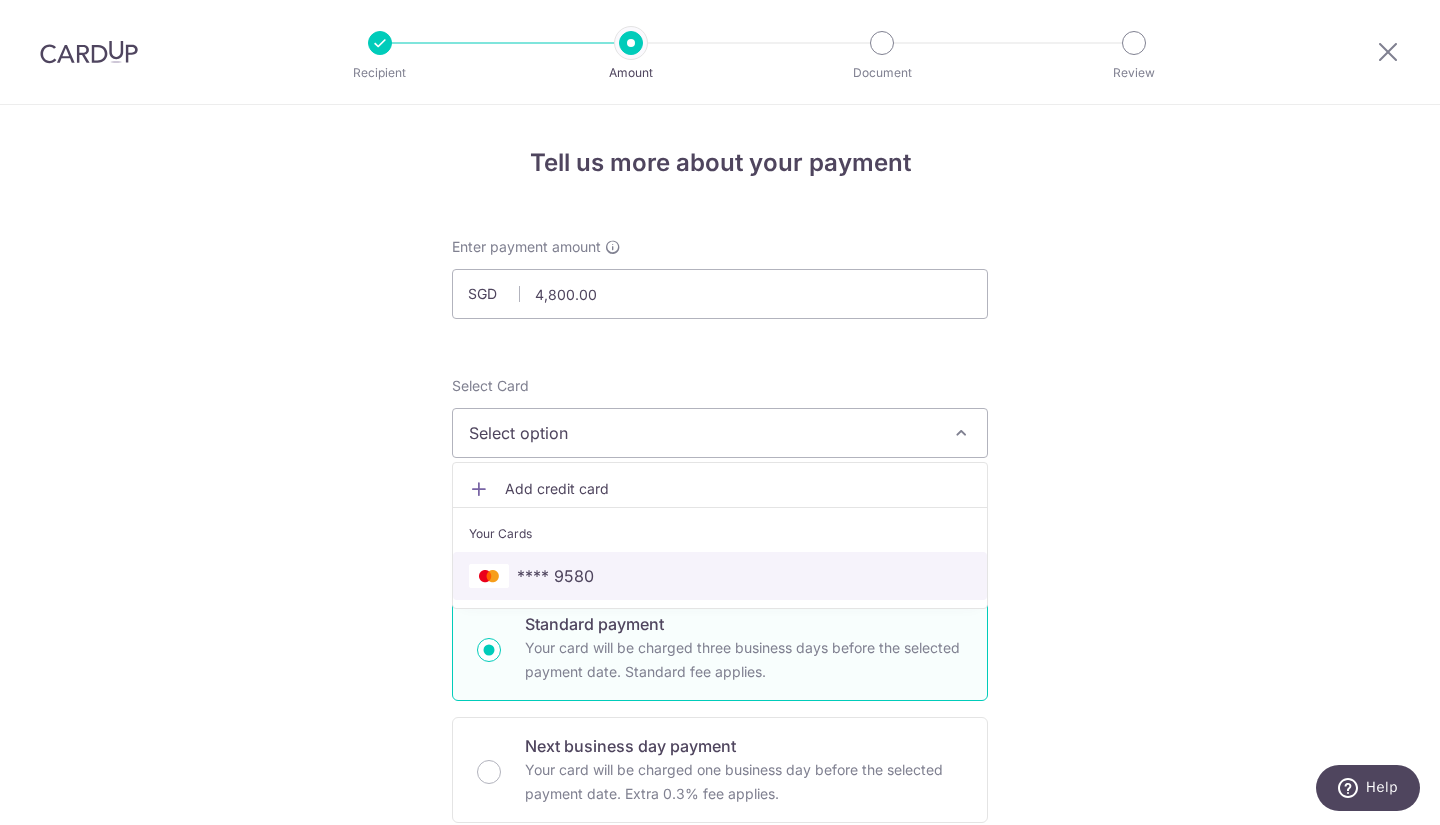 click on "**** 9580" at bounding box center (555, 576) 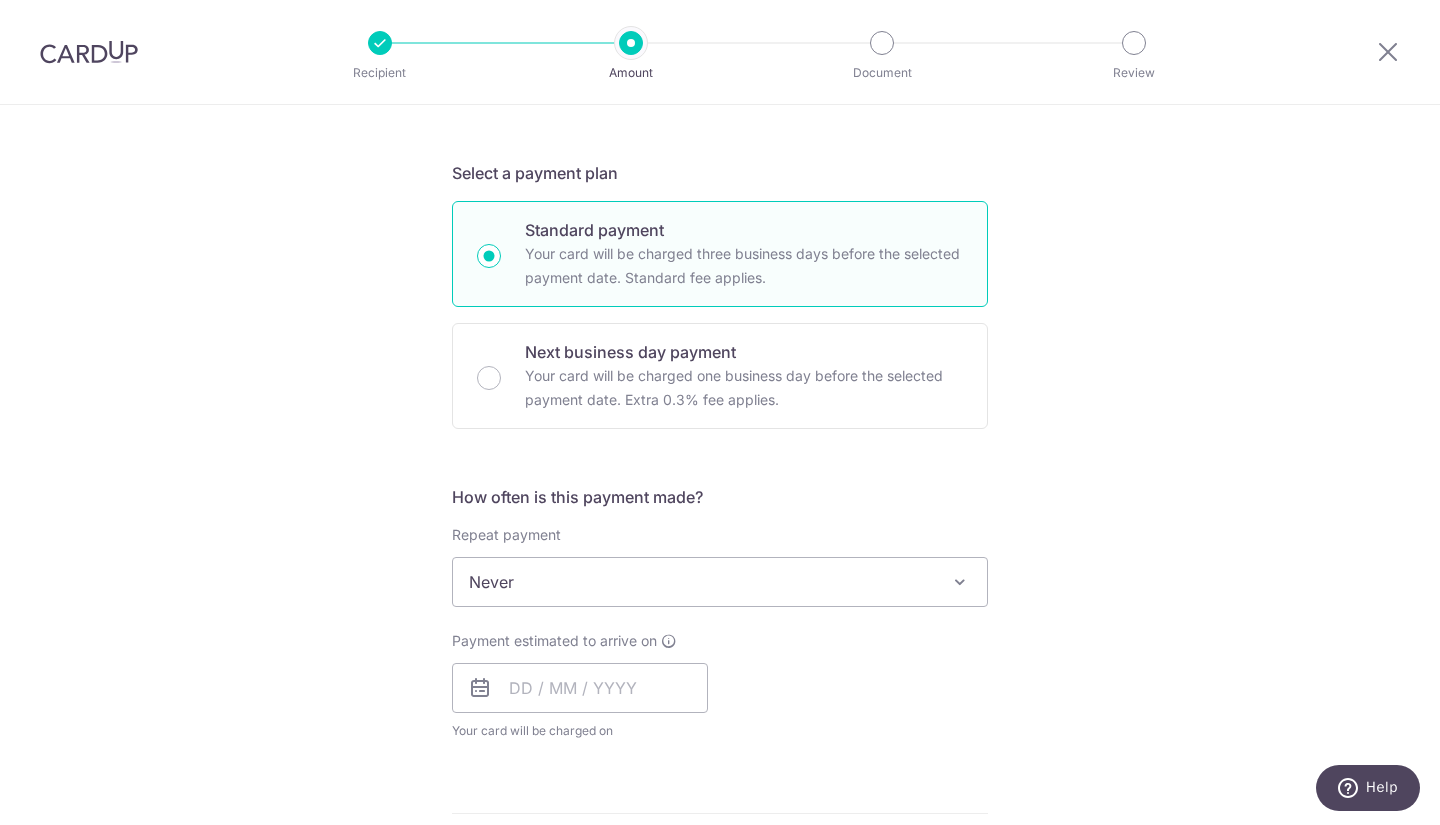 scroll, scrollTop: 391, scrollLeft: 0, axis: vertical 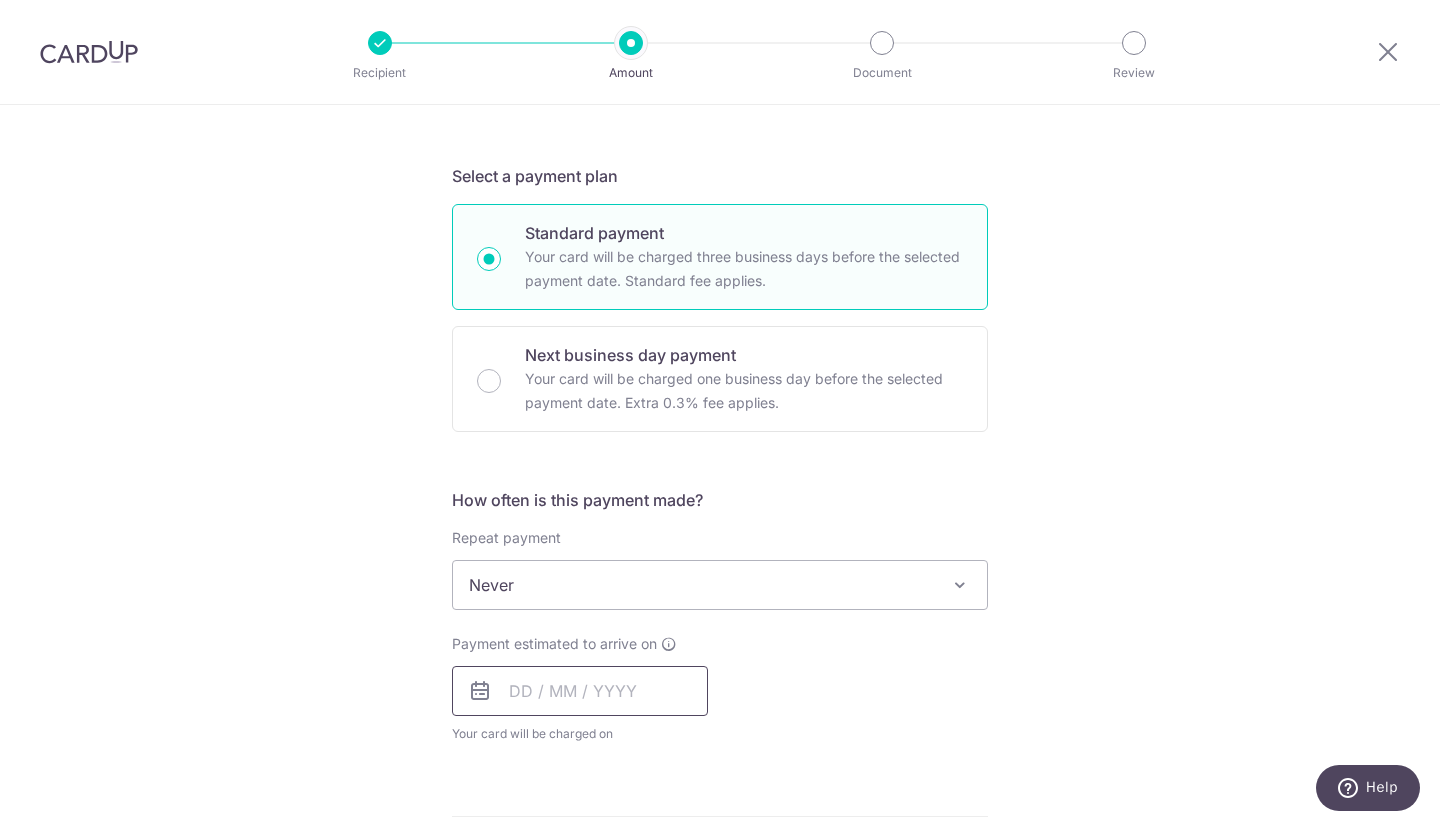 click at bounding box center [580, 691] 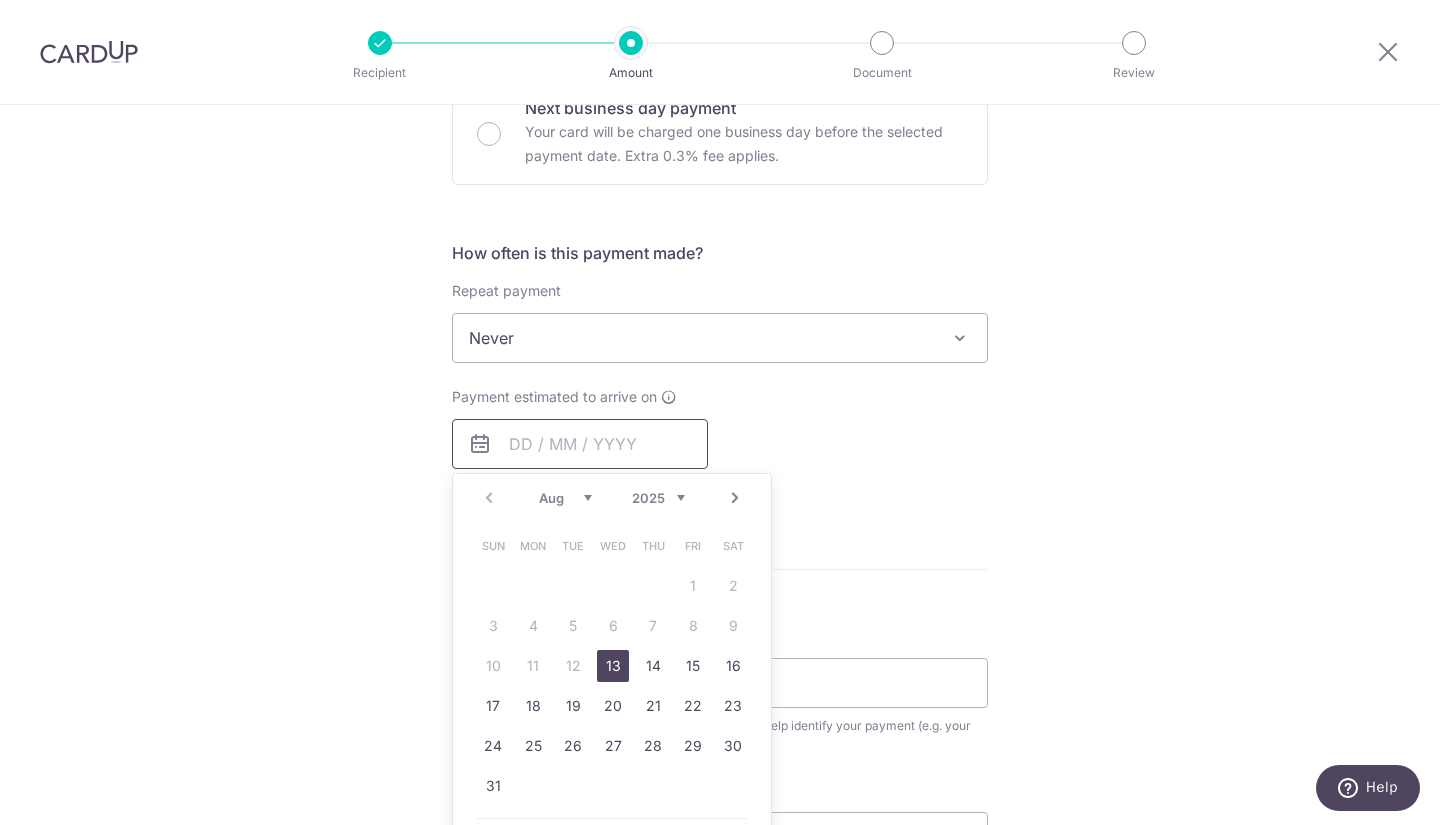 scroll, scrollTop: 633, scrollLeft: 0, axis: vertical 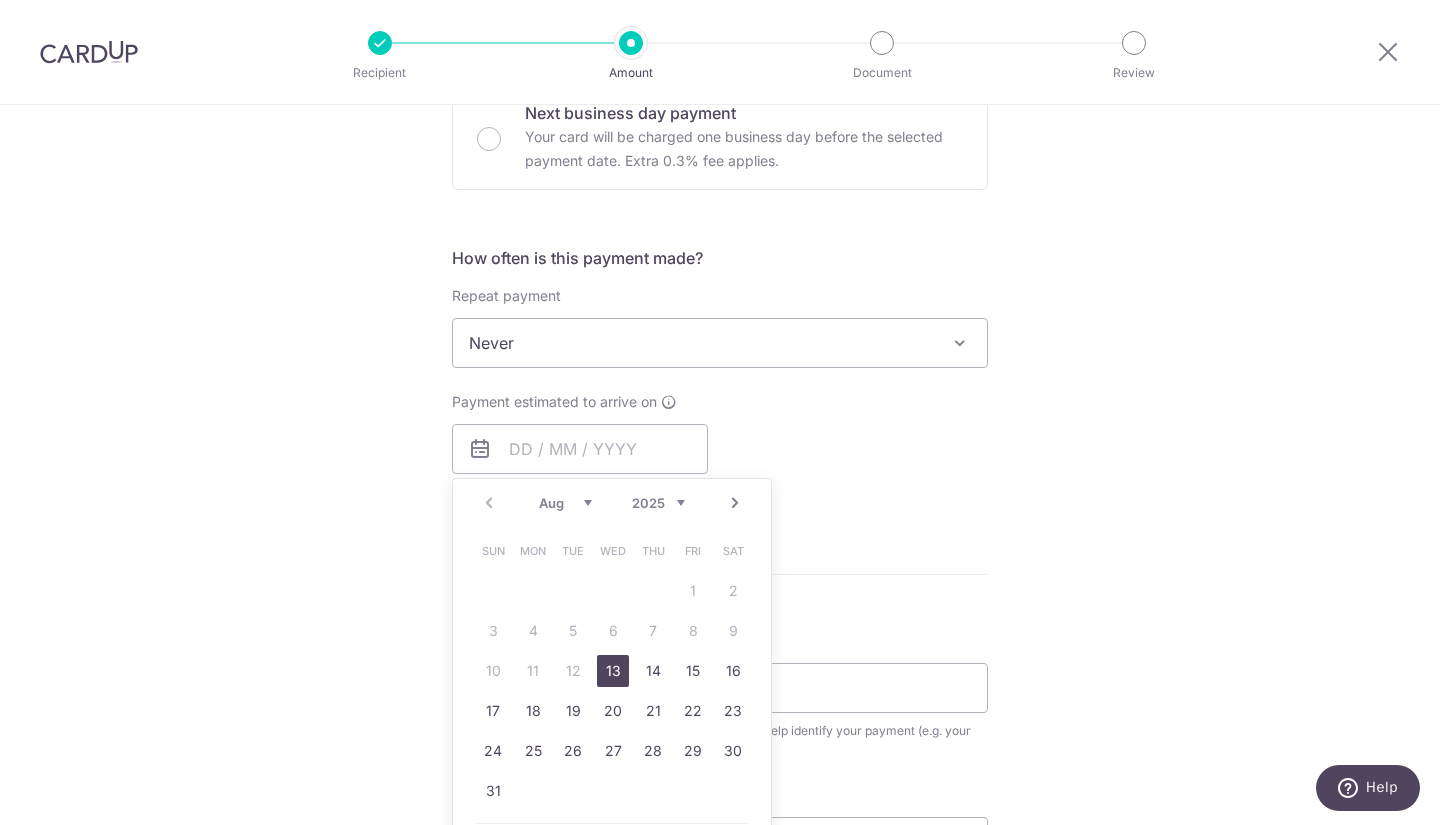 click on "Prev Next Aug Sep Oct Nov Dec 2025 2026 2027 2028 2029 2030 2031 2032 2033 2034 2035" at bounding box center [612, 503] 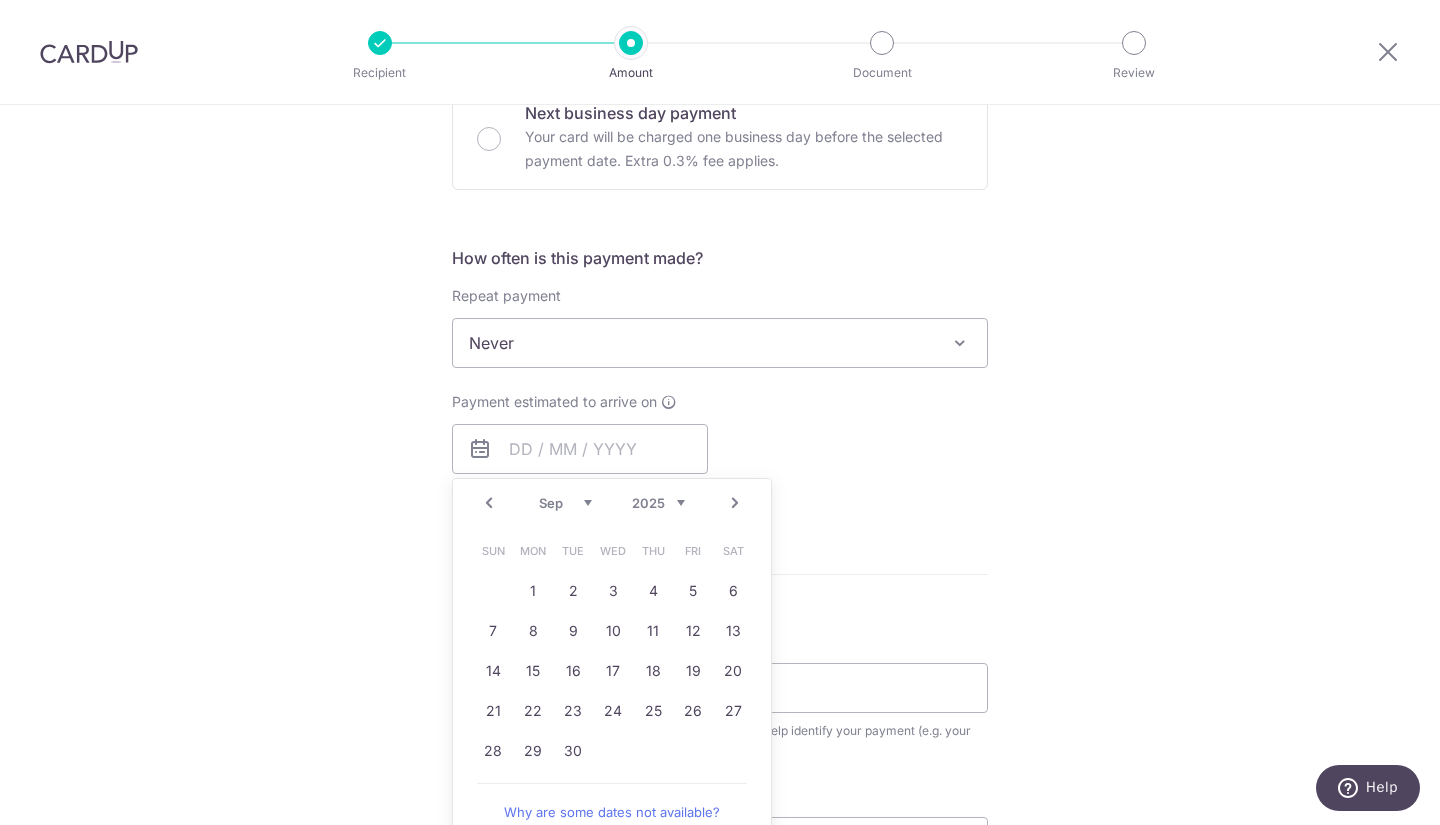 click on "6" at bounding box center (733, 591) 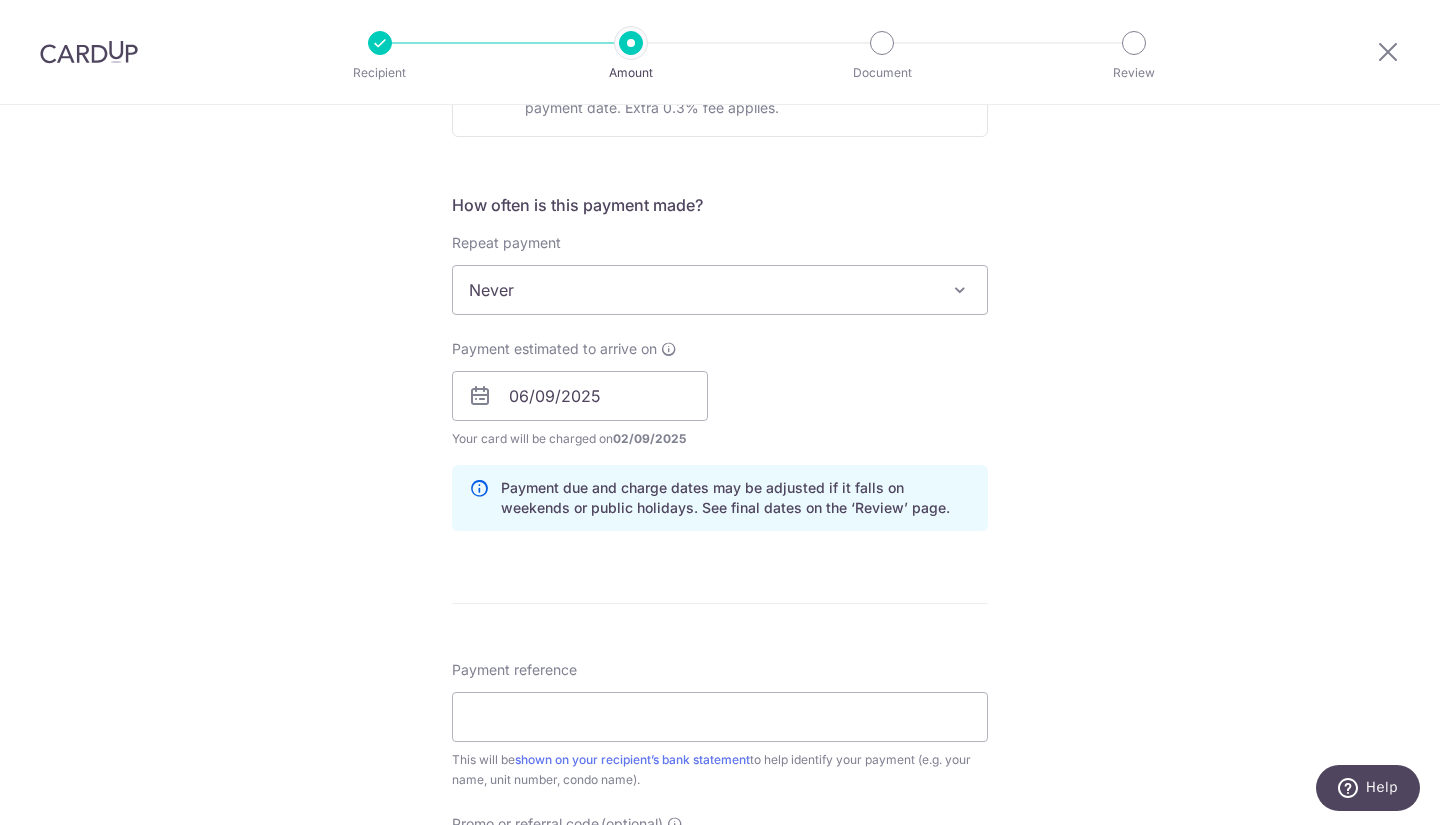 scroll, scrollTop: 687, scrollLeft: 0, axis: vertical 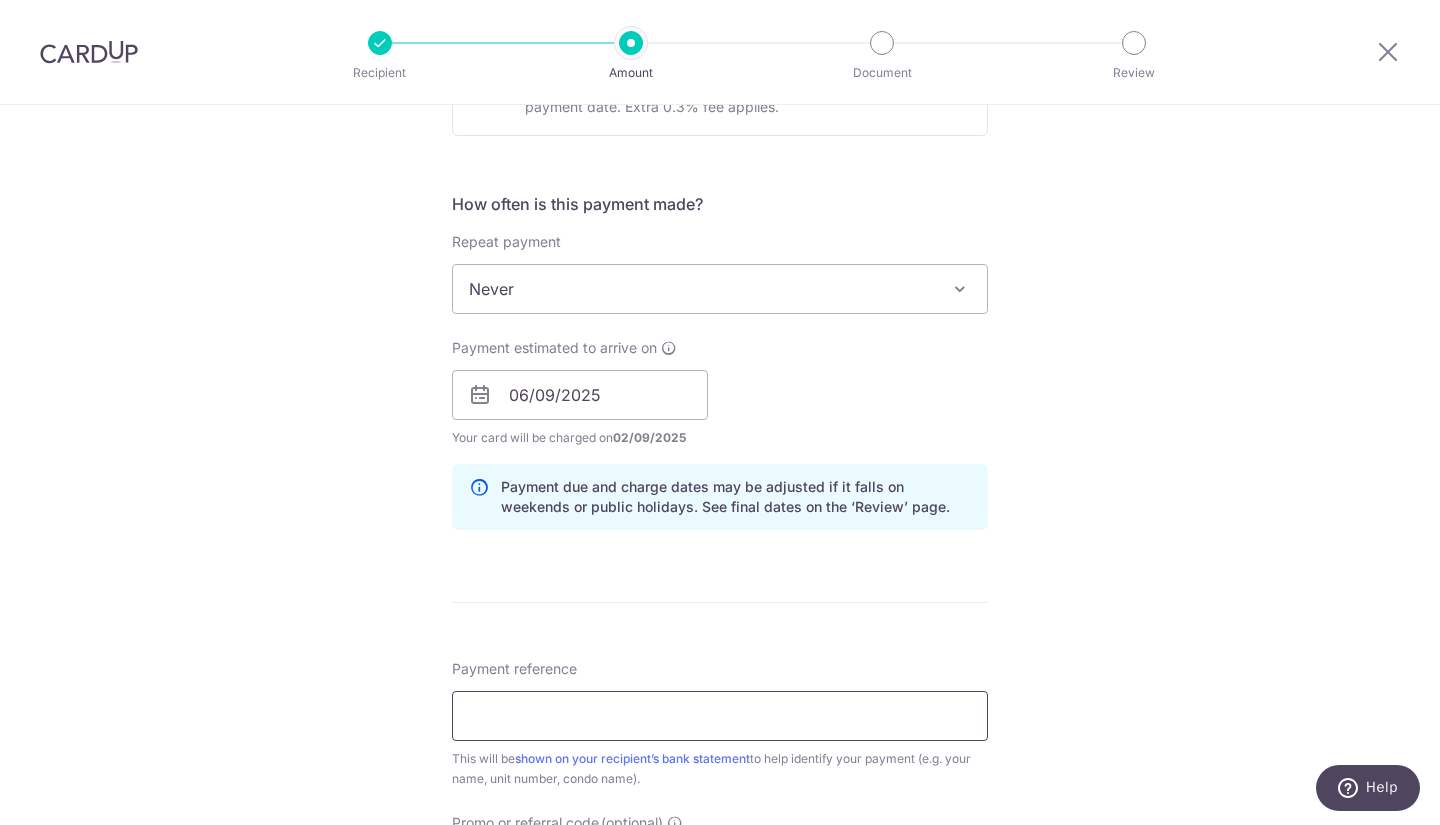 click on "Payment reference" at bounding box center (720, 716) 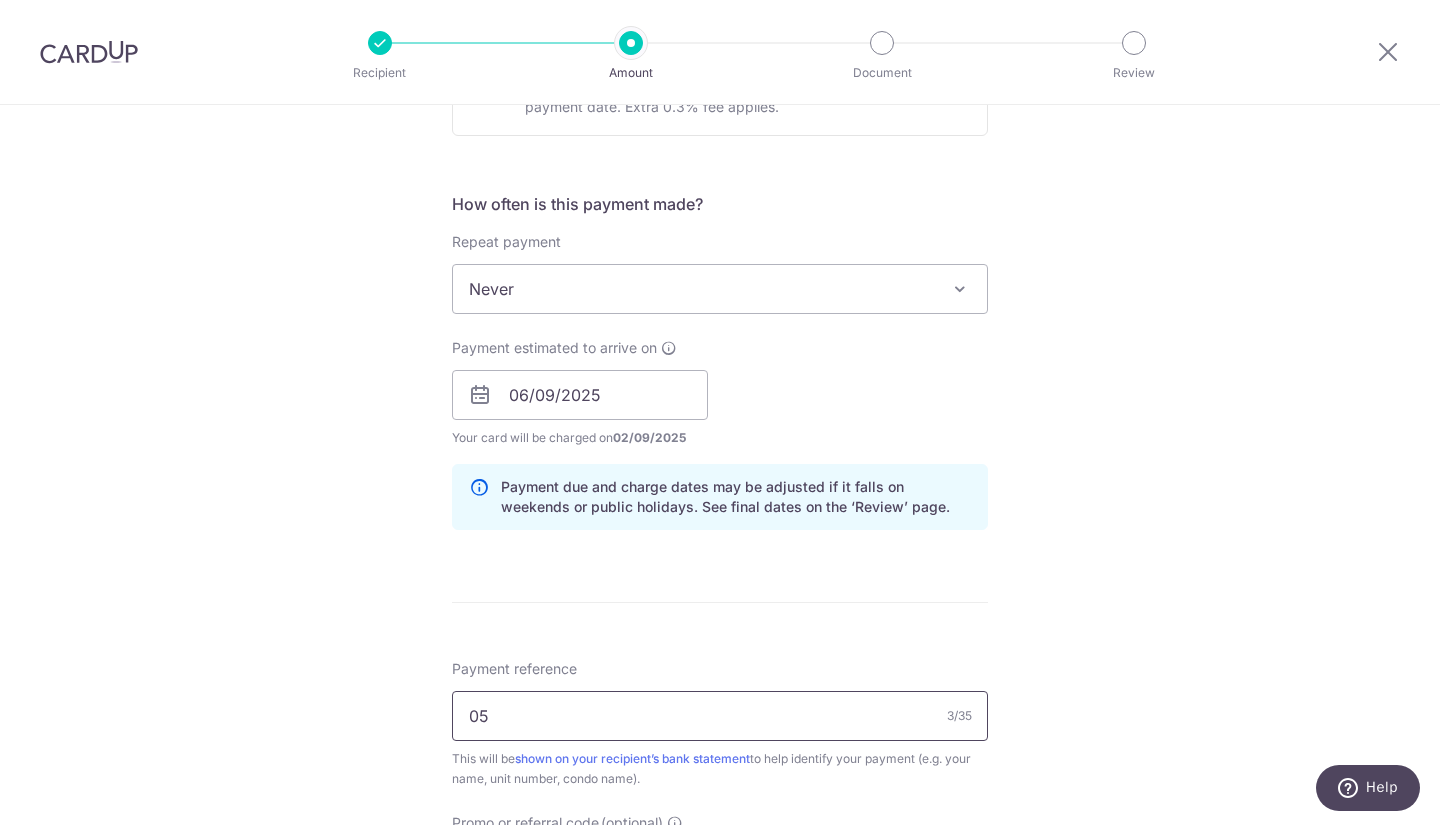 type on "0" 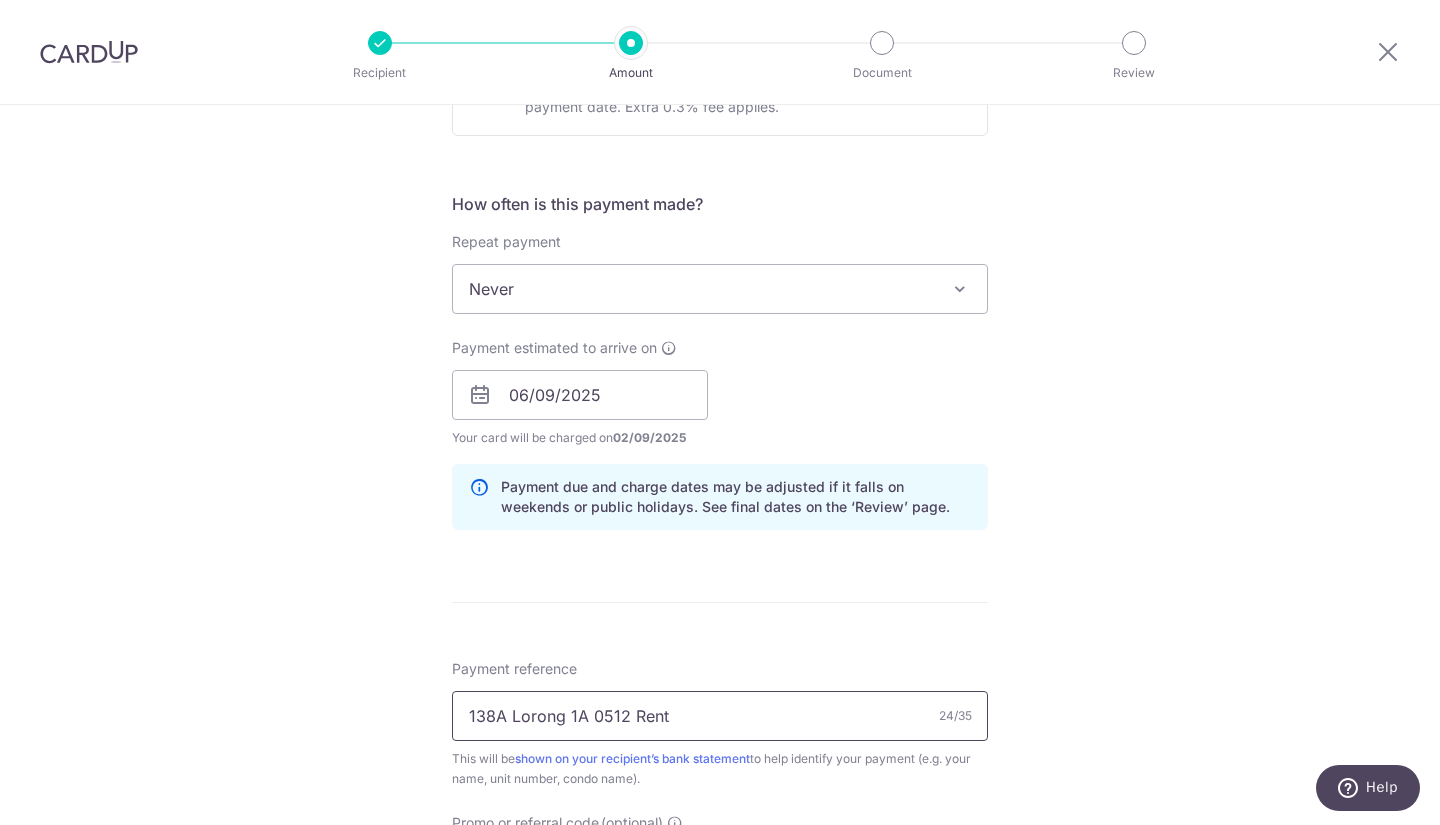 type on "138A Lorong 1A 0512 Rent" 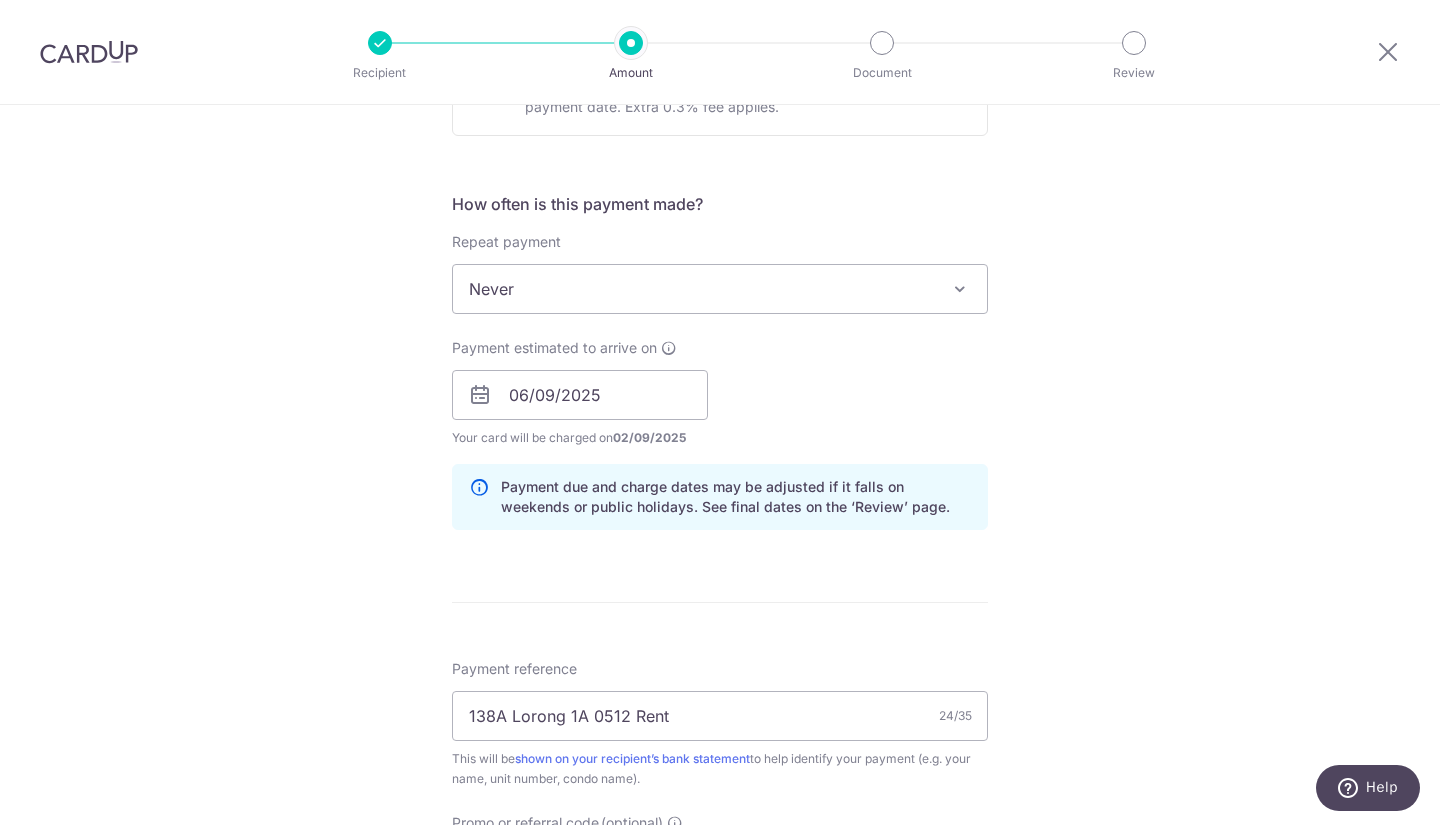 click on "Tell us more about your payment
Enter payment amount
SGD
4,800.00
4800.00
Recipient added successfully!
Select Card
**** 9580
Add credit card
Your Cards
**** 9580
Secure 256-bit SSL
Text
New card details
Card
Secure 256-bit SSL" at bounding box center [720, 363] 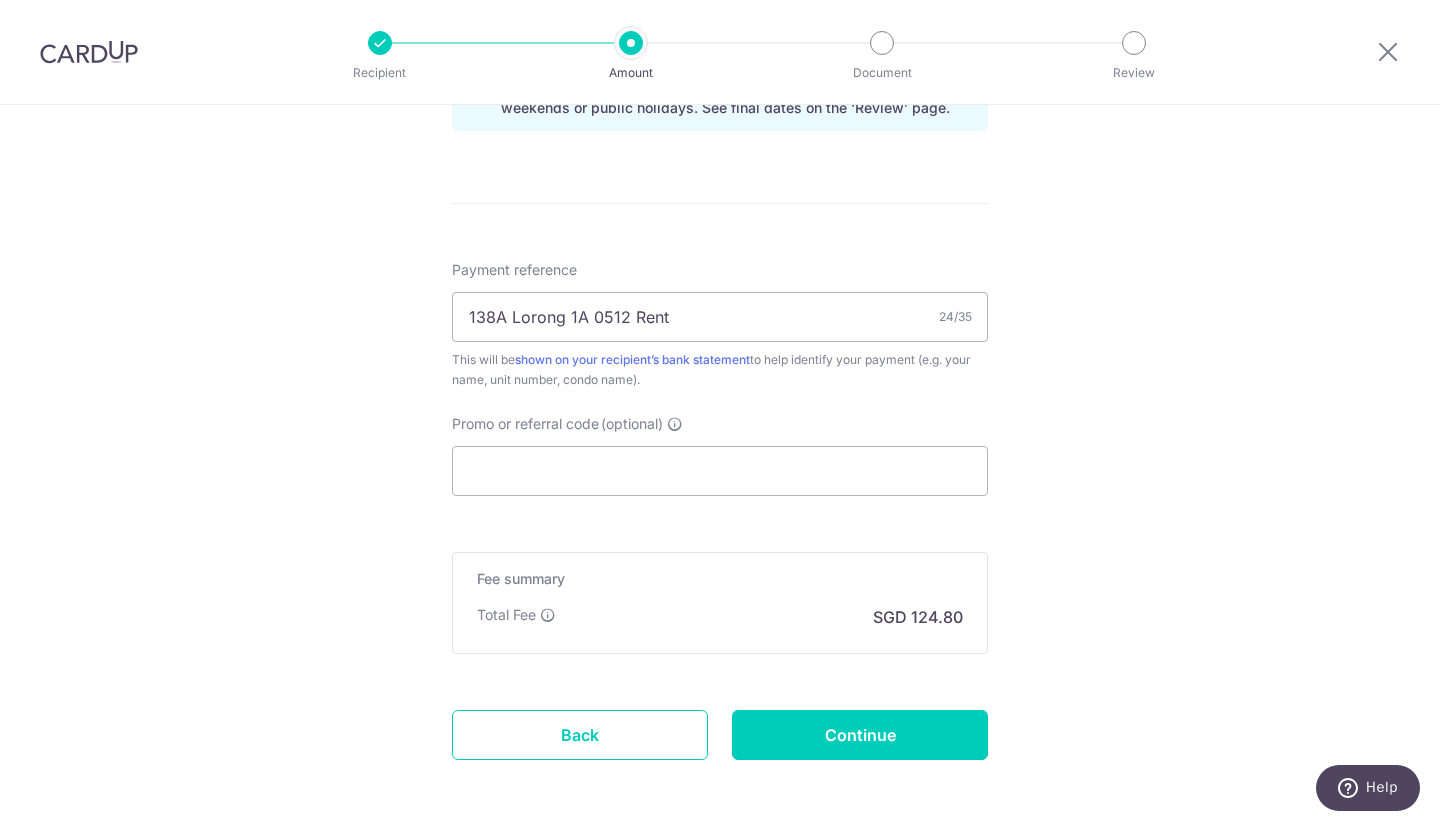 scroll, scrollTop: 1085, scrollLeft: 0, axis: vertical 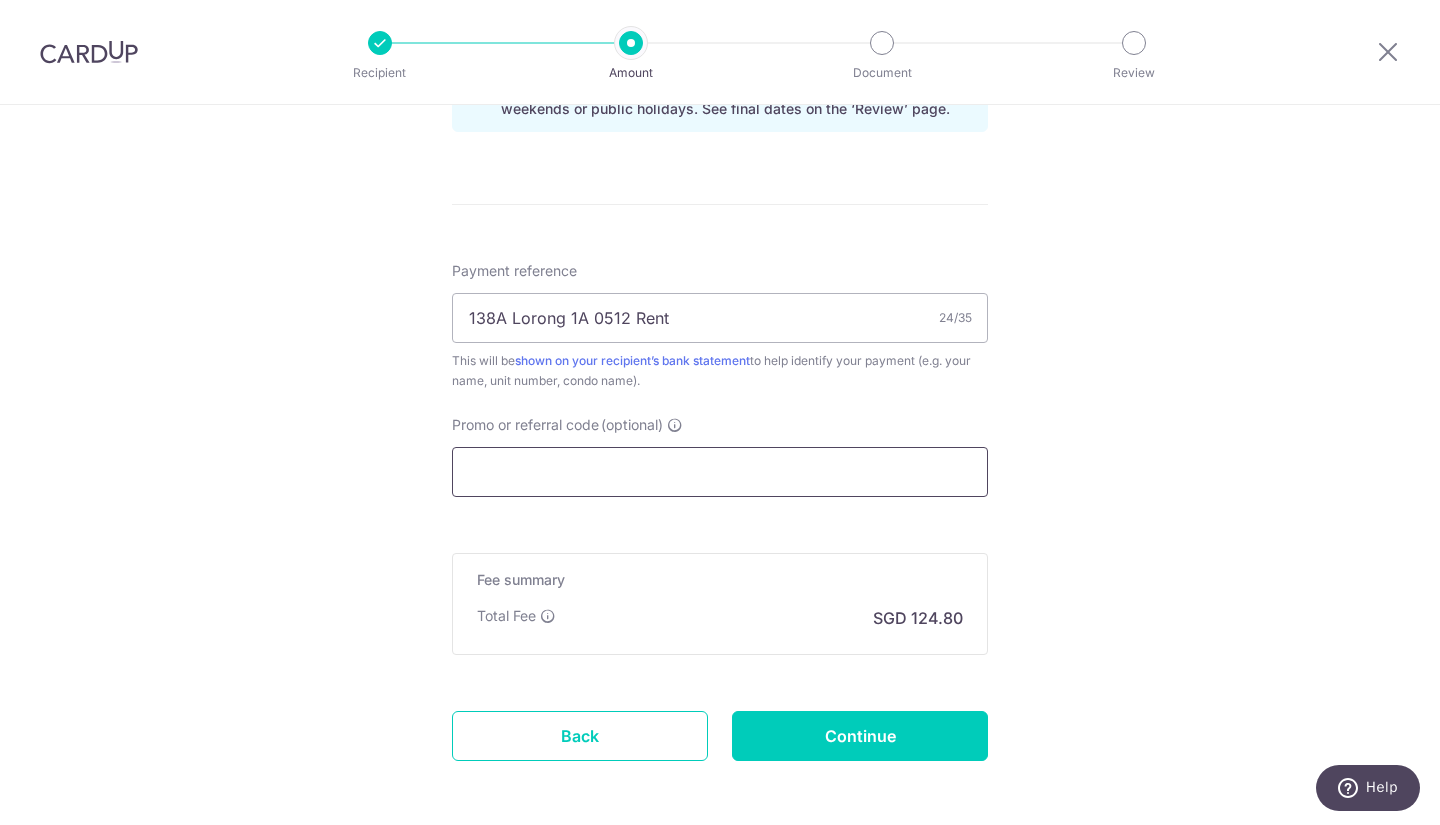 click on "Promo or referral code
(optional)" at bounding box center [720, 472] 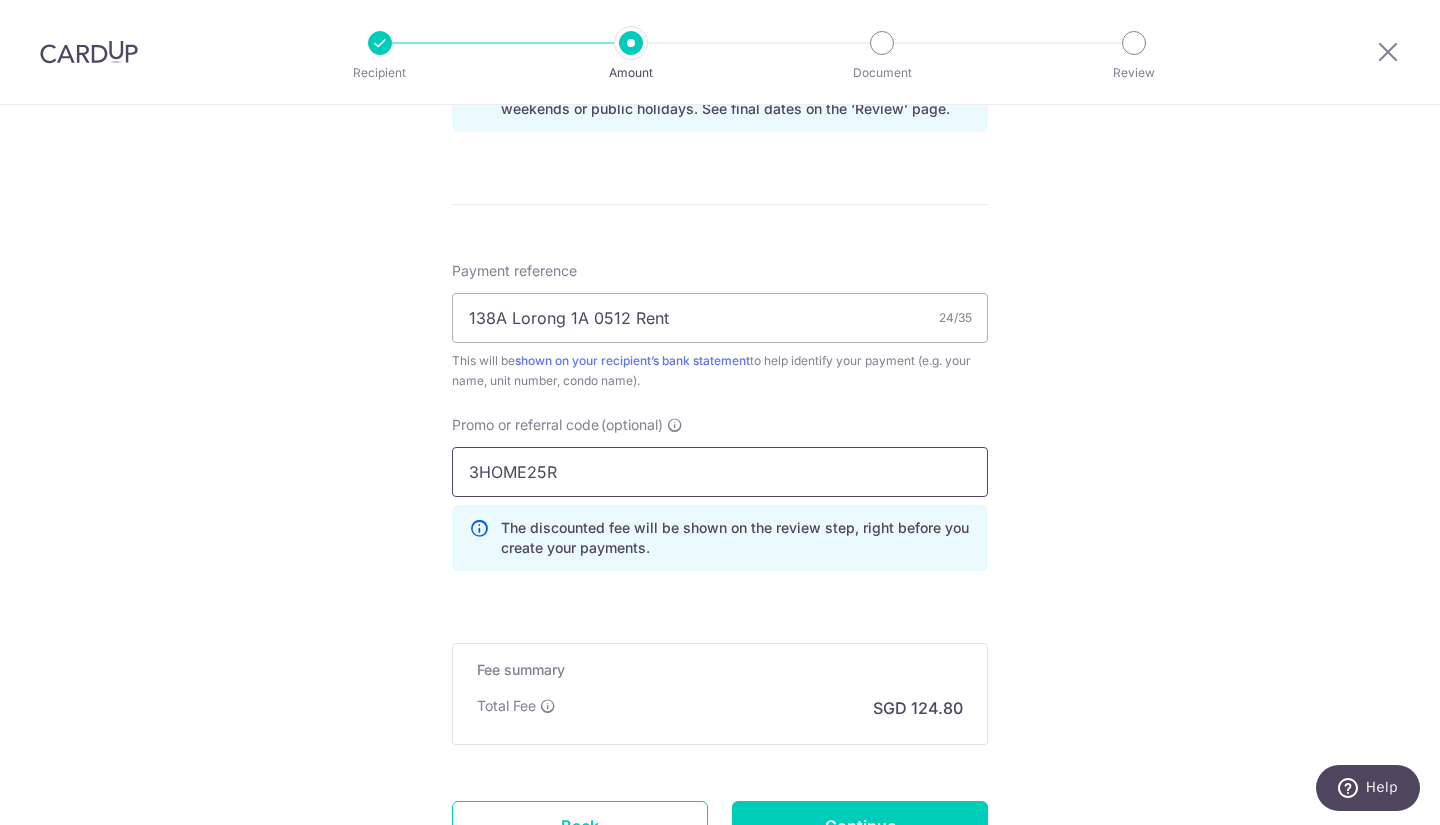 type on "3HOME25R" 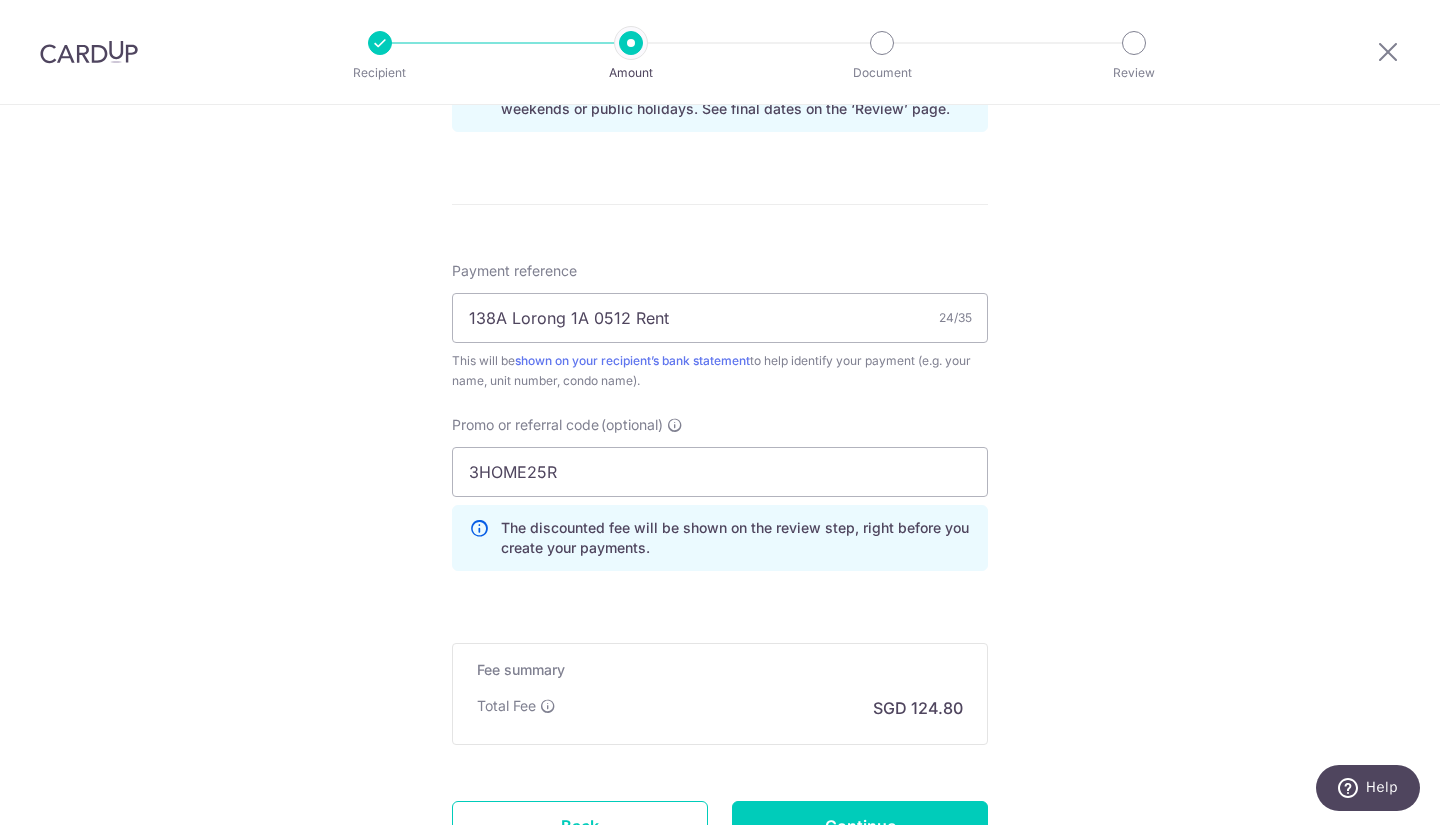 click on "Tell us more about your payment
Enter payment amount
SGD
4,800.00
4800.00
Recipient added successfully!
Select Card
**** 9580
Add credit card
Your Cards
**** 9580
Secure 256-bit SSL
Text
New card details
Card
Secure 256-bit SSL" at bounding box center (720, 10) 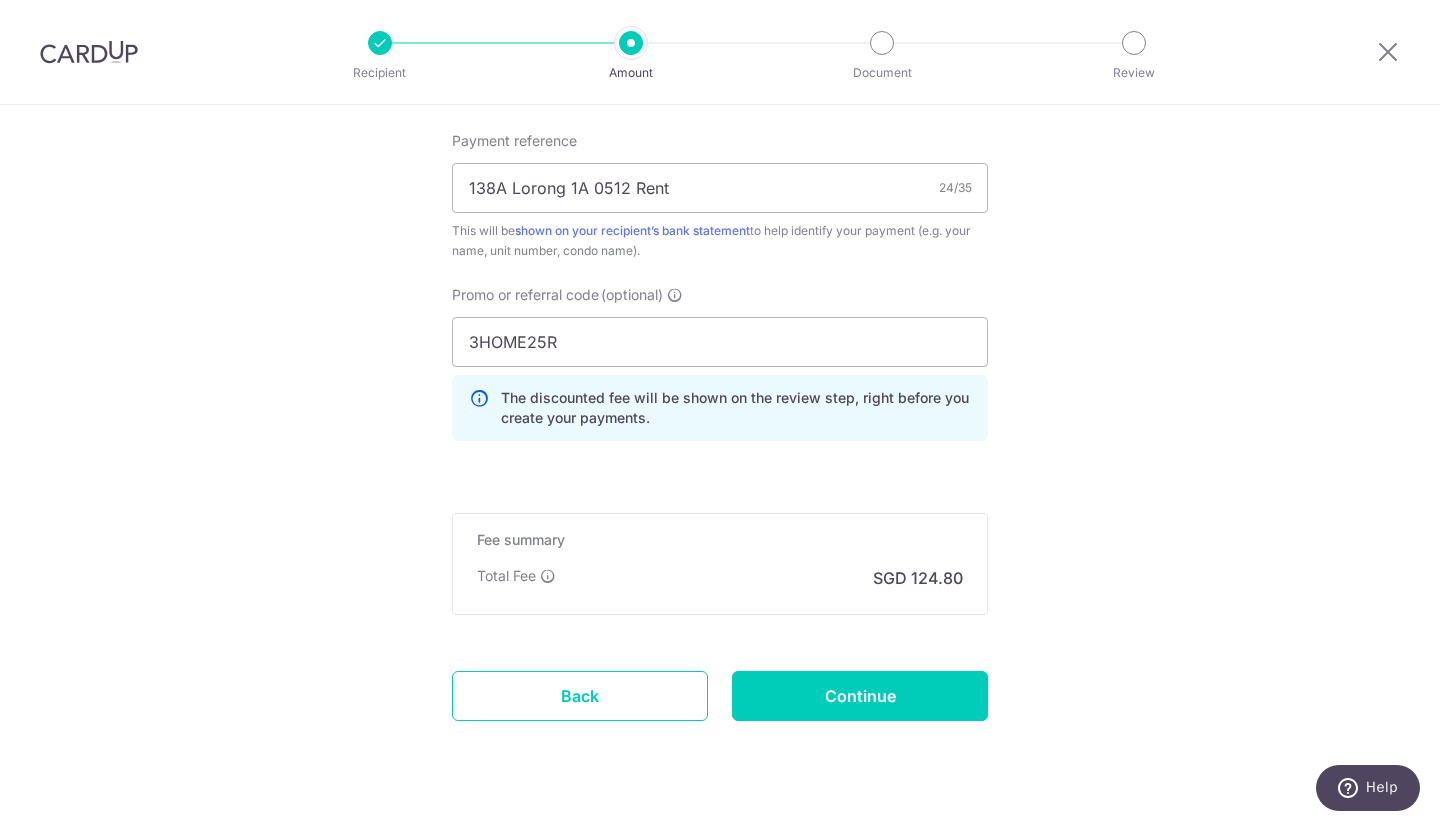 scroll, scrollTop: 1217, scrollLeft: 0, axis: vertical 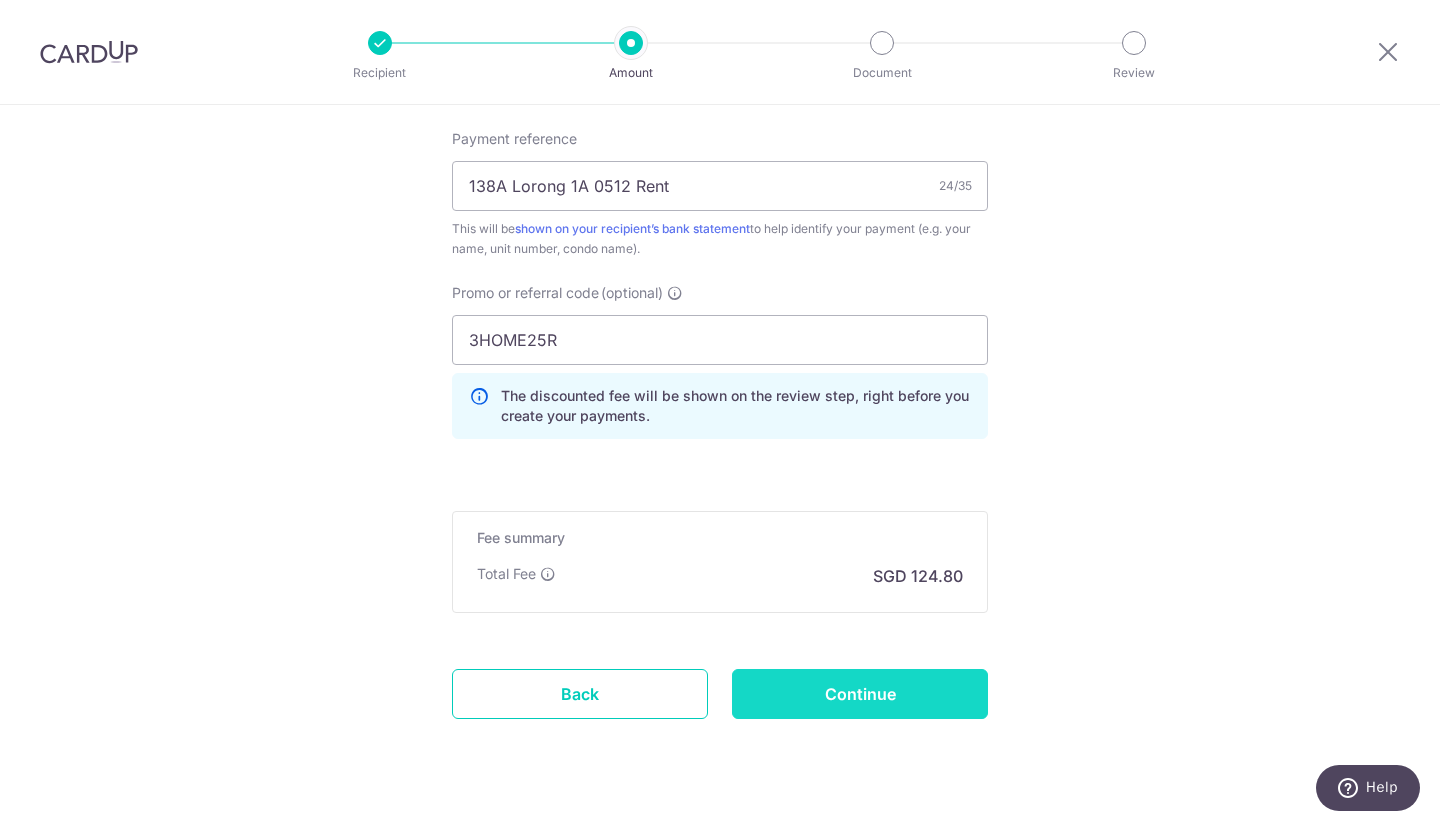 click on "Continue" at bounding box center (860, 694) 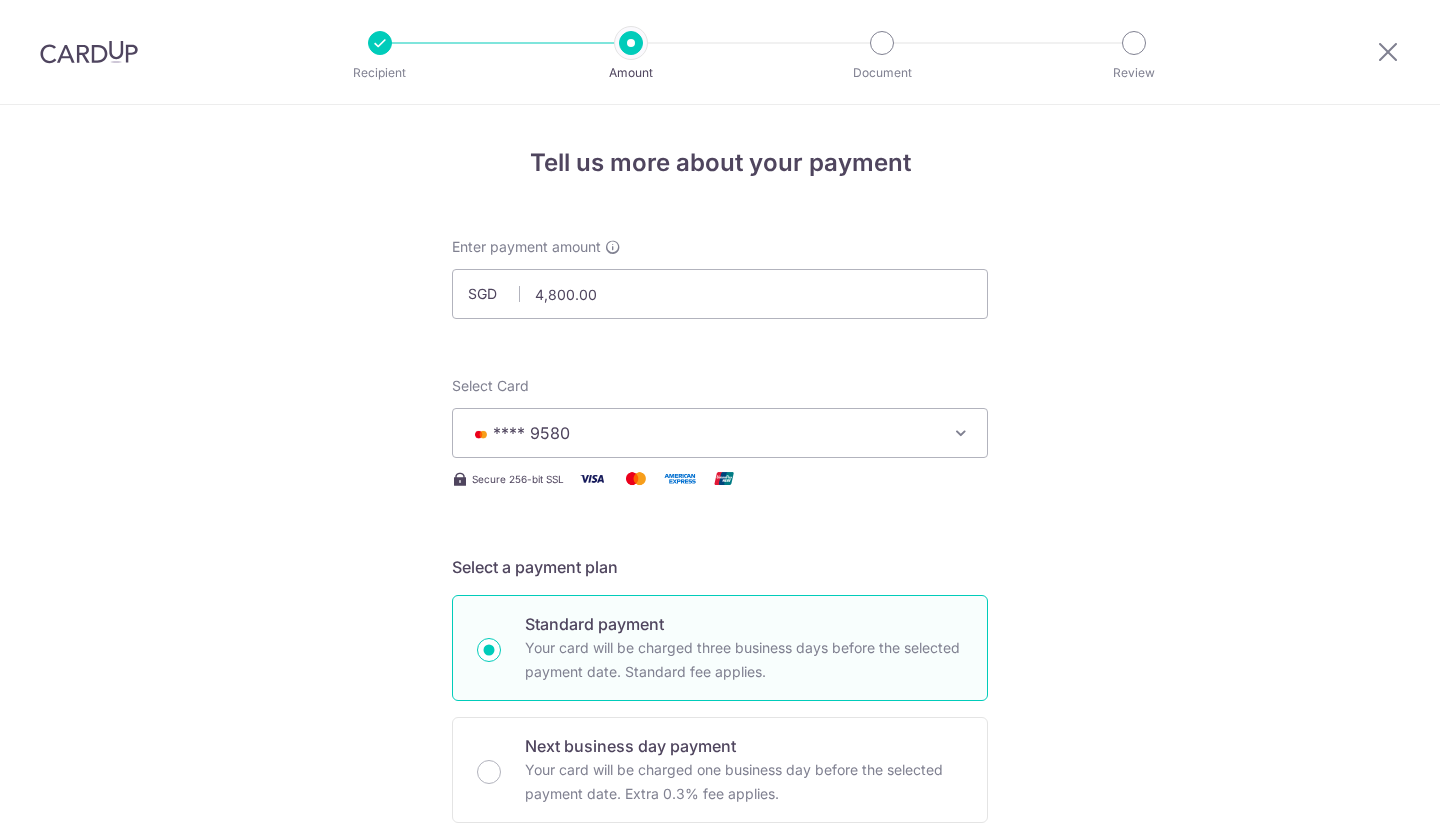 scroll, scrollTop: 0, scrollLeft: 0, axis: both 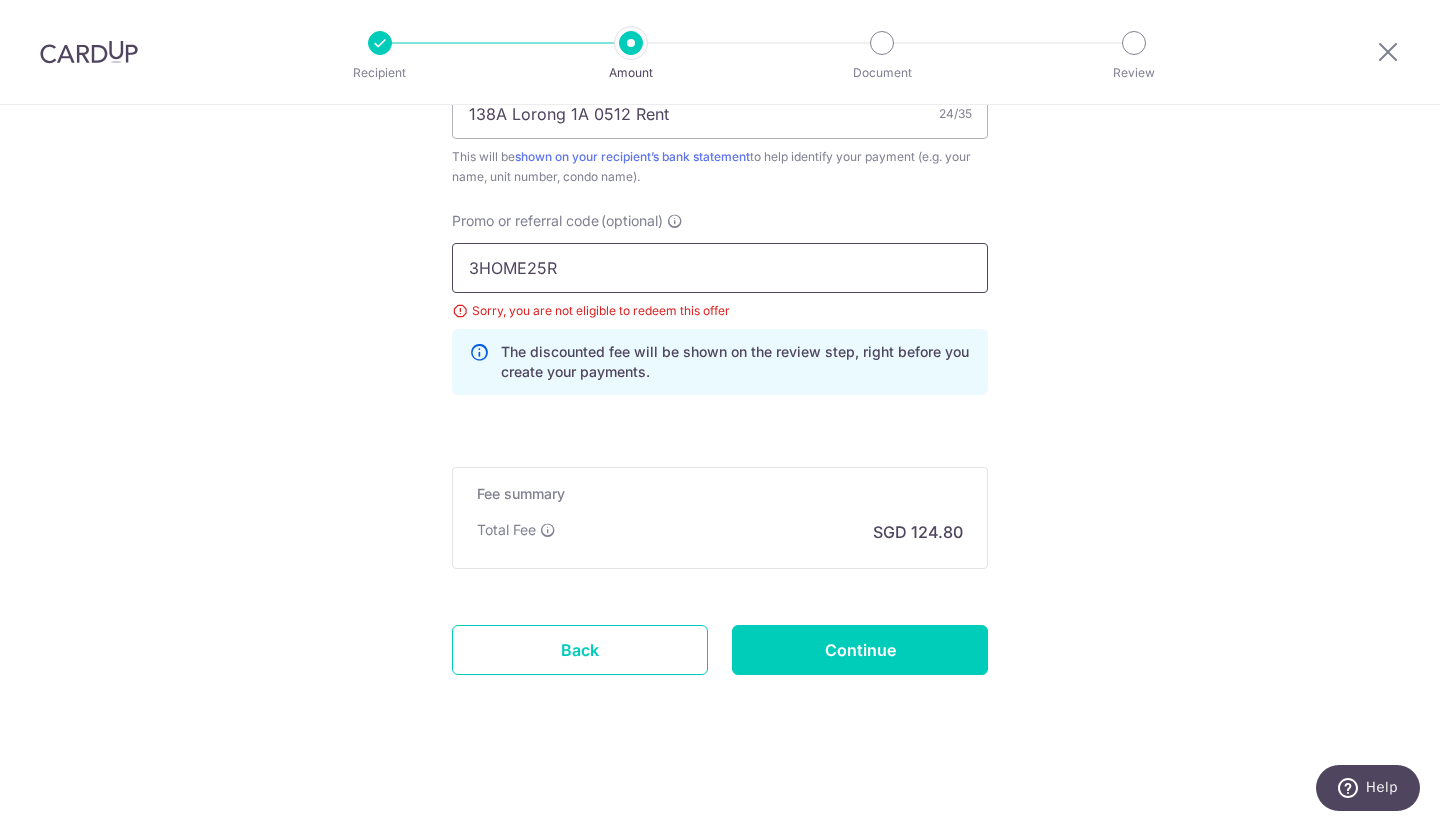 click on "3HOME25R" at bounding box center [720, 268] 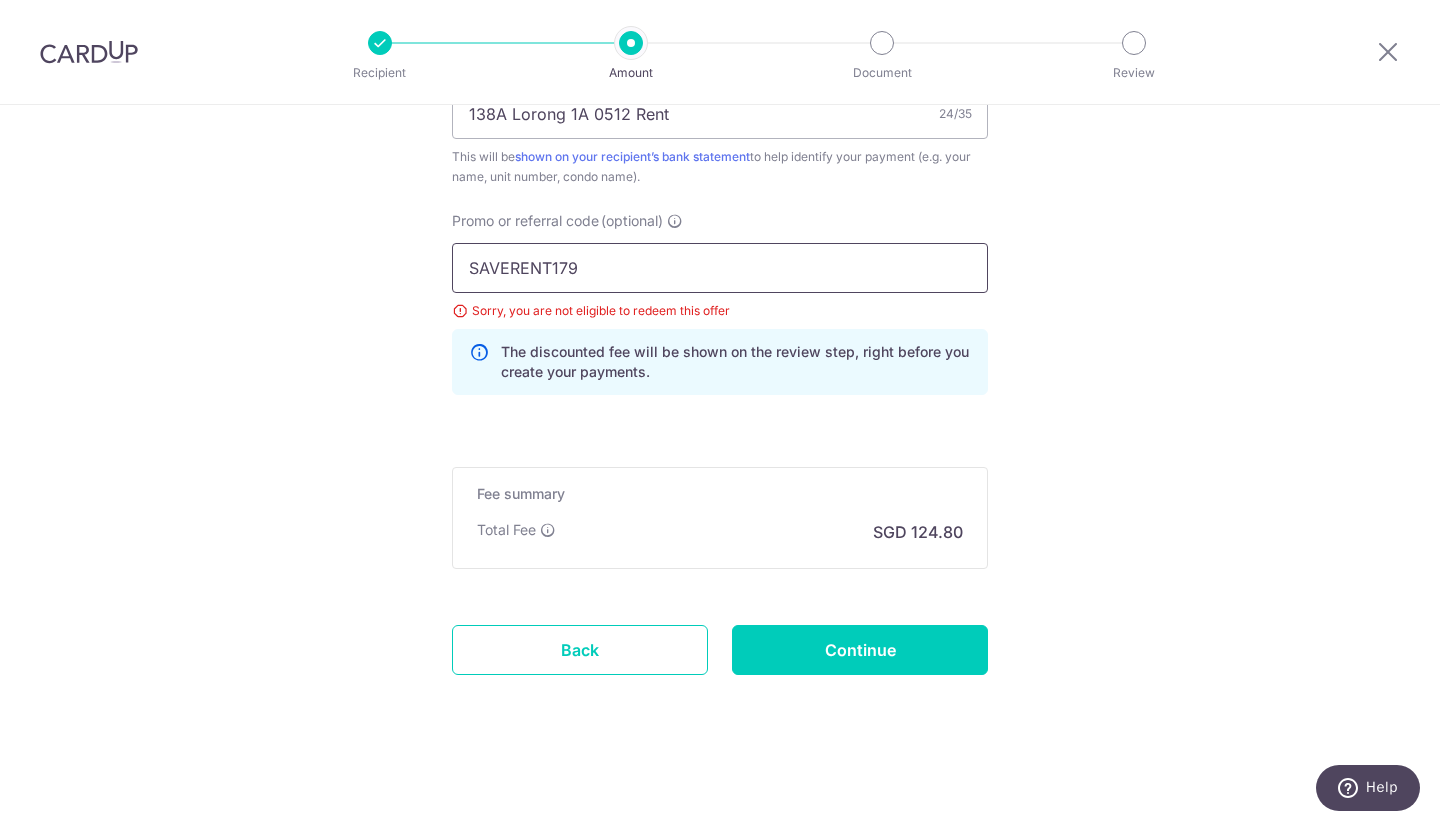 type on "SAVERENT179" 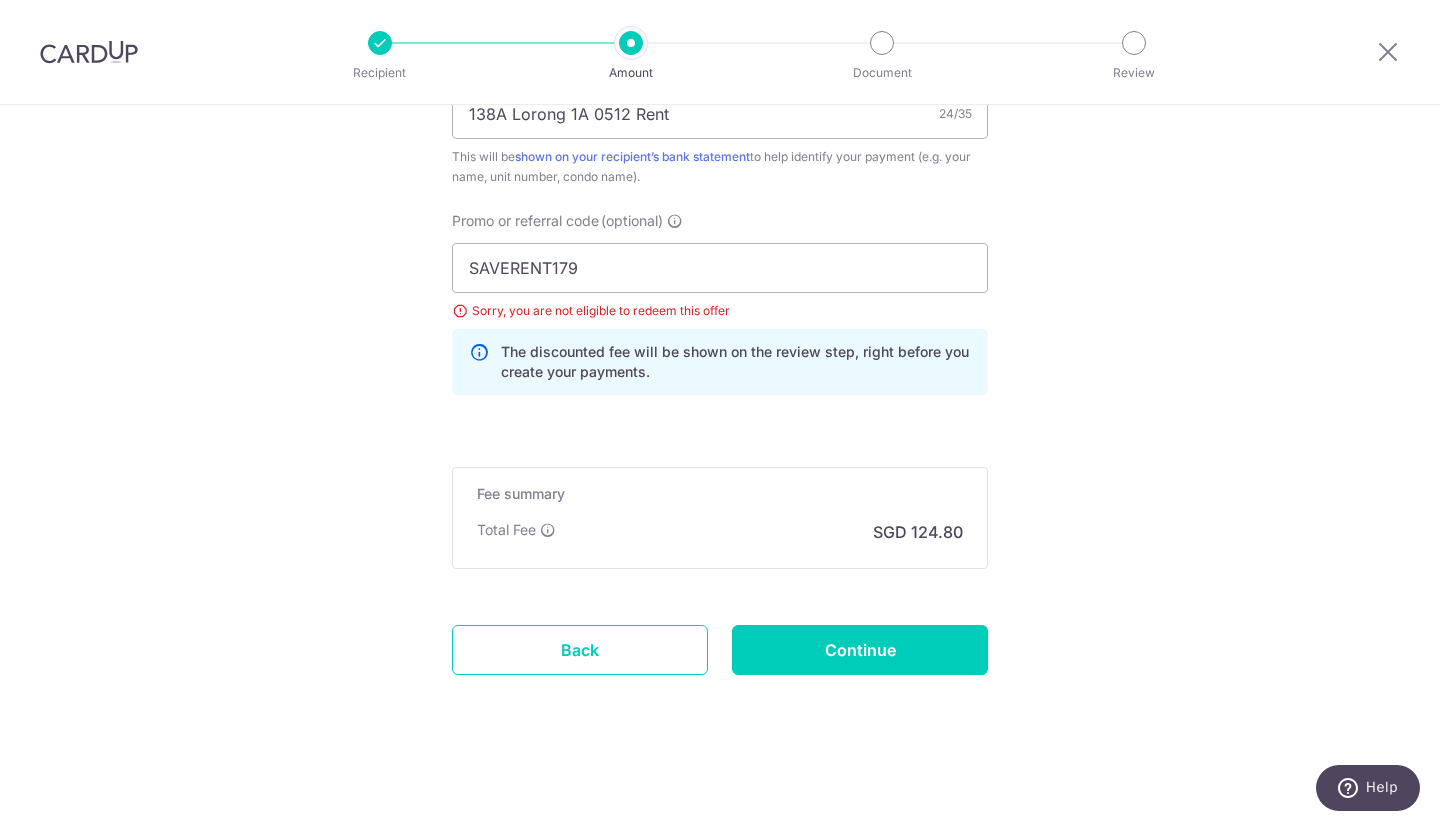 click on "Tell us more about your payment
Enter payment amount
SGD
4,800.00
4800.00
Select Card
**** 9580
Add credit card
Your Cards
**** 9580
Secure 256-bit SSL
Text
New card details
Card
Secure 256-bit SSL" at bounding box center [720, -180] 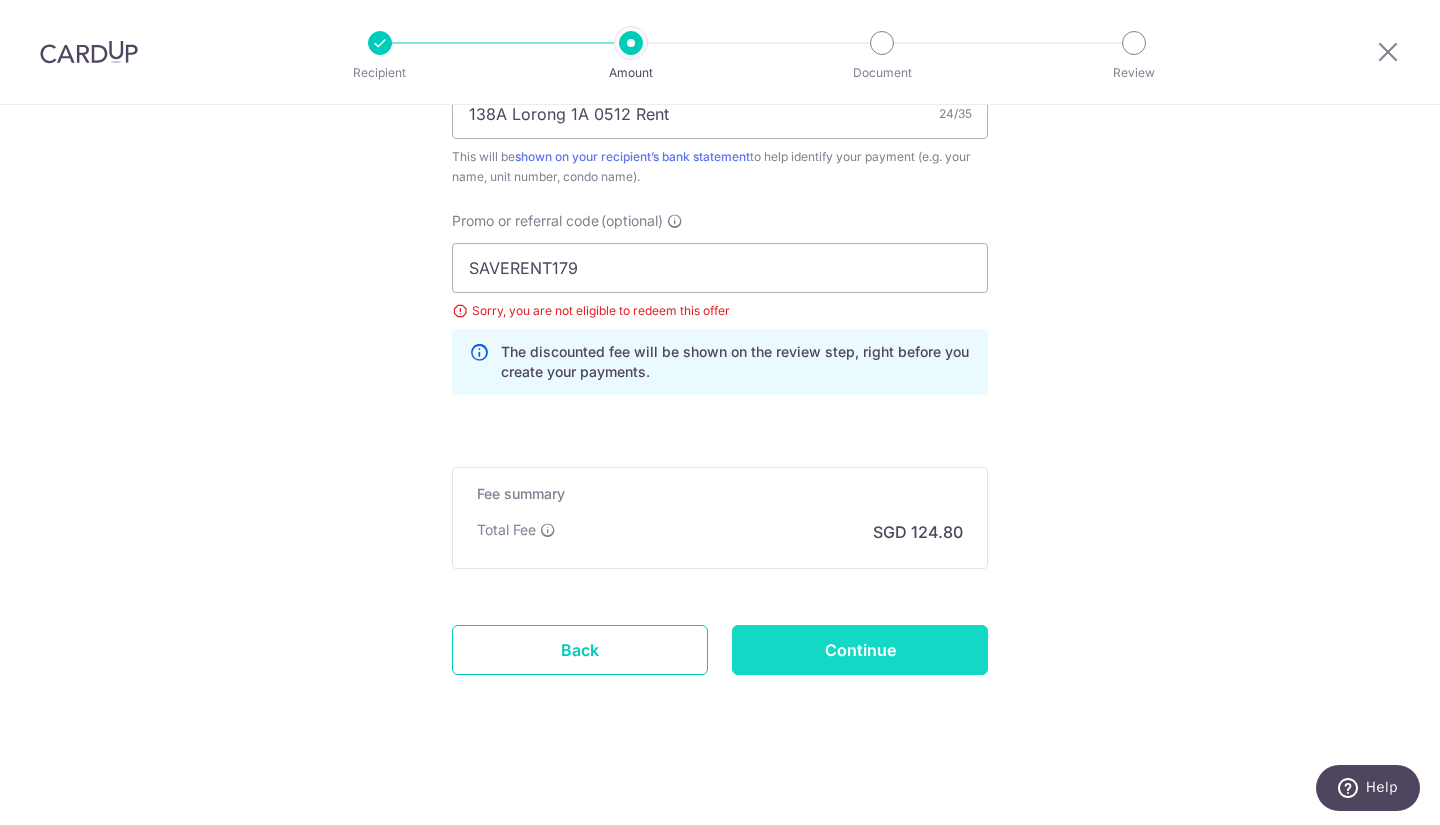 click on "Continue" at bounding box center [860, 650] 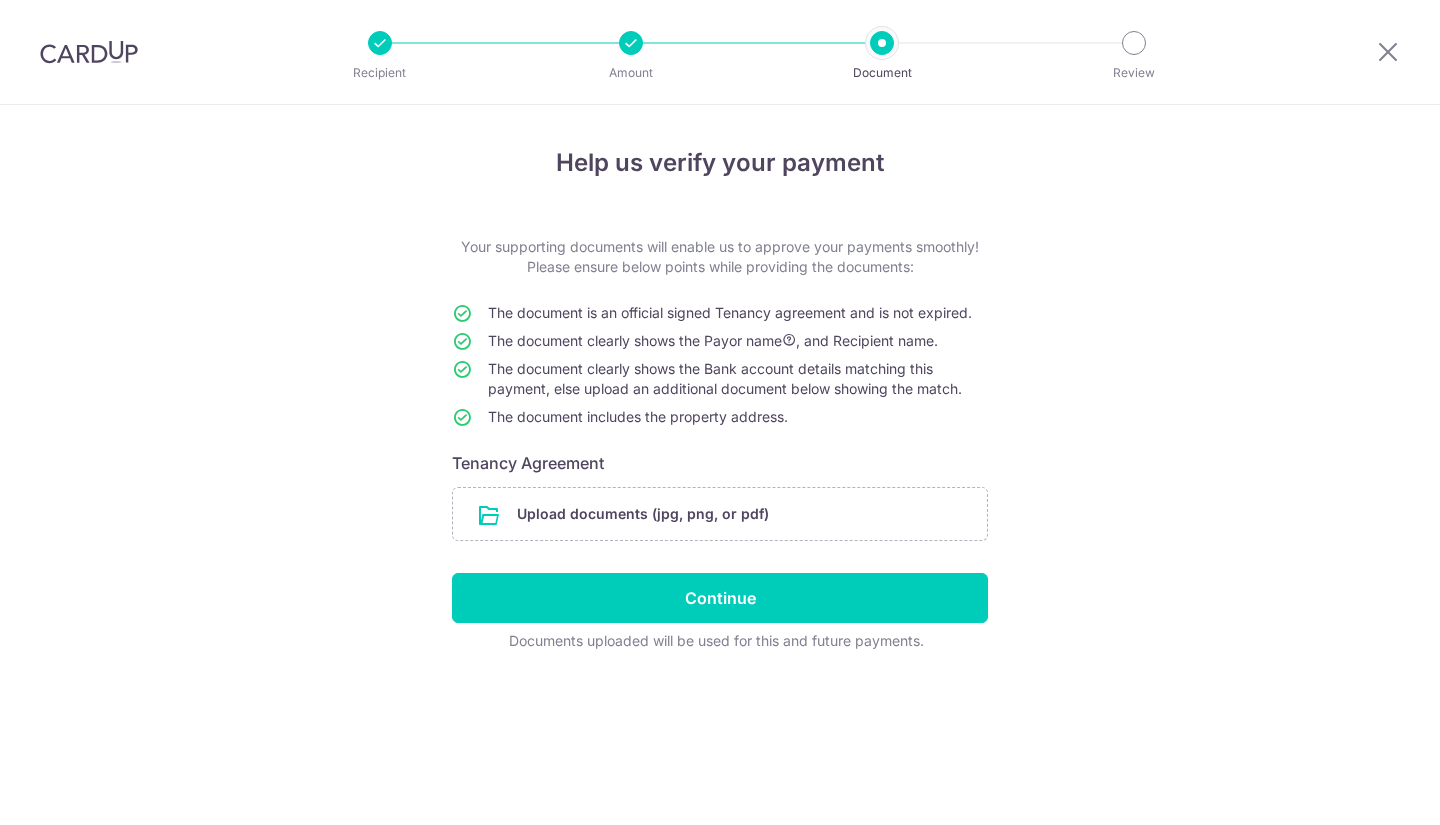 scroll, scrollTop: 0, scrollLeft: 0, axis: both 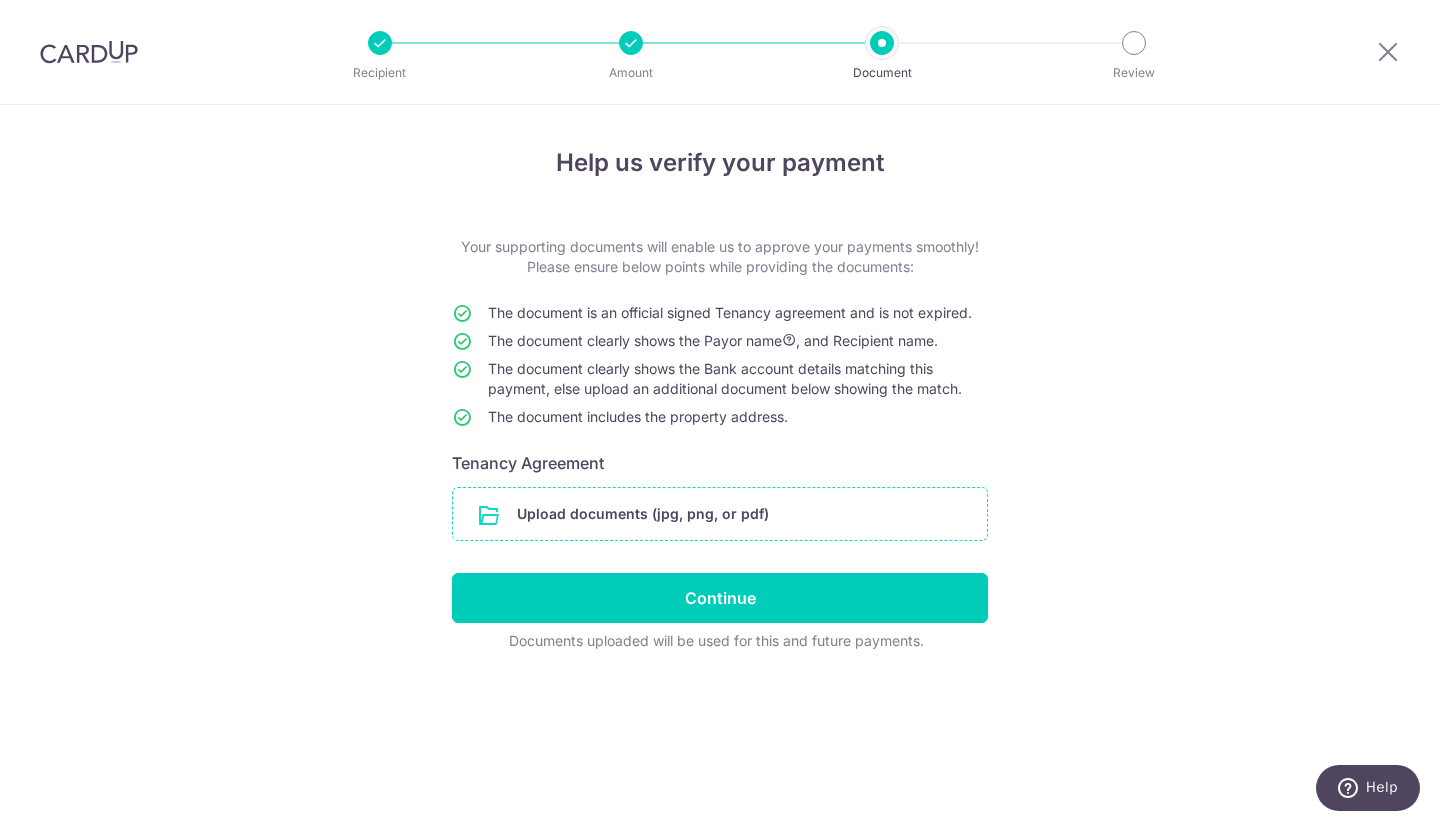 click at bounding box center [720, 514] 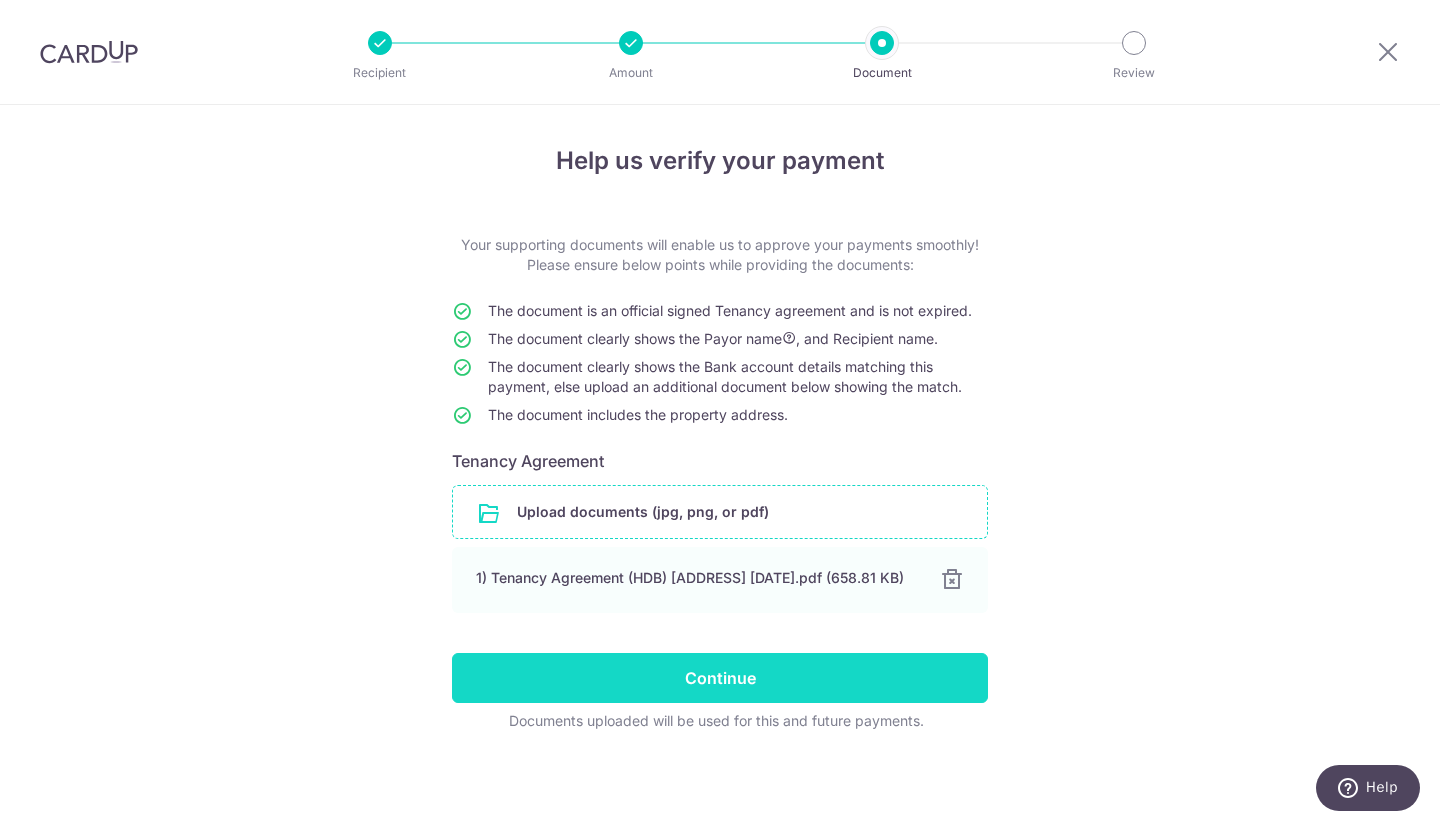 scroll, scrollTop: 12, scrollLeft: 0, axis: vertical 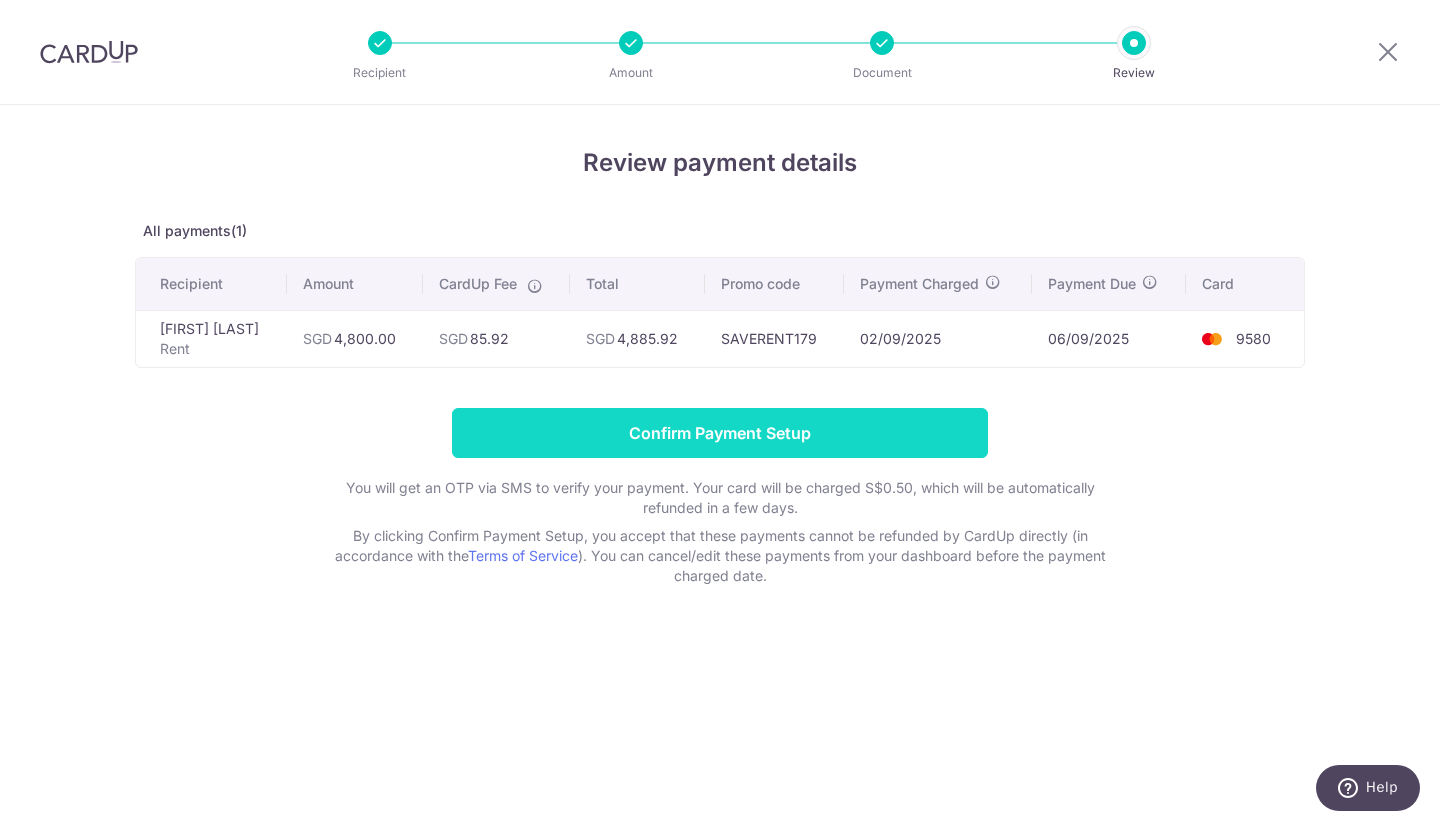 click on "Confirm Payment Setup" at bounding box center (720, 433) 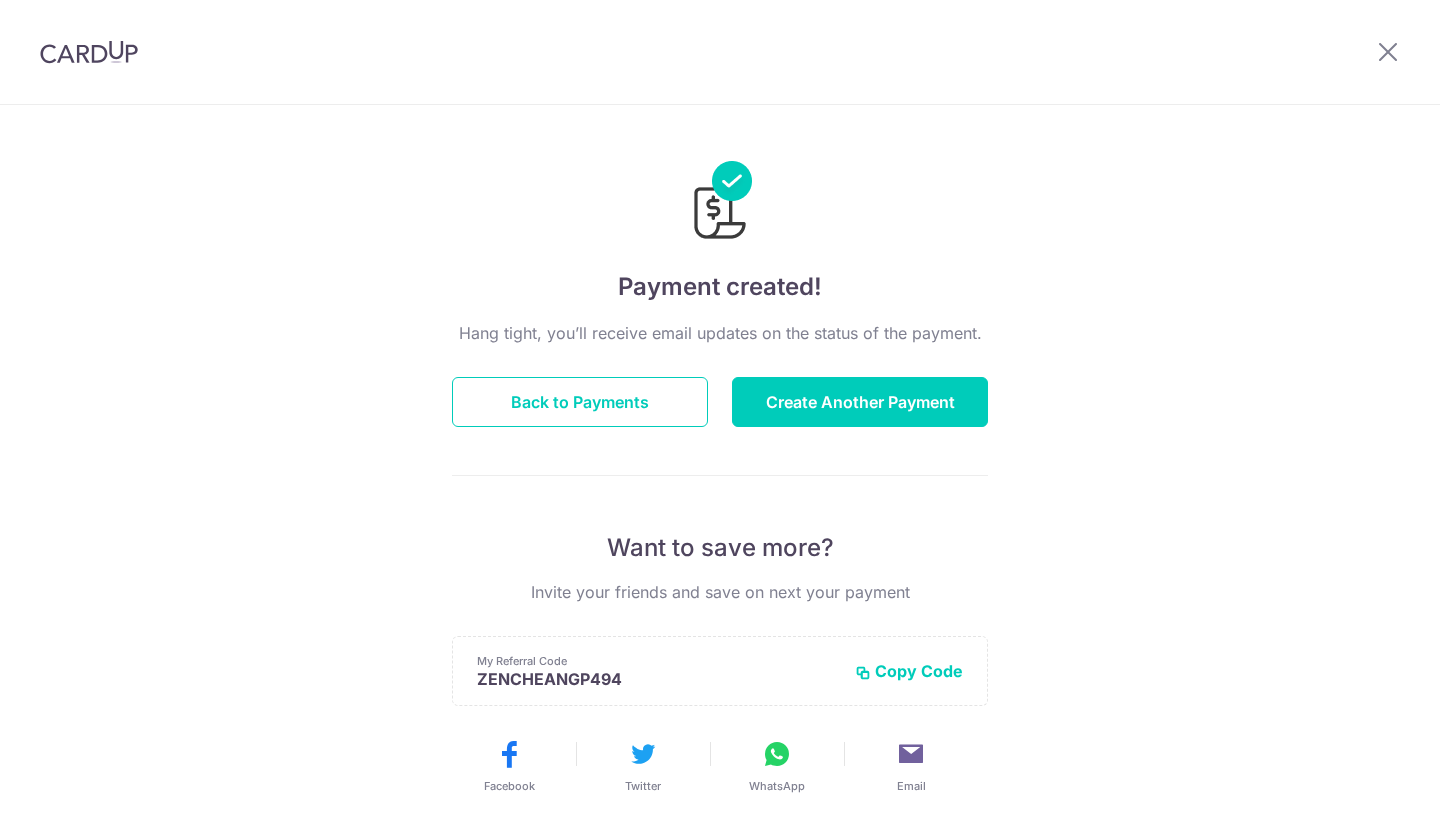 scroll, scrollTop: 0, scrollLeft: 0, axis: both 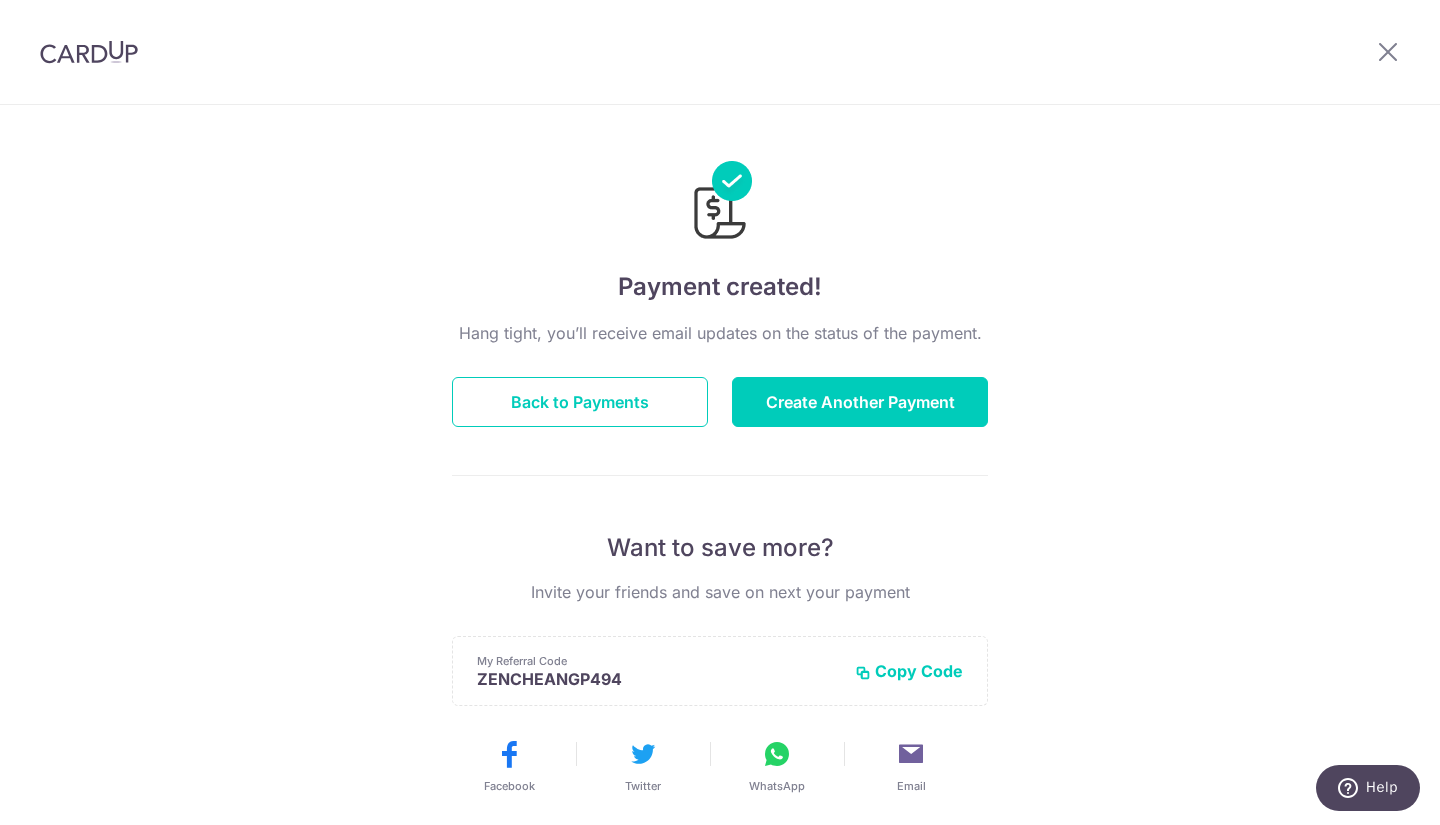 click on "Copy Code" at bounding box center [909, 671] 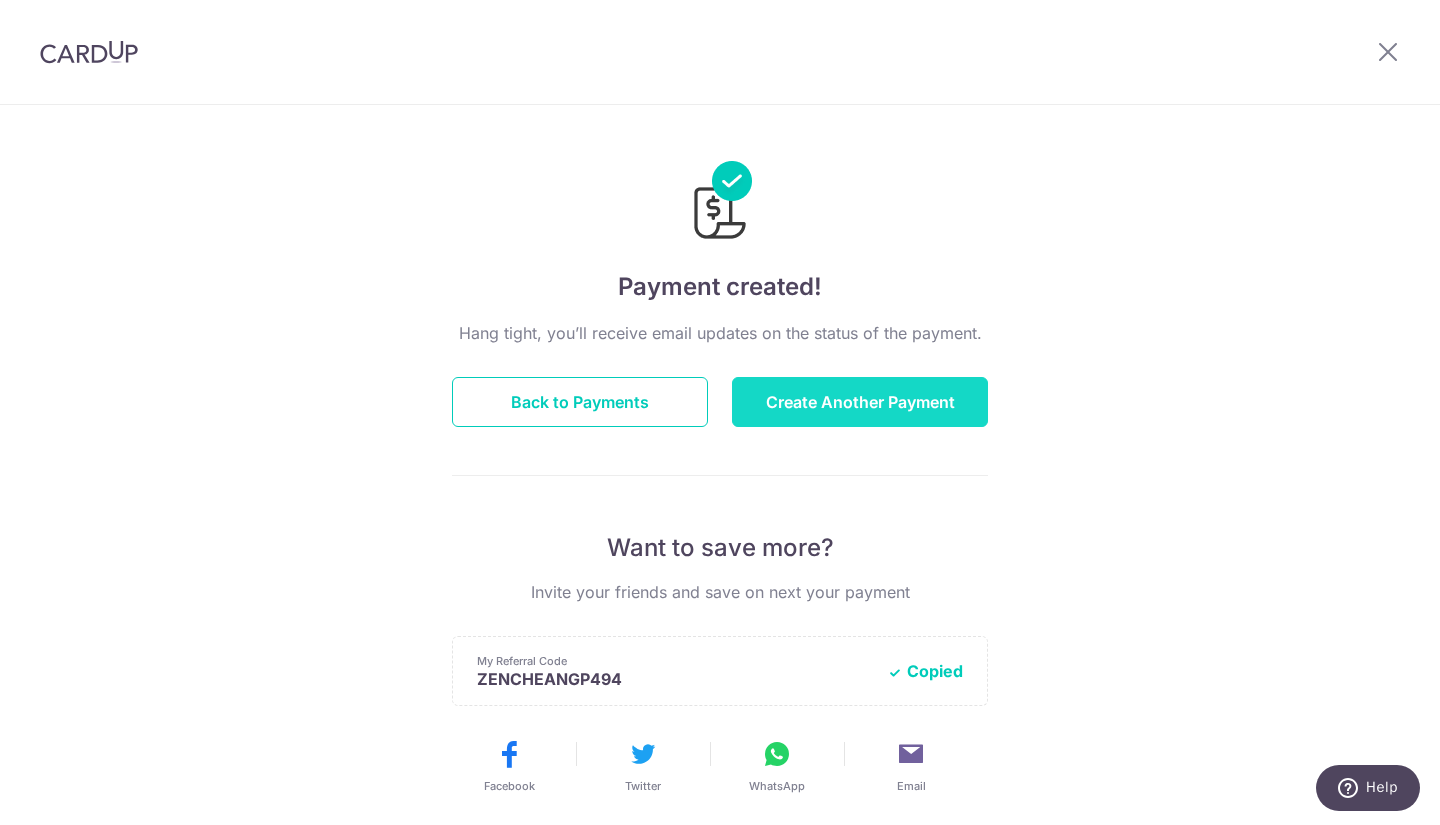 click on "Create Another Payment" at bounding box center (860, 402) 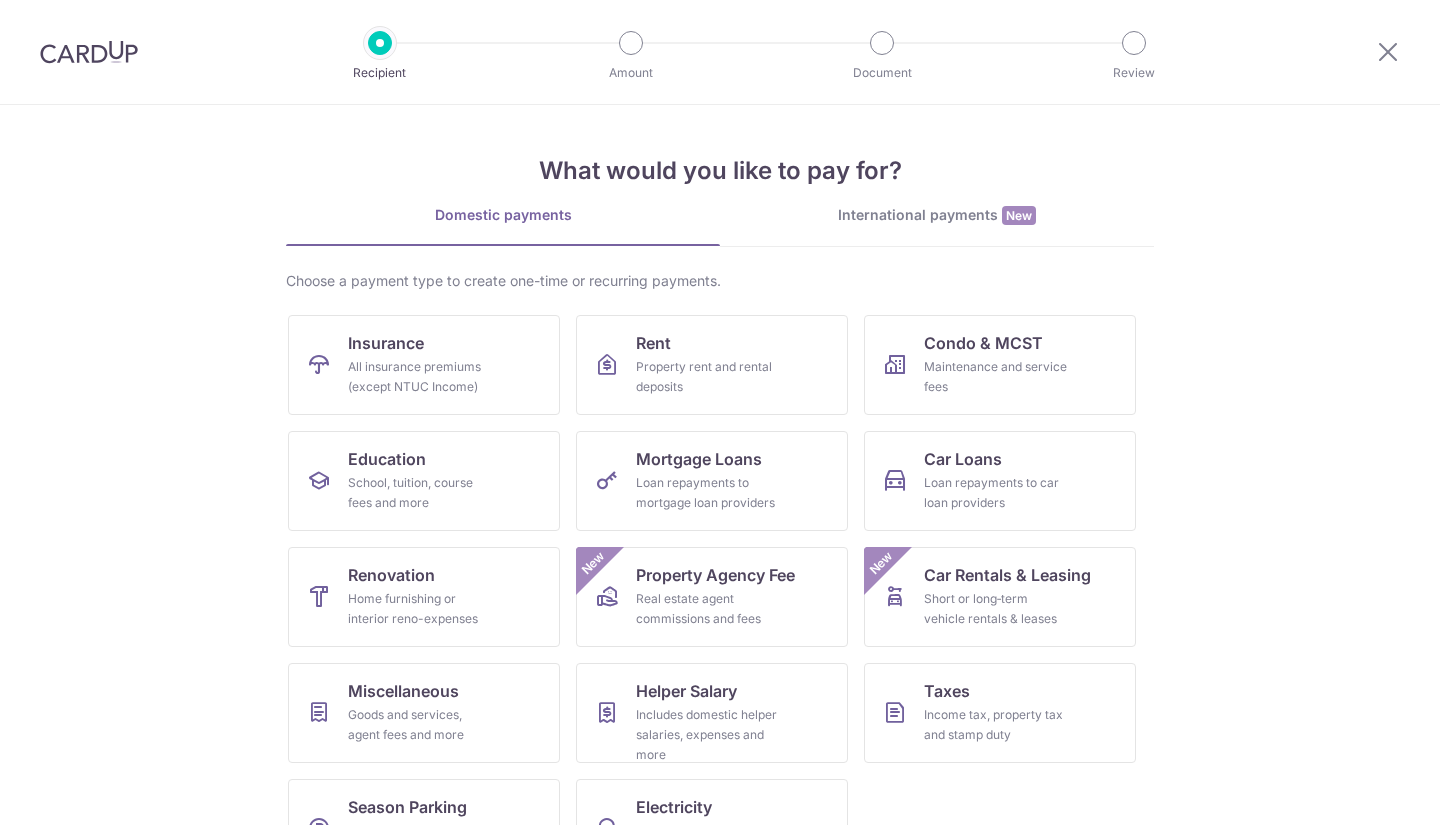 scroll, scrollTop: 0, scrollLeft: 0, axis: both 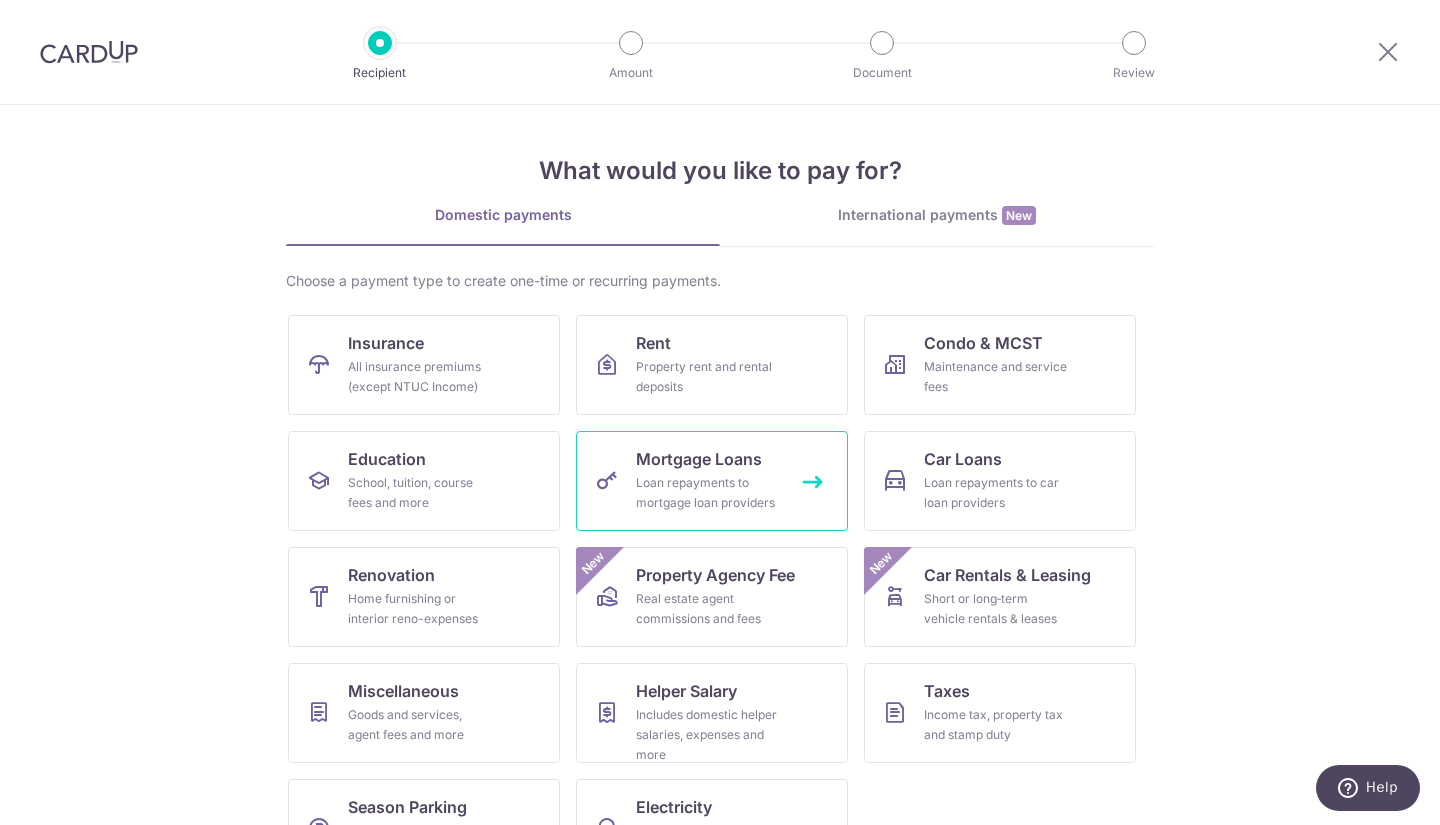 click on "Loan repayments to mortgage loan providers" at bounding box center [708, 493] 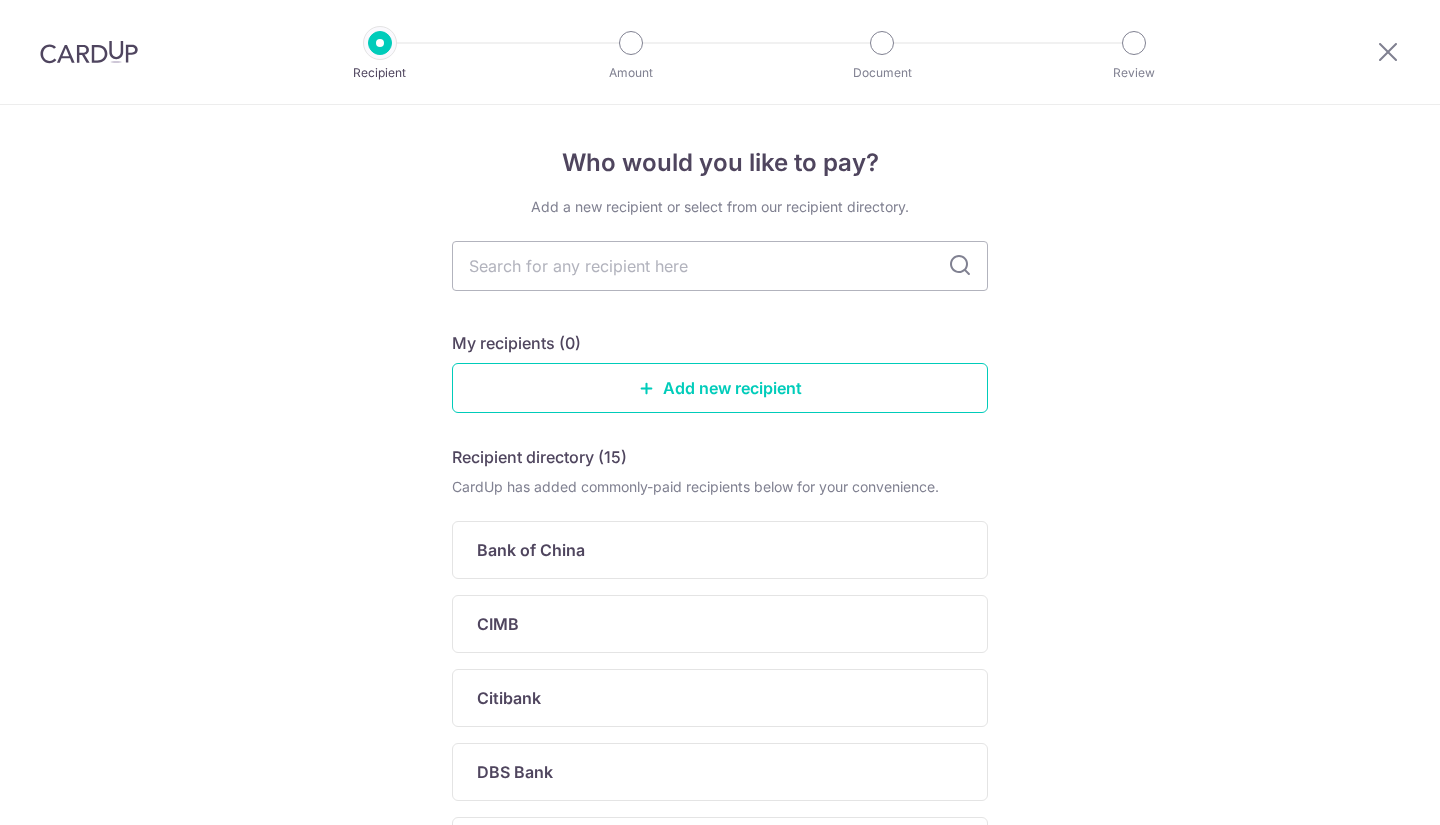 scroll, scrollTop: 0, scrollLeft: 0, axis: both 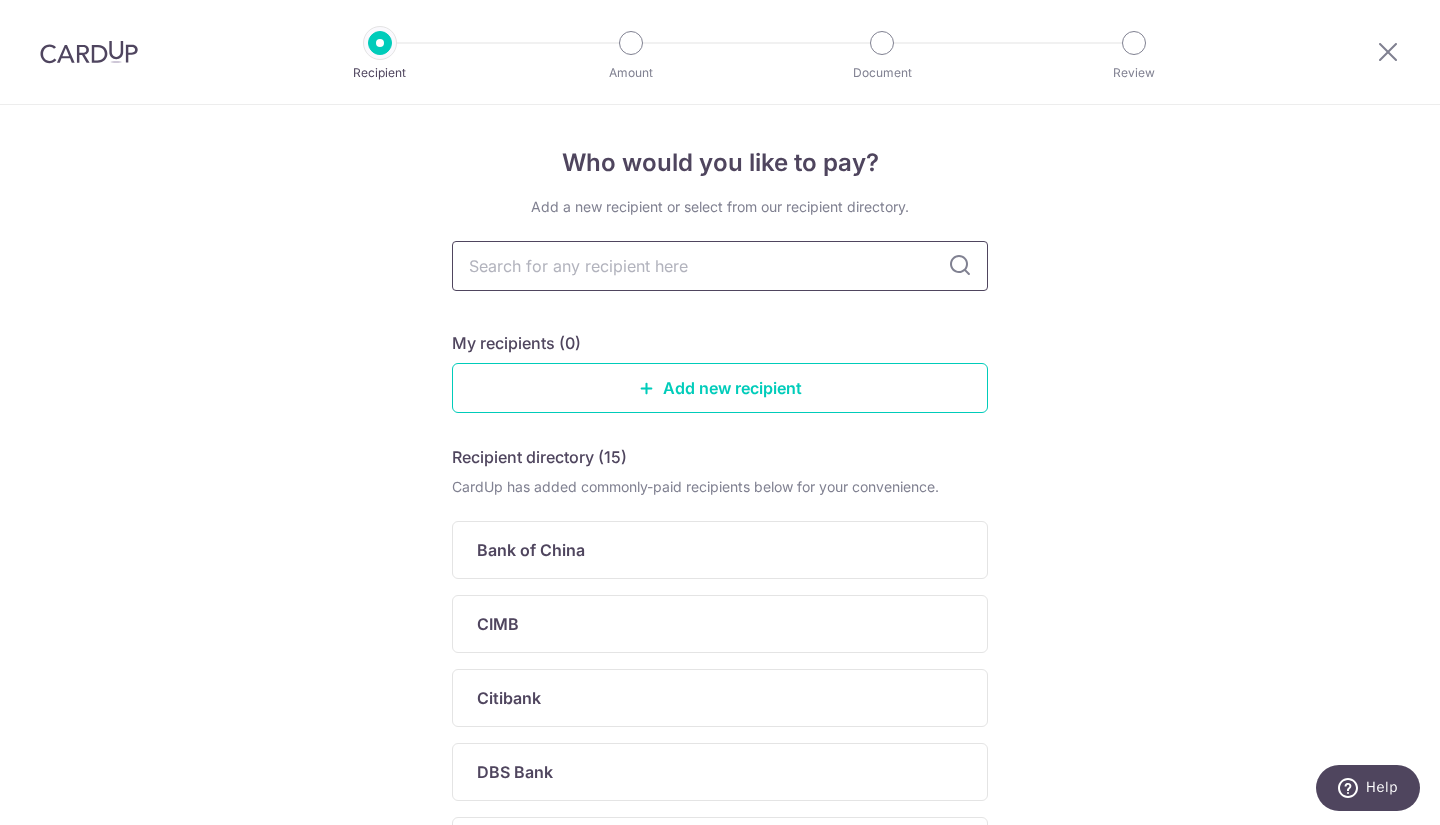 click at bounding box center [720, 266] 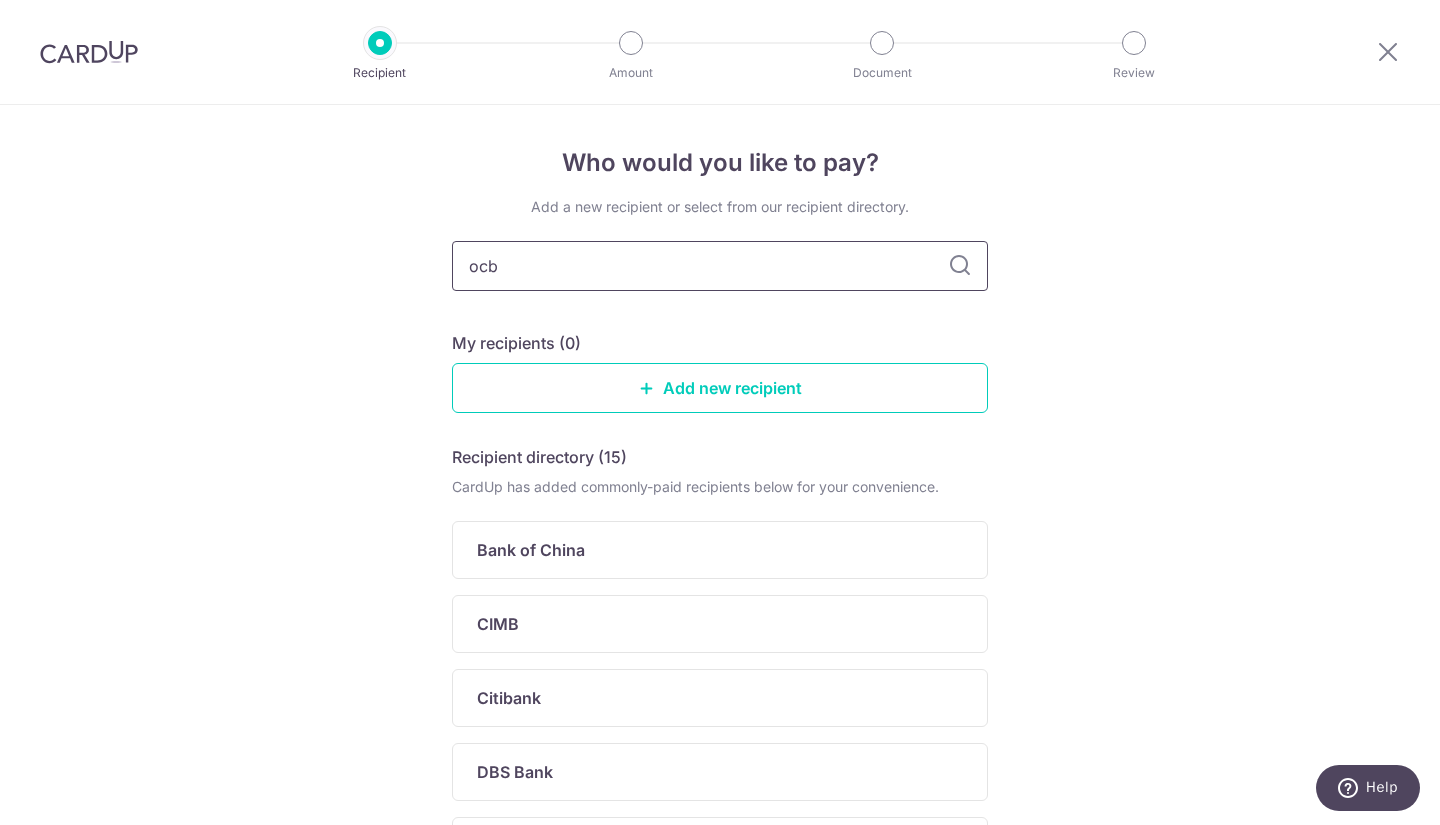 type on "ocbc" 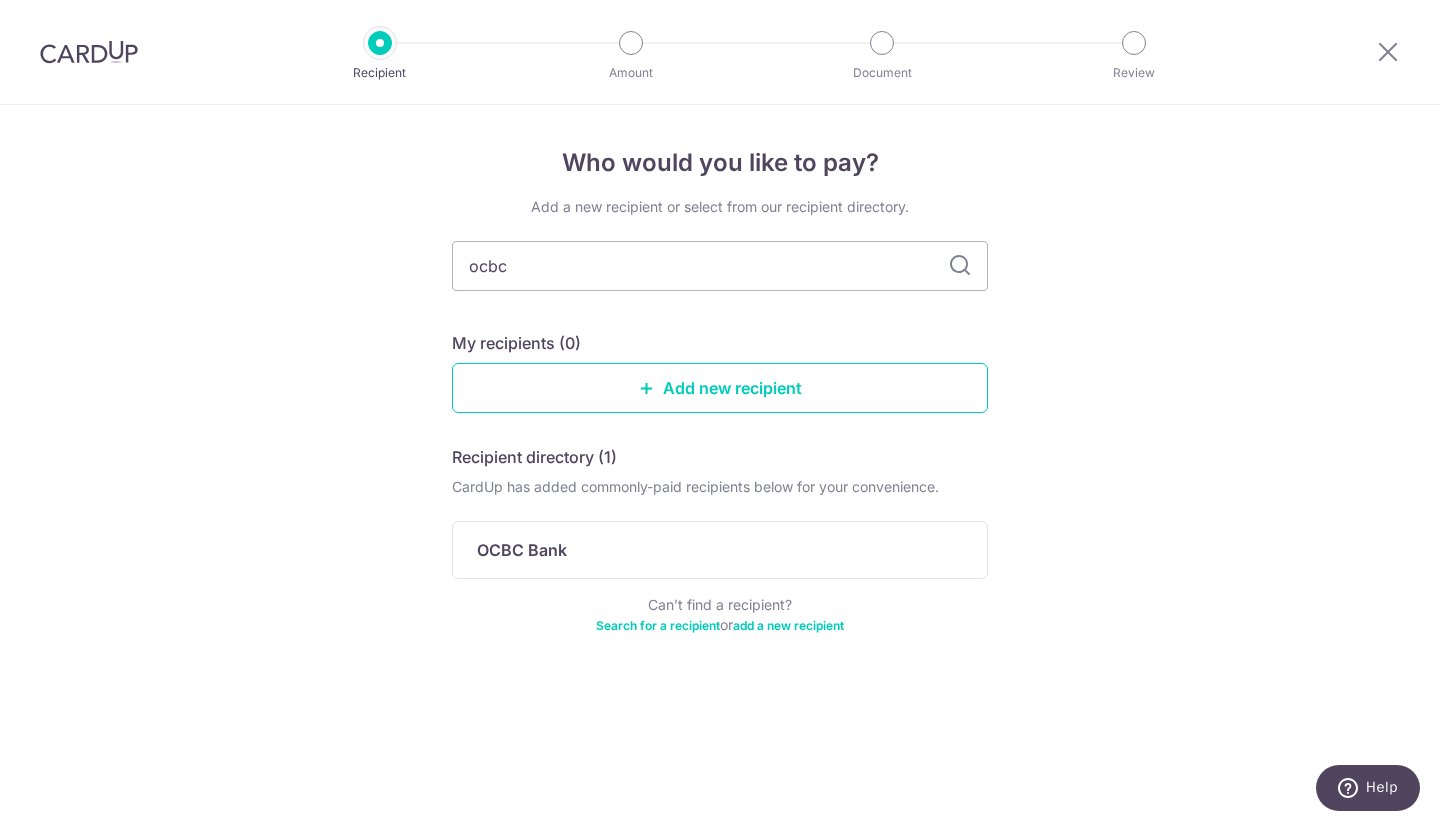click at bounding box center [960, 266] 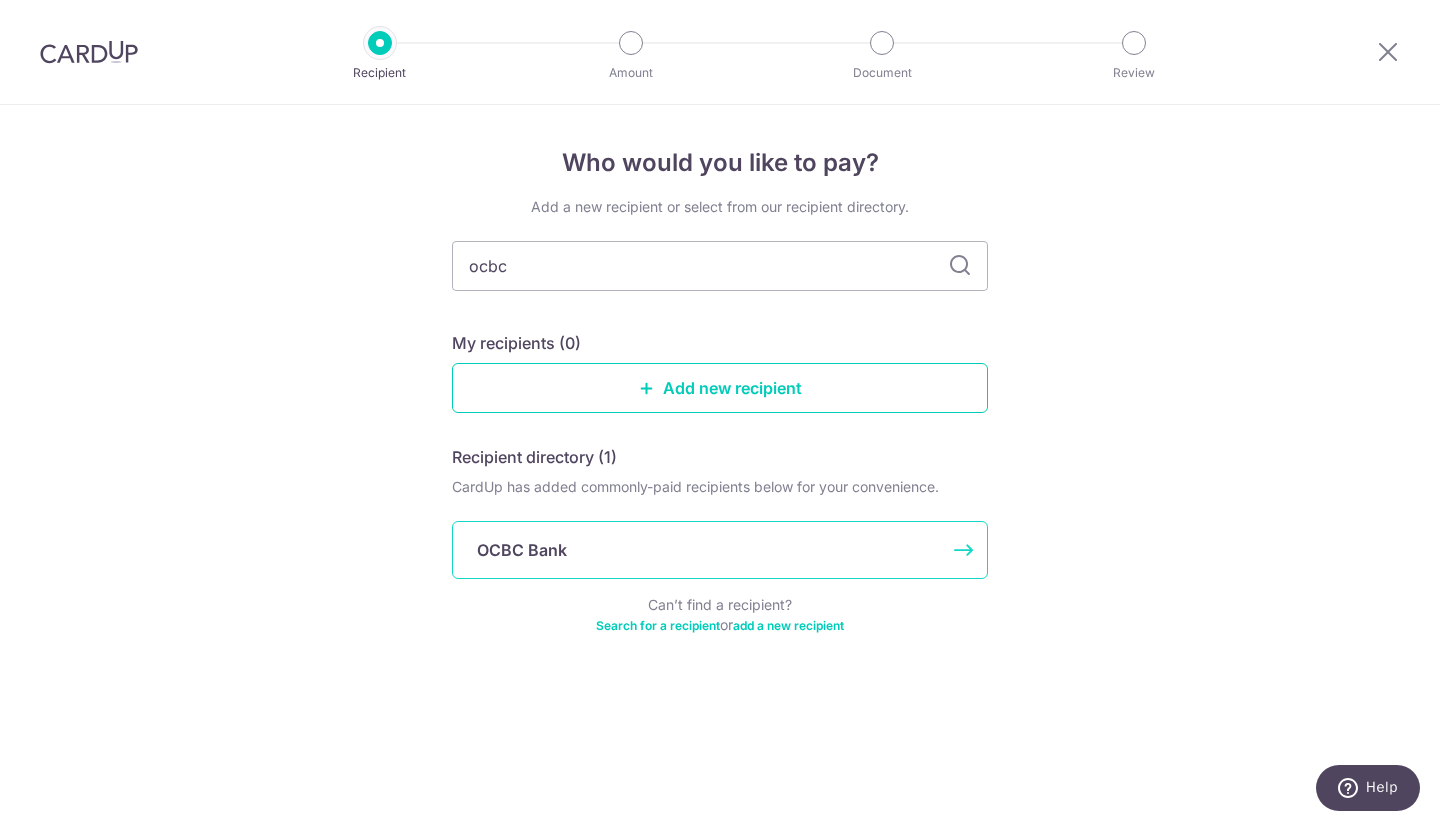 click on "OCBC Bank" at bounding box center (720, 550) 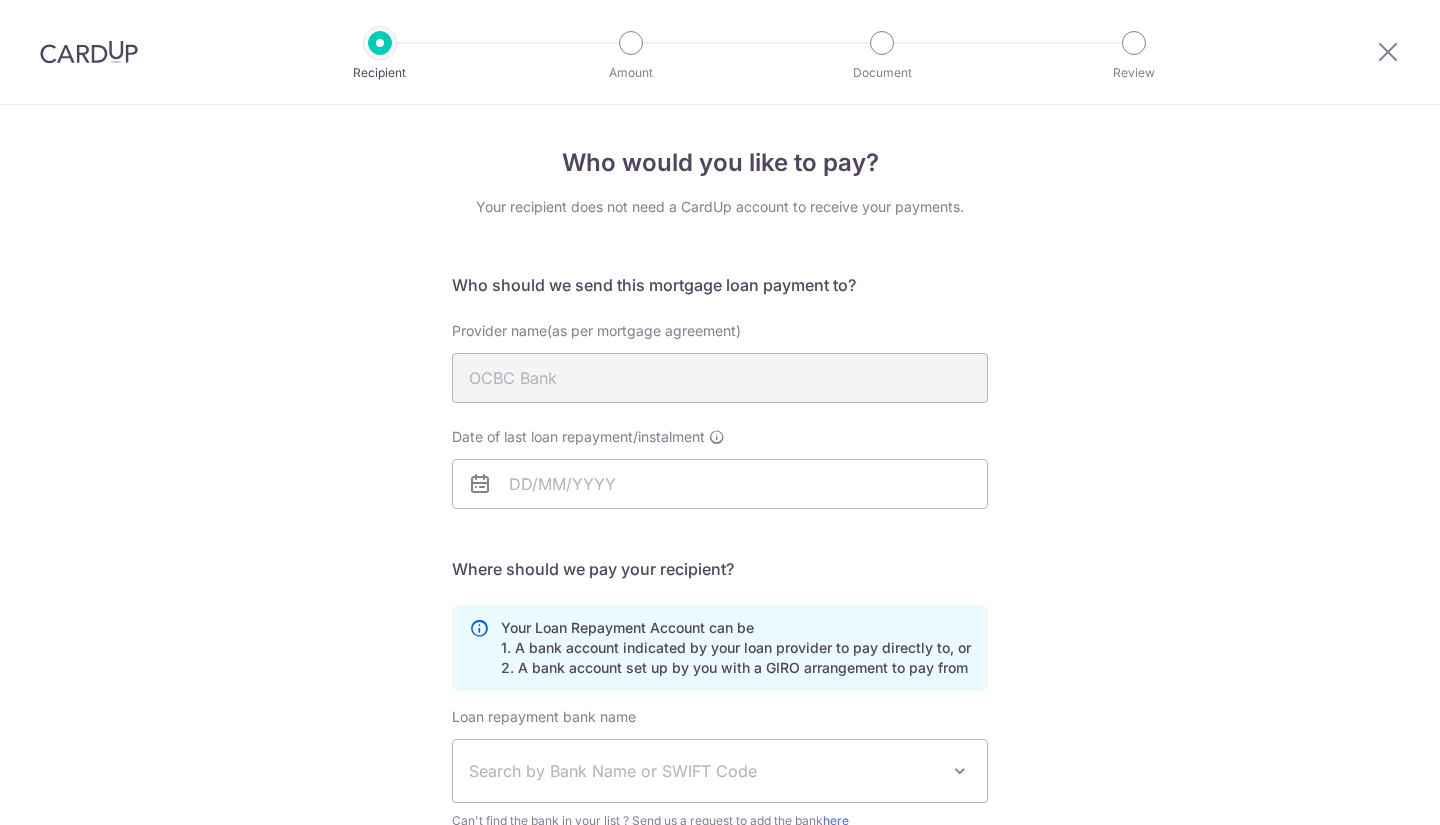 scroll, scrollTop: 0, scrollLeft: 0, axis: both 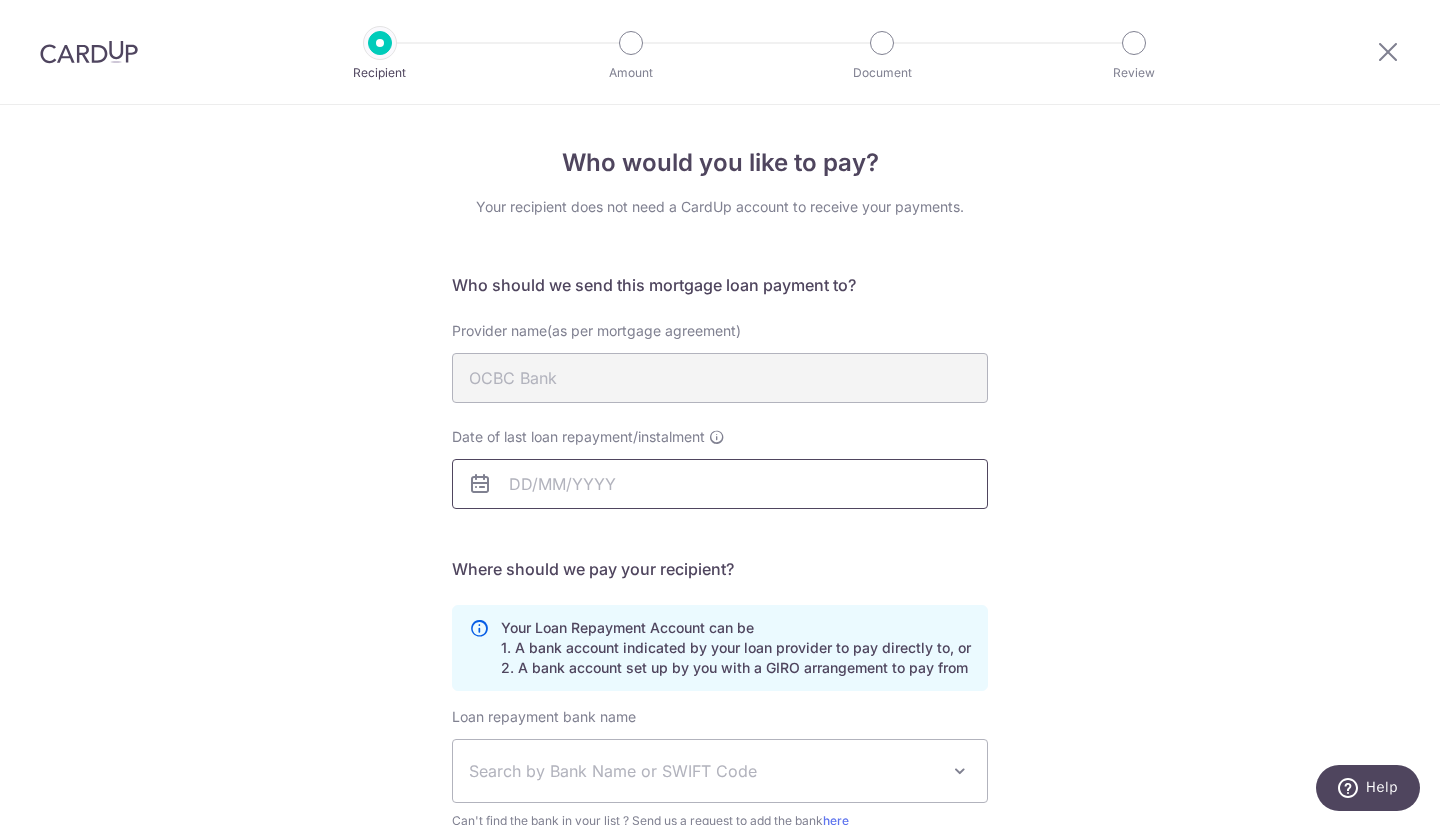 click on "Date of last loan repayment/instalment" at bounding box center (720, 484) 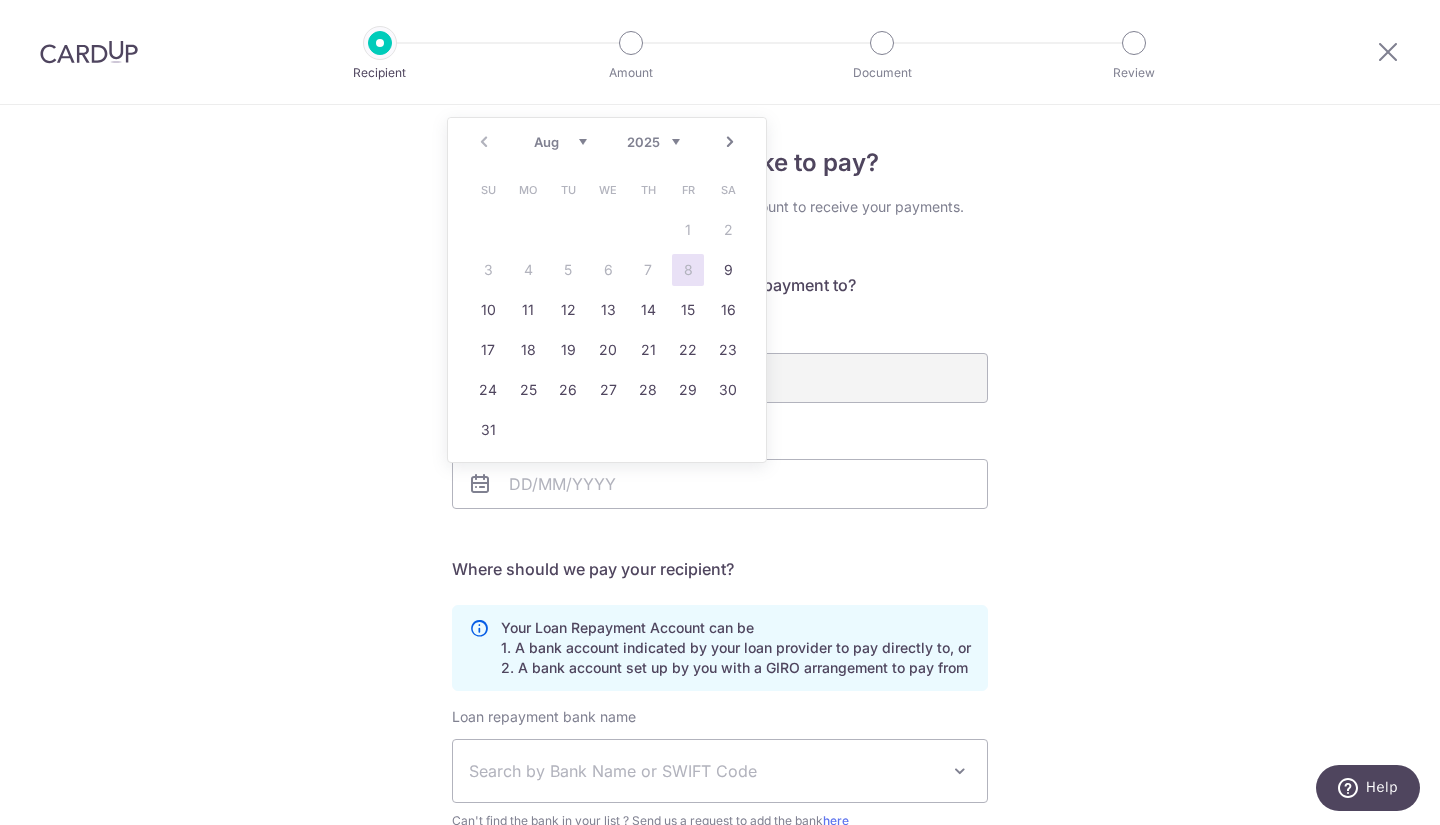 click on "Date of last loan repayment/instalment" at bounding box center (720, 480) 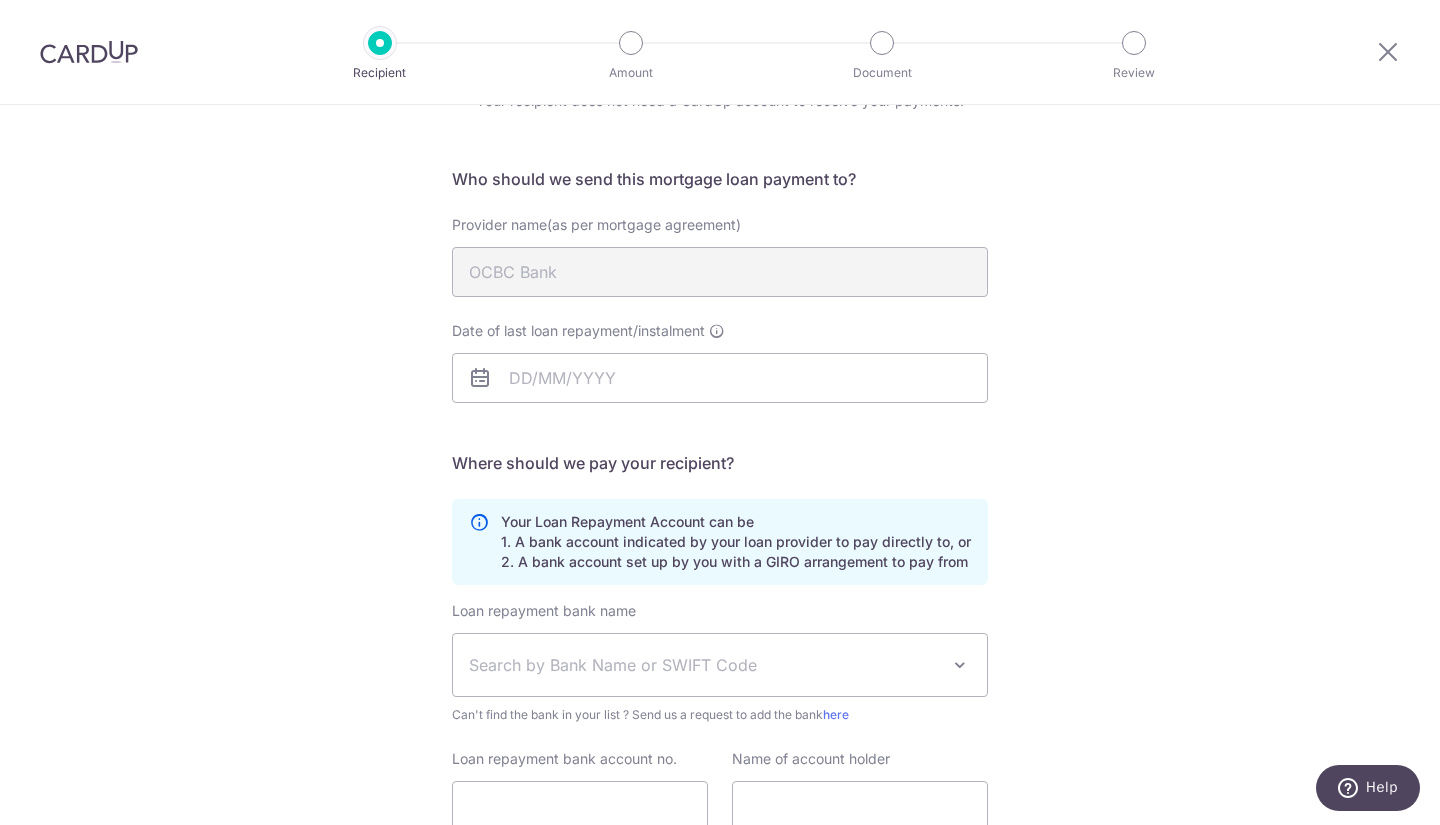 scroll, scrollTop: 103, scrollLeft: 0, axis: vertical 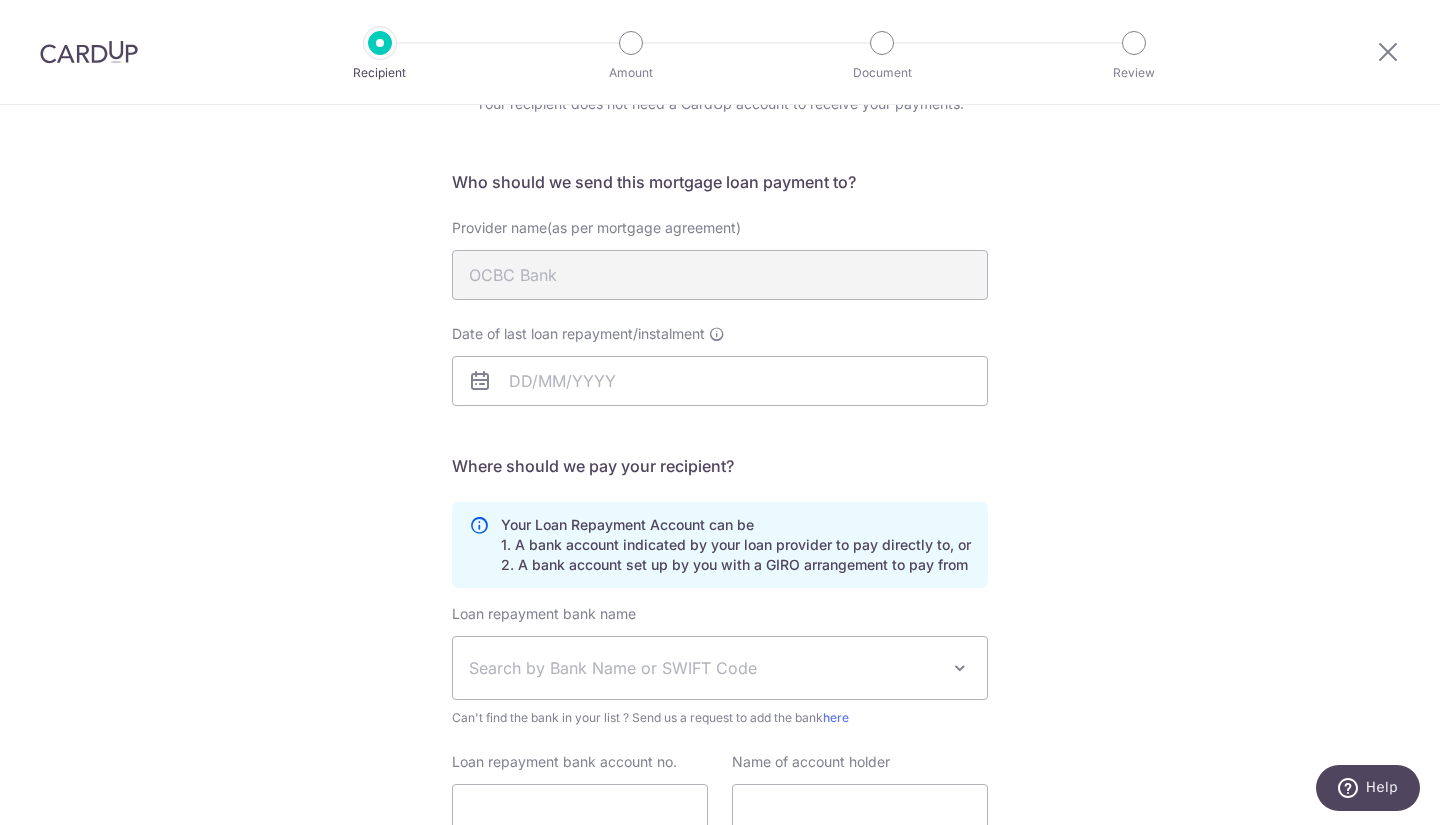 click on "Who would you like to pay?
Your recipient does not need a CardUp account to receive your payments.
Who should we send this mortgage loan payment to?
Provider name(as per mortgage agreement)
OCBC Bank
Date of last loan repayment/instalment
translation missing: en.no key
URL
[PHONE]" at bounding box center [720, 498] 